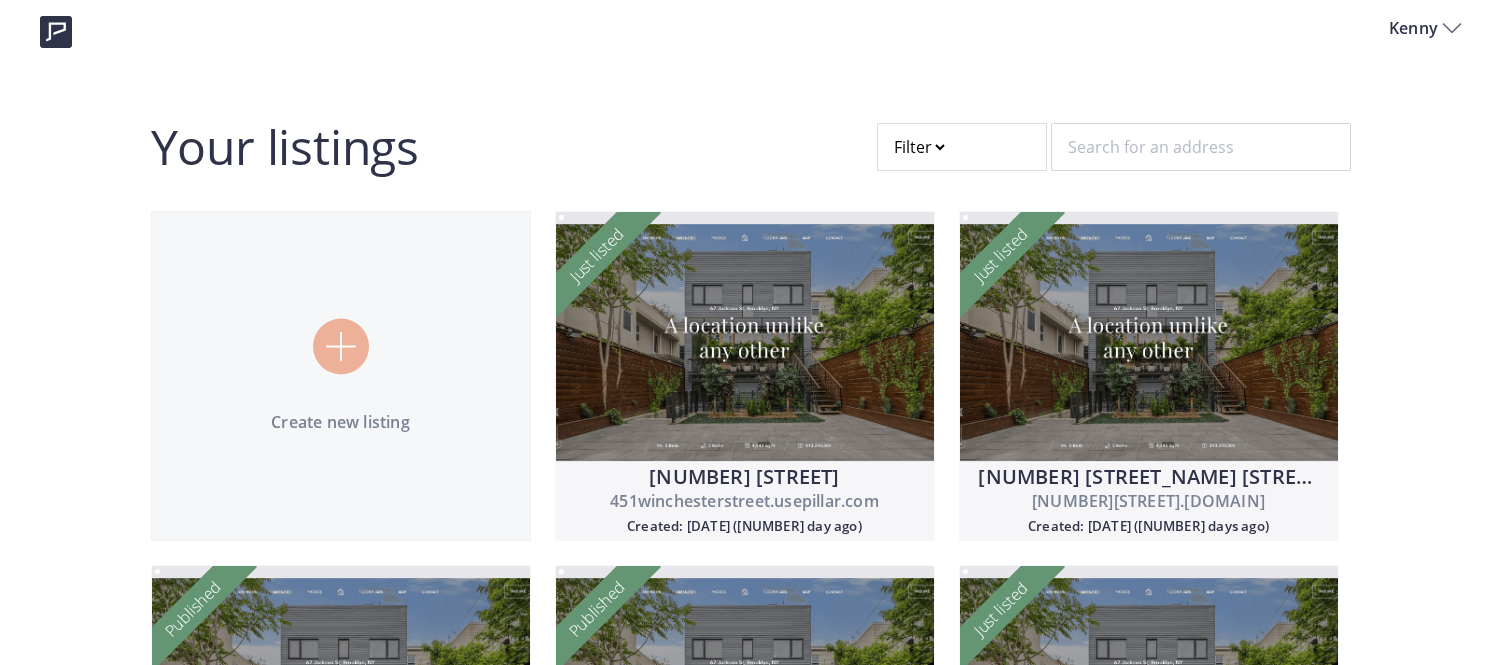 scroll, scrollTop: 0, scrollLeft: 0, axis: both 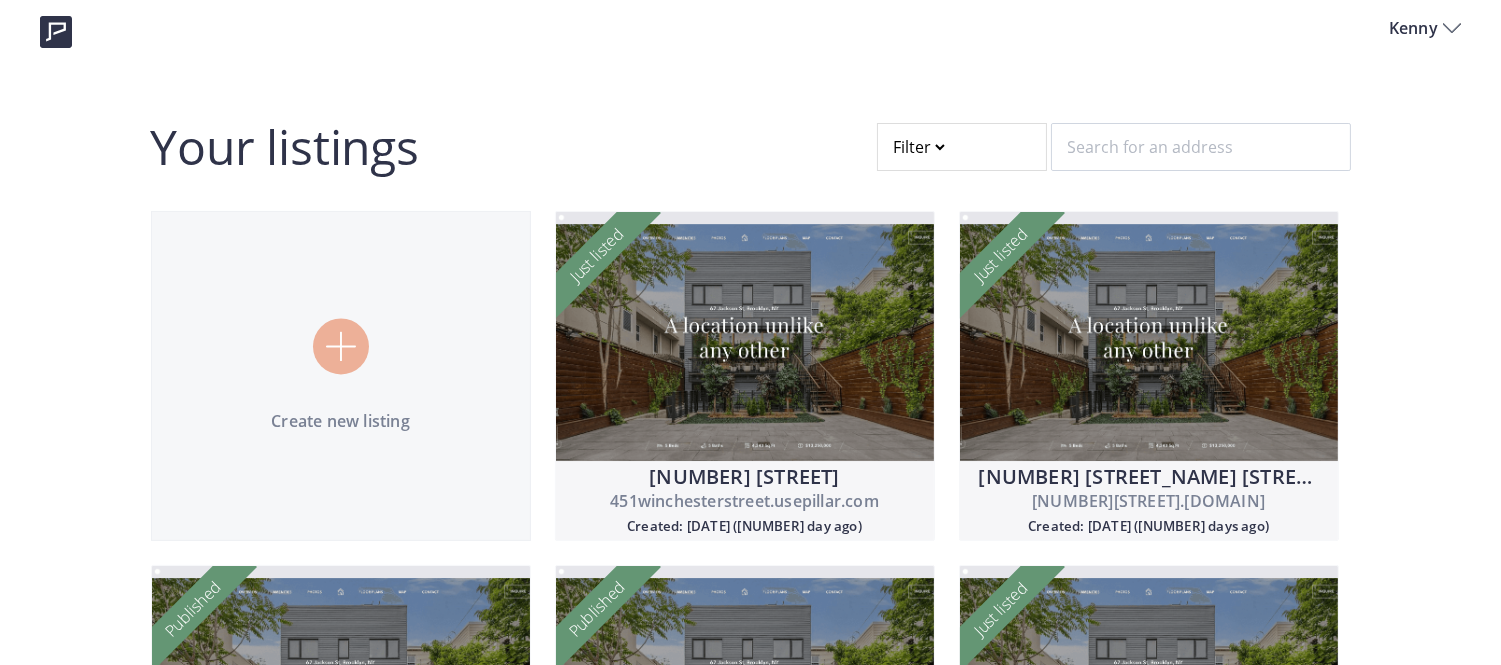 click at bounding box center (962, 147) 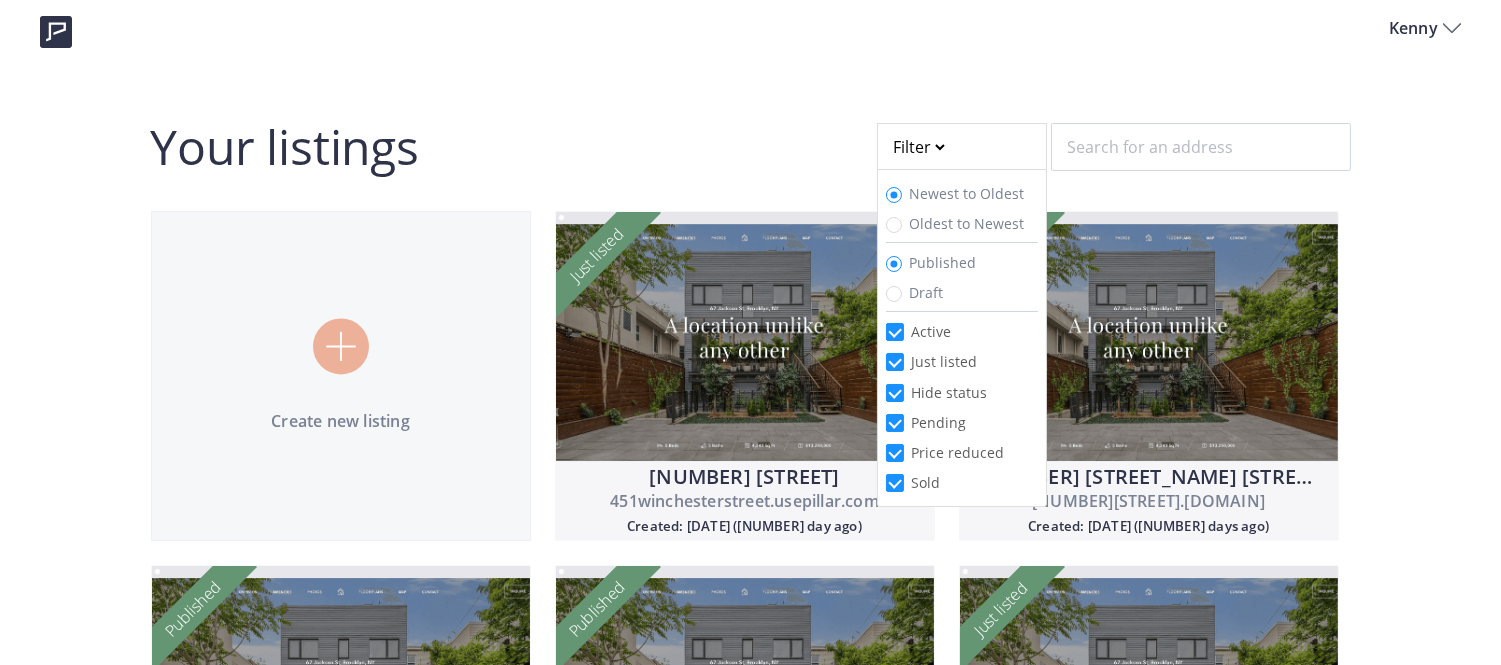 click on "Newest to Oldest Oldest to Newest     Published Draft     Active Just listed Hide status Pending Price reduced Sold" at bounding box center [962, 338] 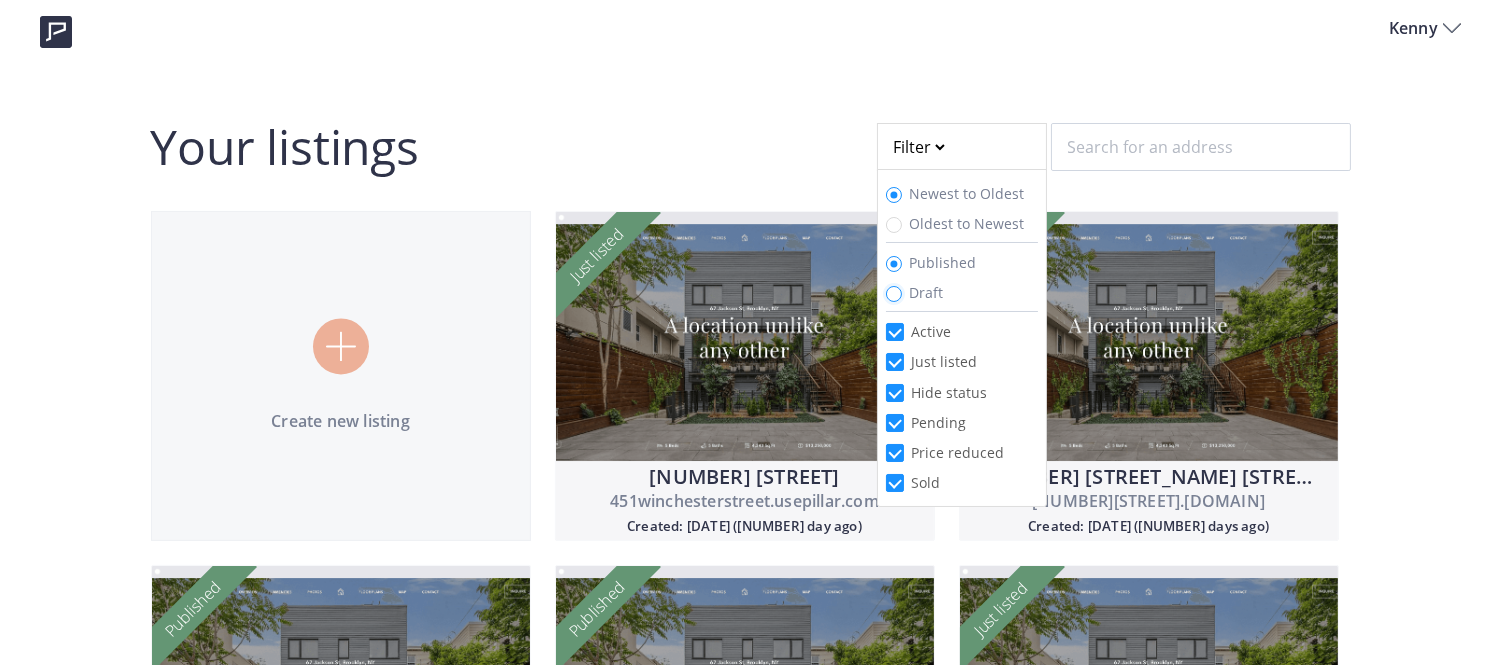 click on "Draft" at bounding box center [894, 294] 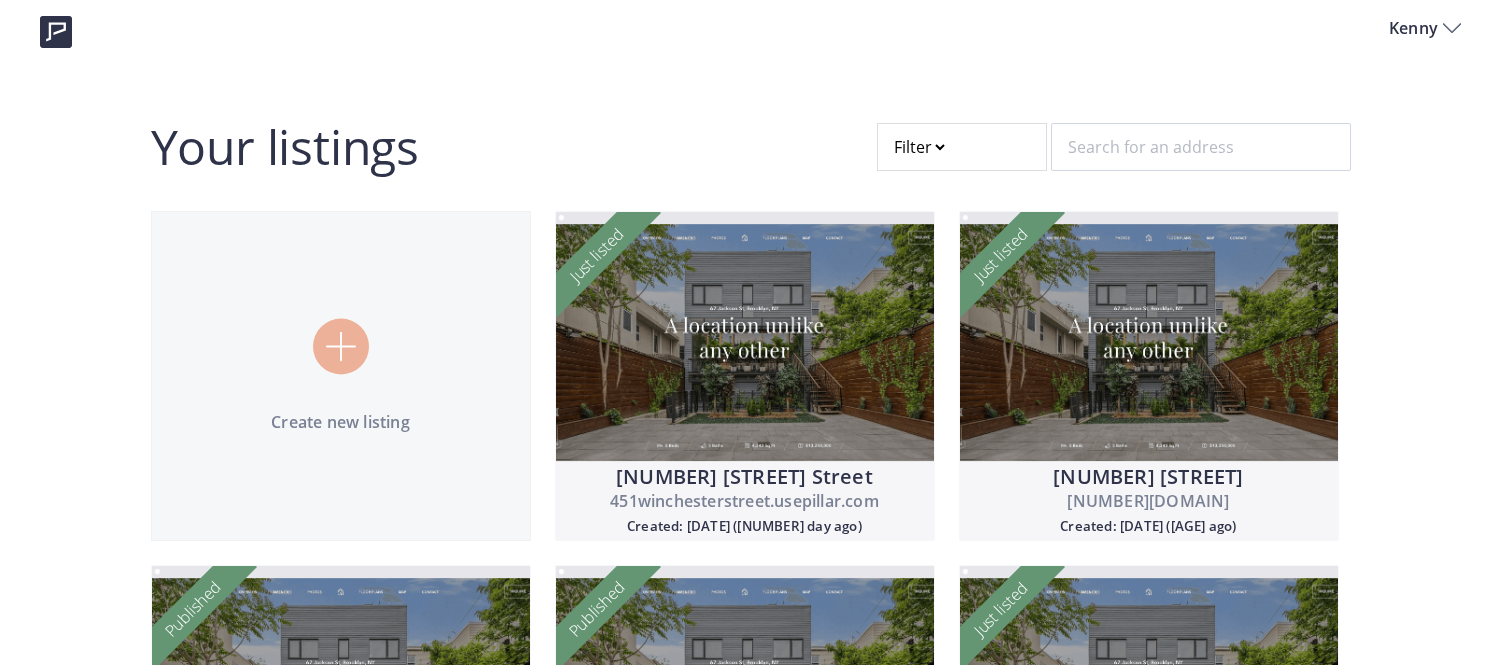 scroll, scrollTop: 0, scrollLeft: 0, axis: both 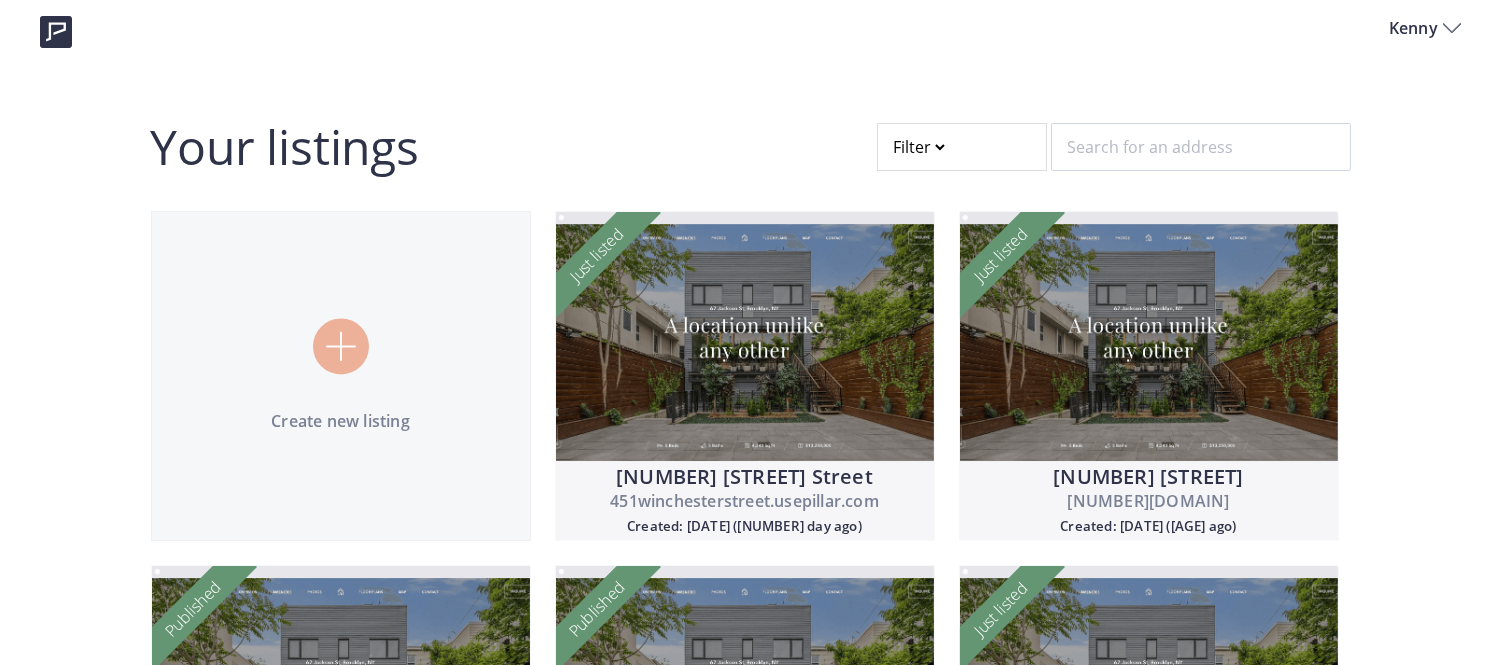 click at bounding box center [962, 147] 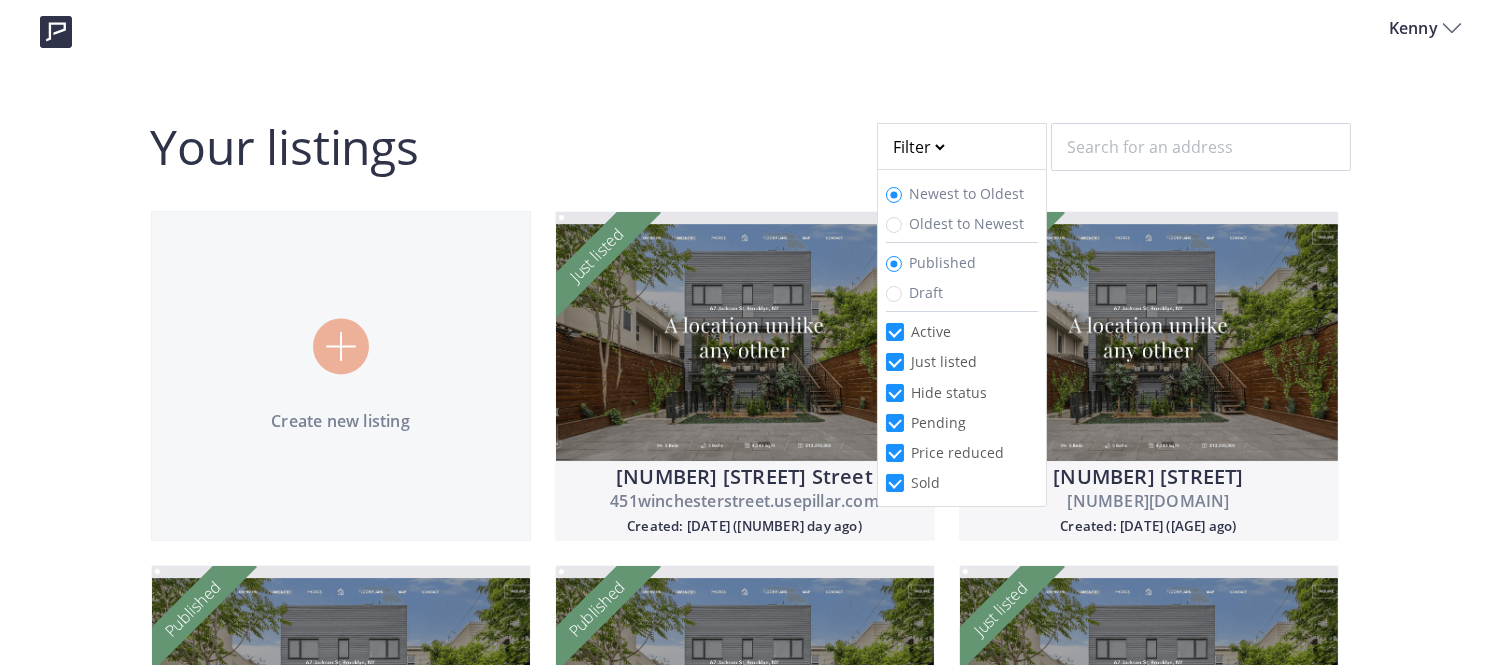 click on "Draft" at bounding box center (962, 292) 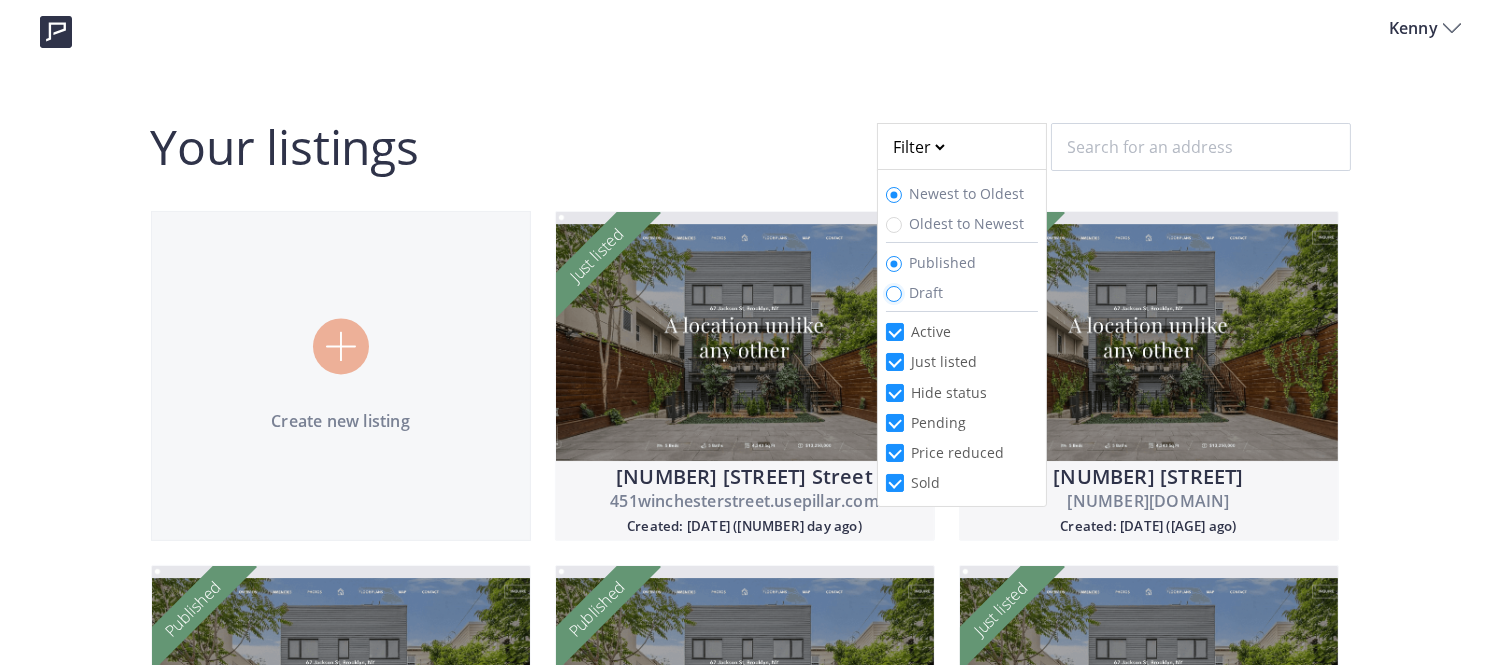 click on "Draft" at bounding box center [894, 294] 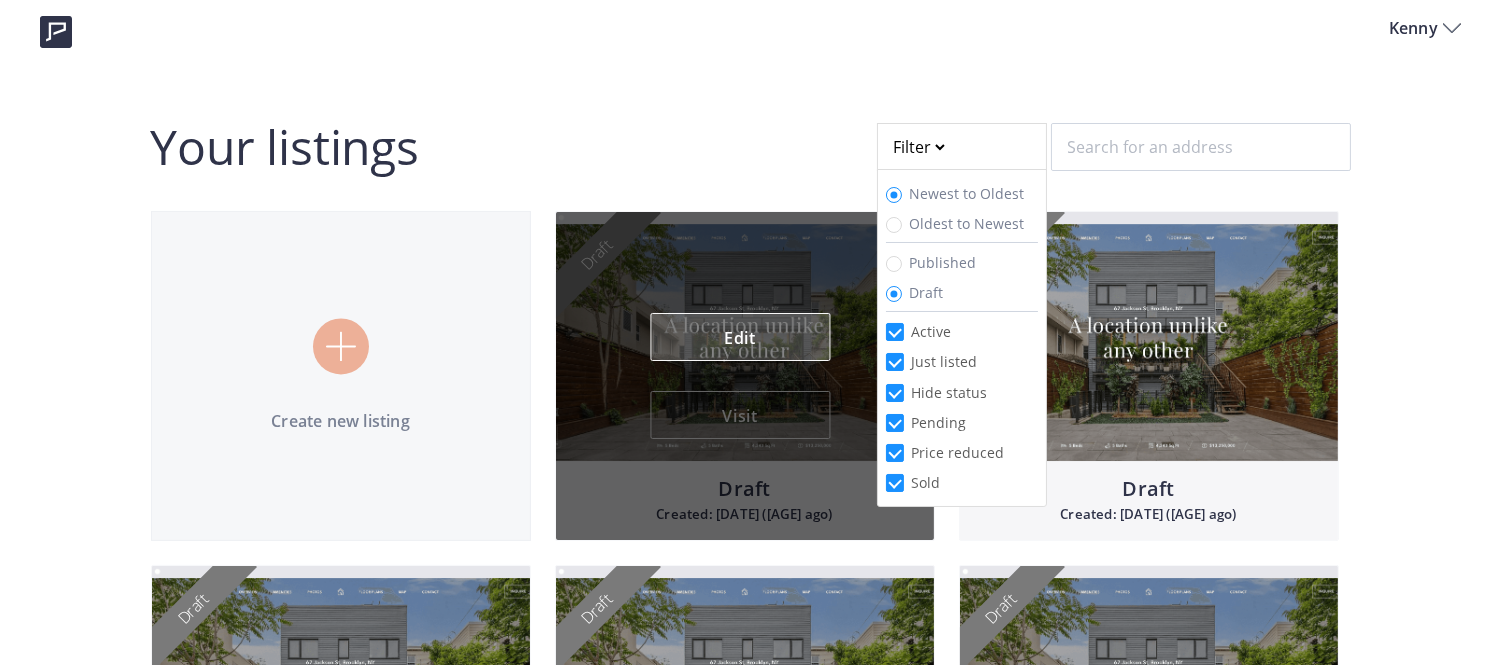click on "Edit" at bounding box center (740, 337) 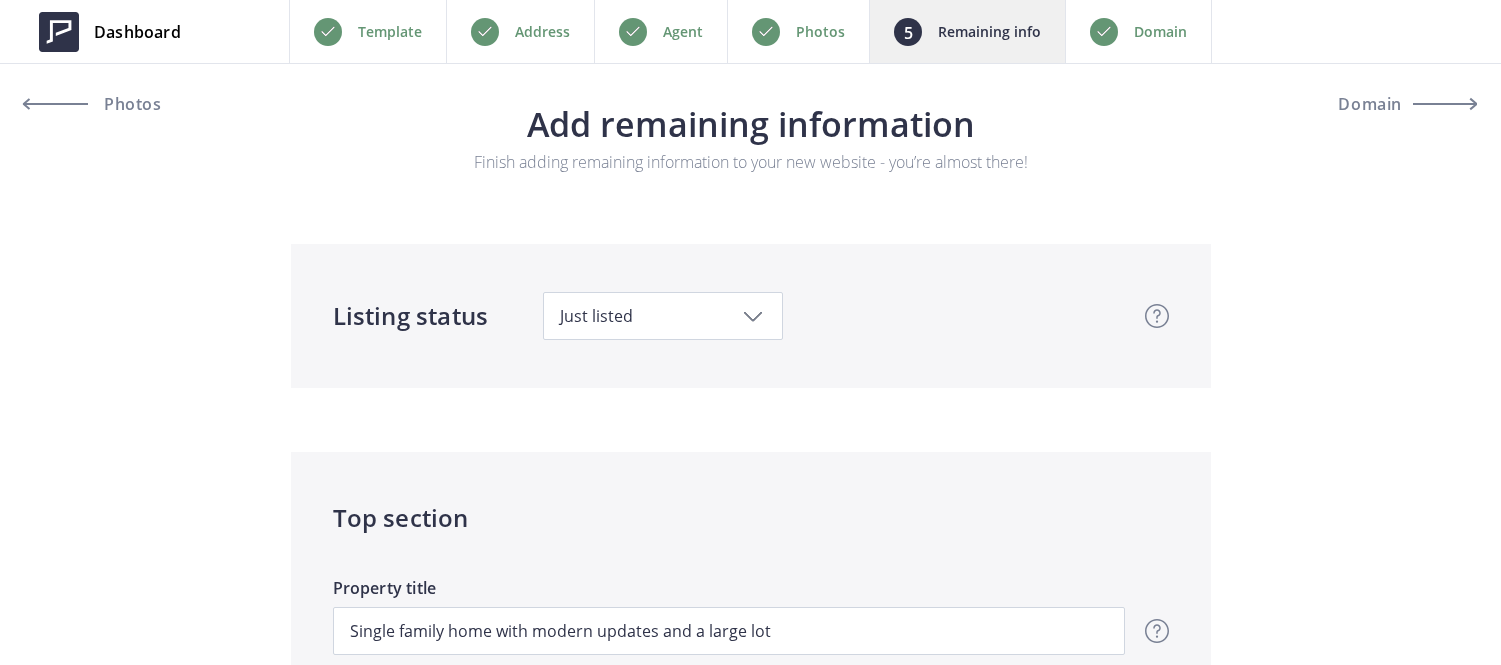 scroll, scrollTop: 0, scrollLeft: 0, axis: both 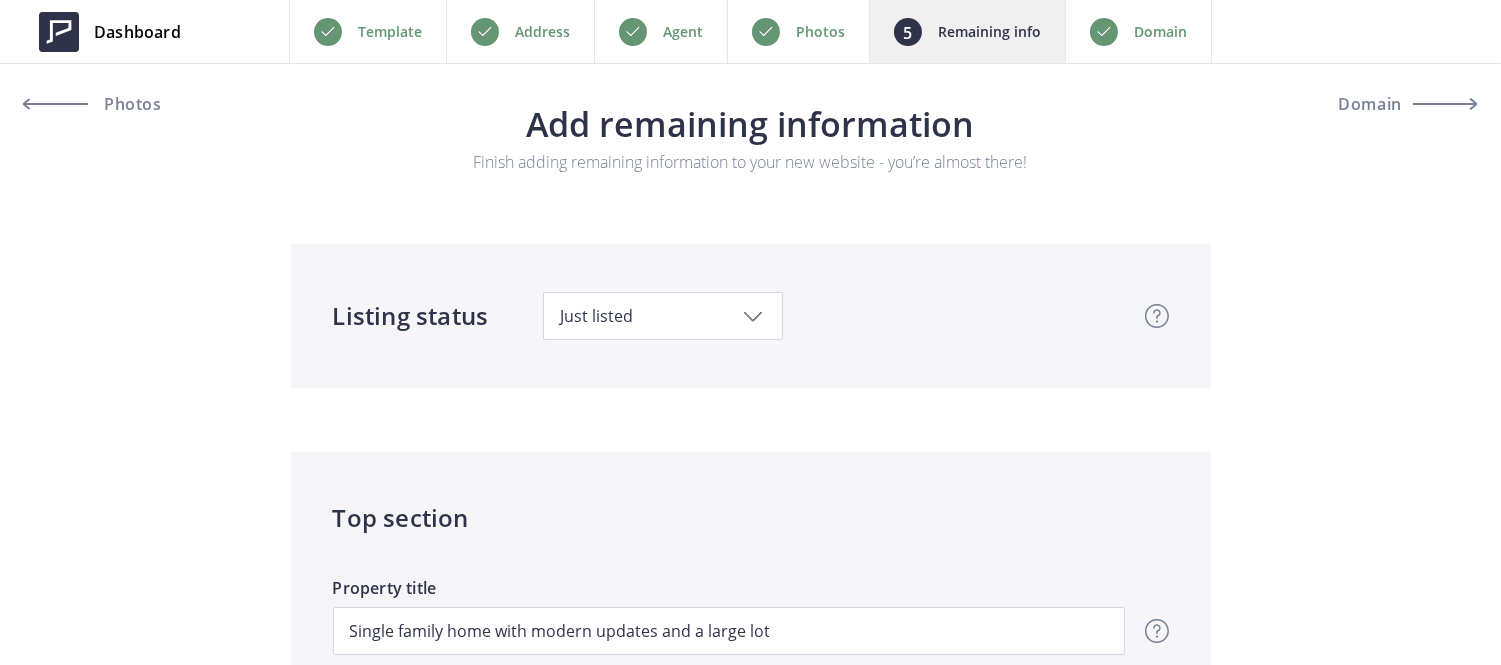 click on "Photos" at bounding box center [820, 32] 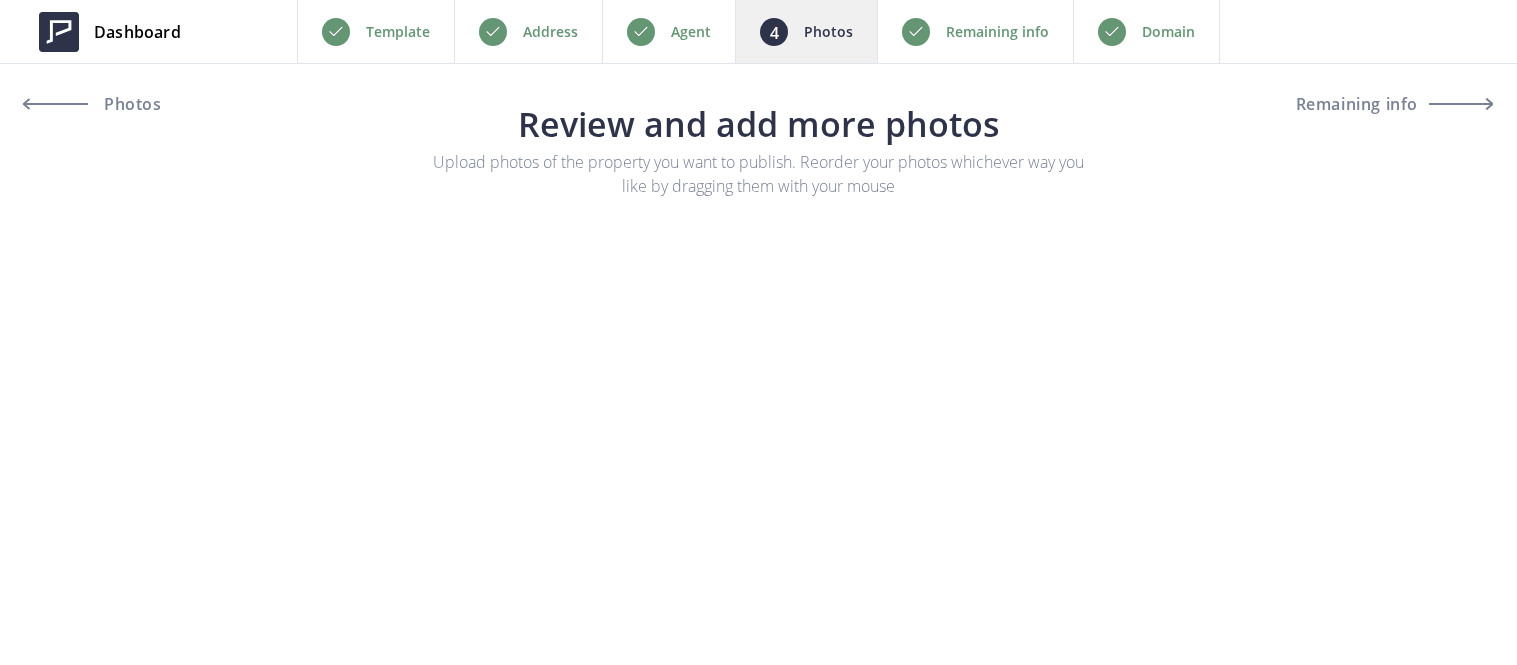 scroll, scrollTop: 0, scrollLeft: 0, axis: both 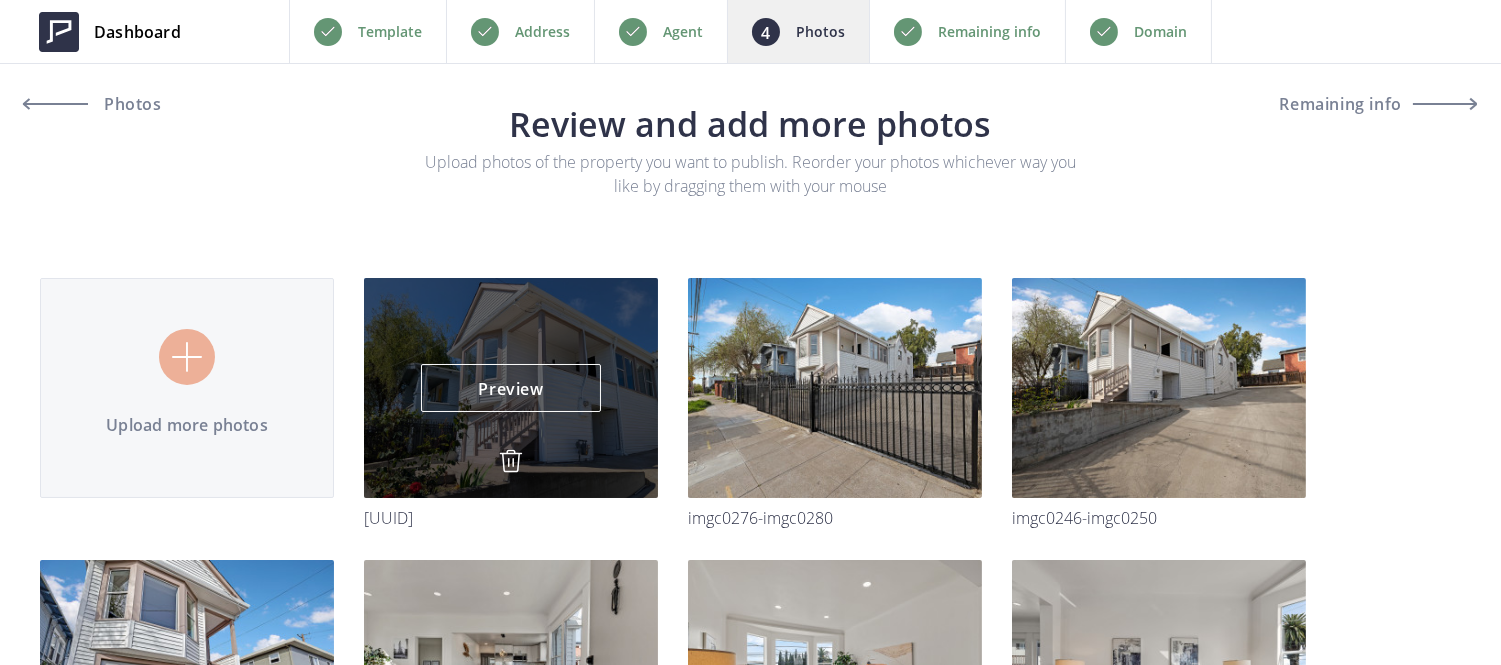 click on "Preview   Preview" at bounding box center (511, 388) 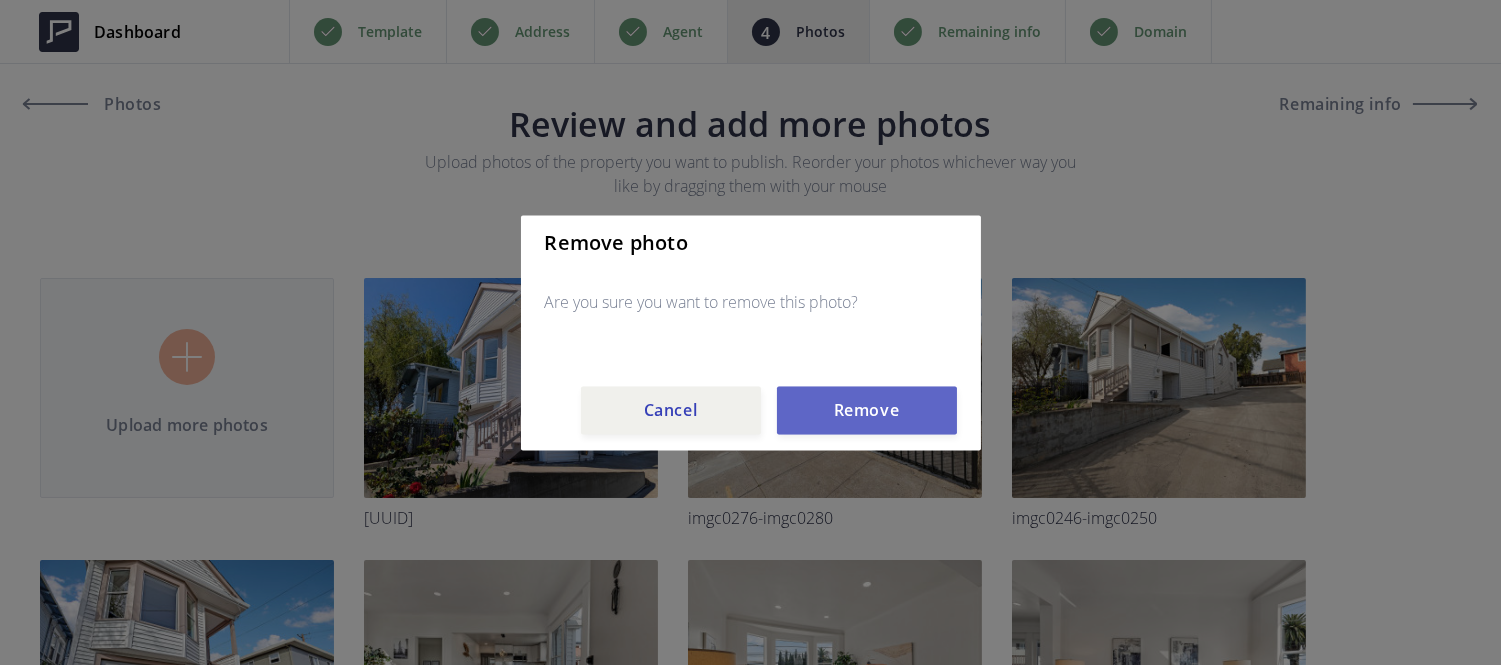 click on "Remove" at bounding box center (867, 410) 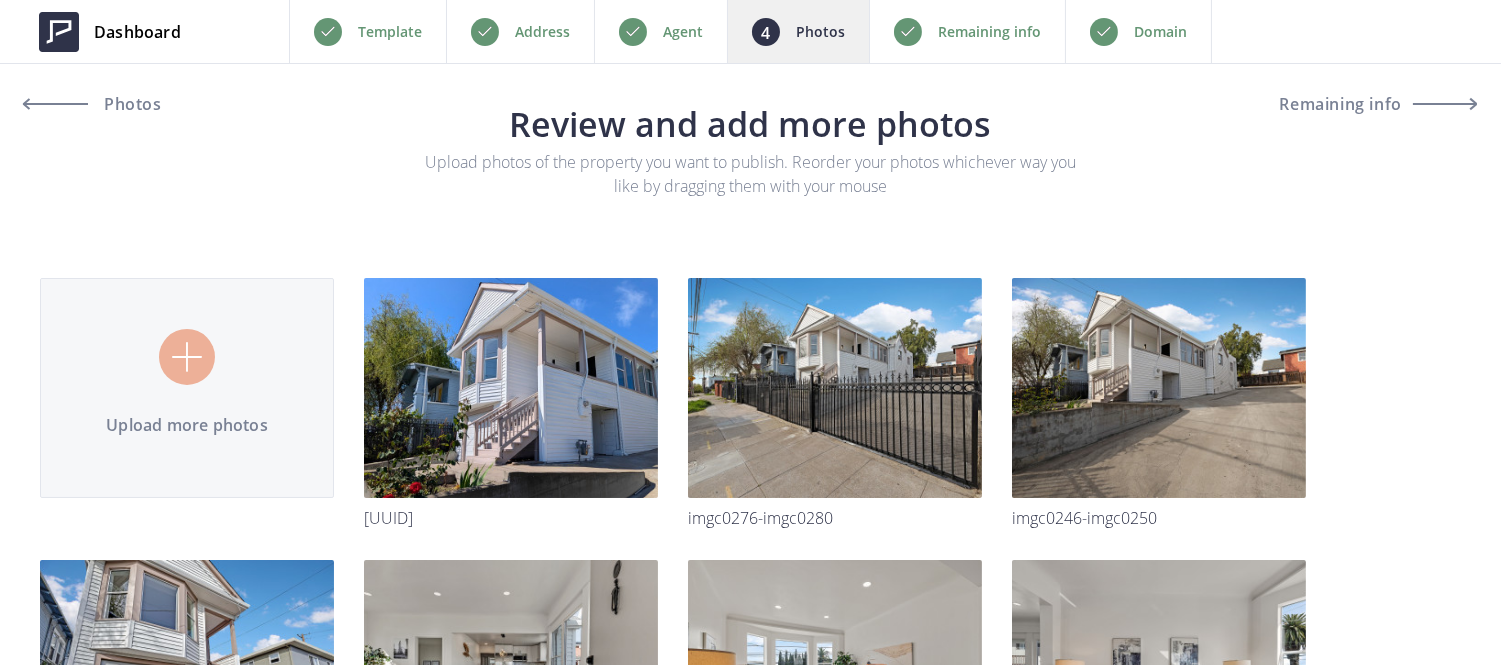 click on "Address" at bounding box center (542, 32) 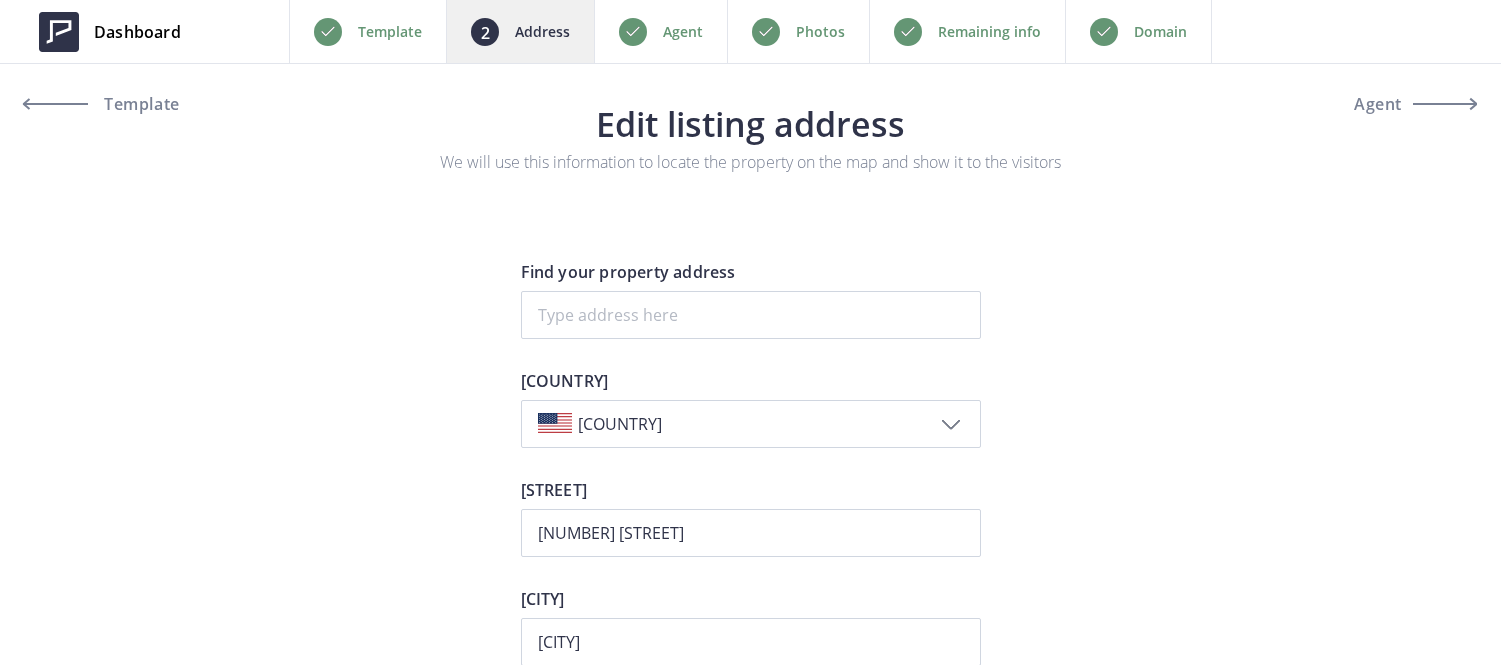 scroll, scrollTop: 0, scrollLeft: 0, axis: both 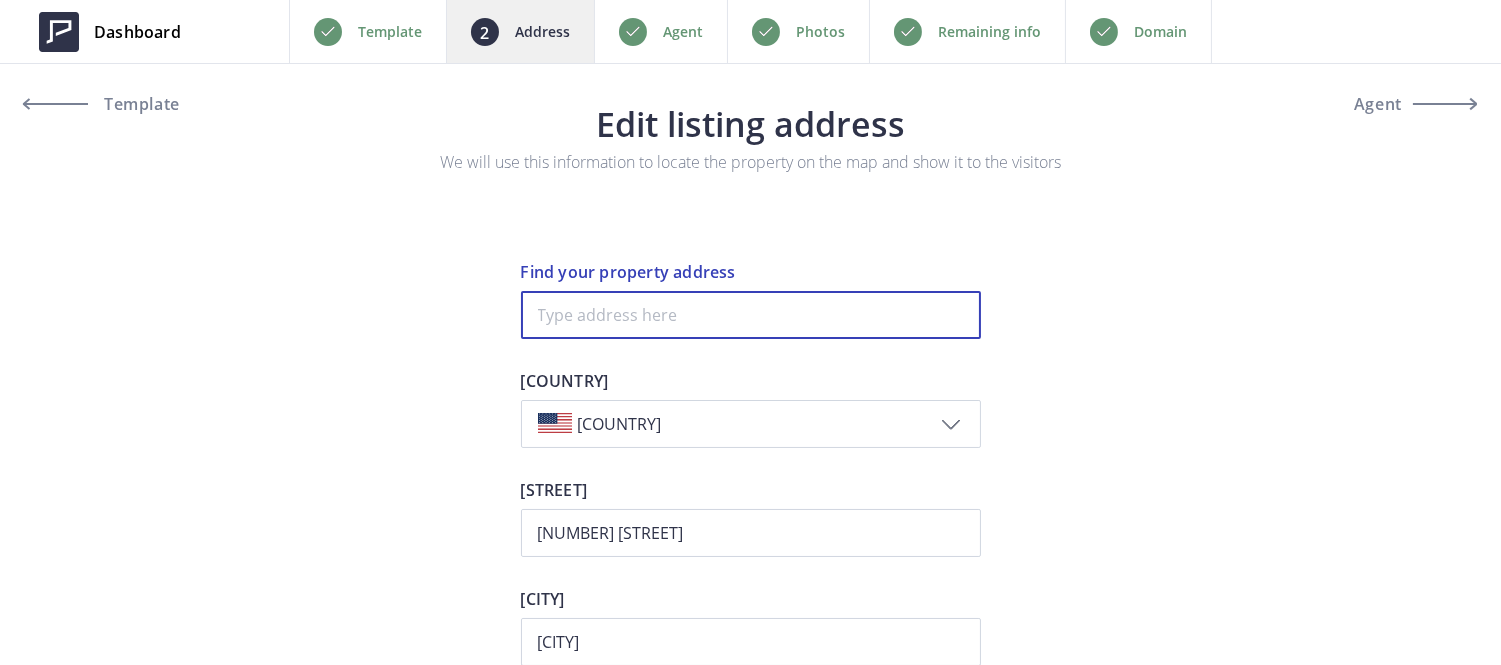 click at bounding box center [751, 315] 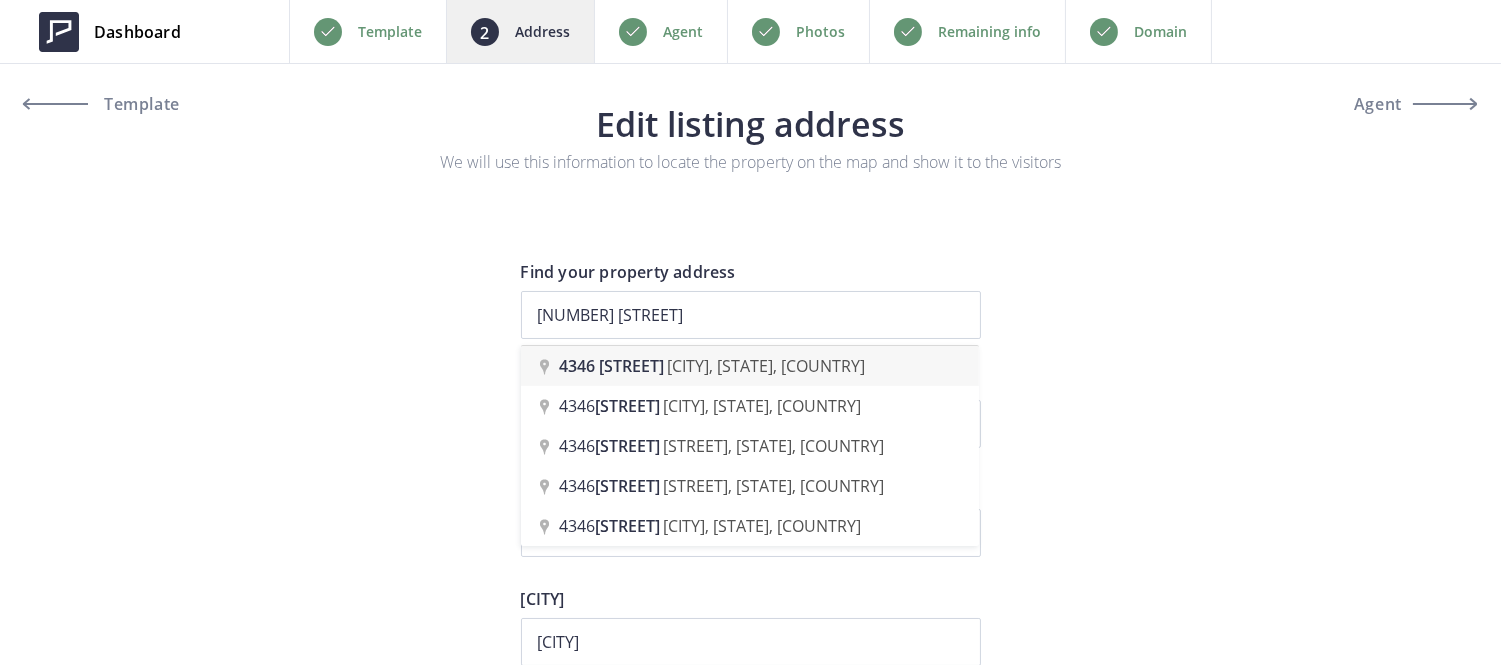 type on "4346 Short Hill Rd, Oakland, CA, USA" 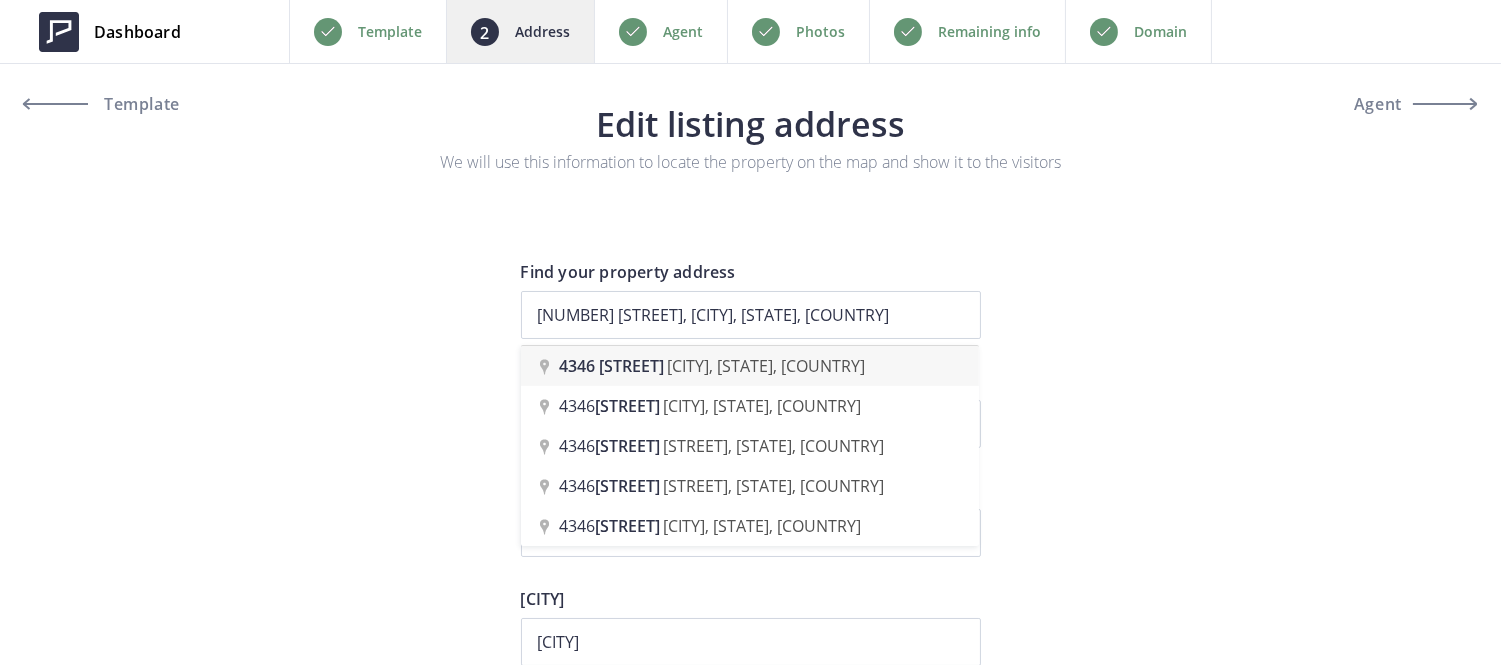 type on "Short Hill Road 4346" 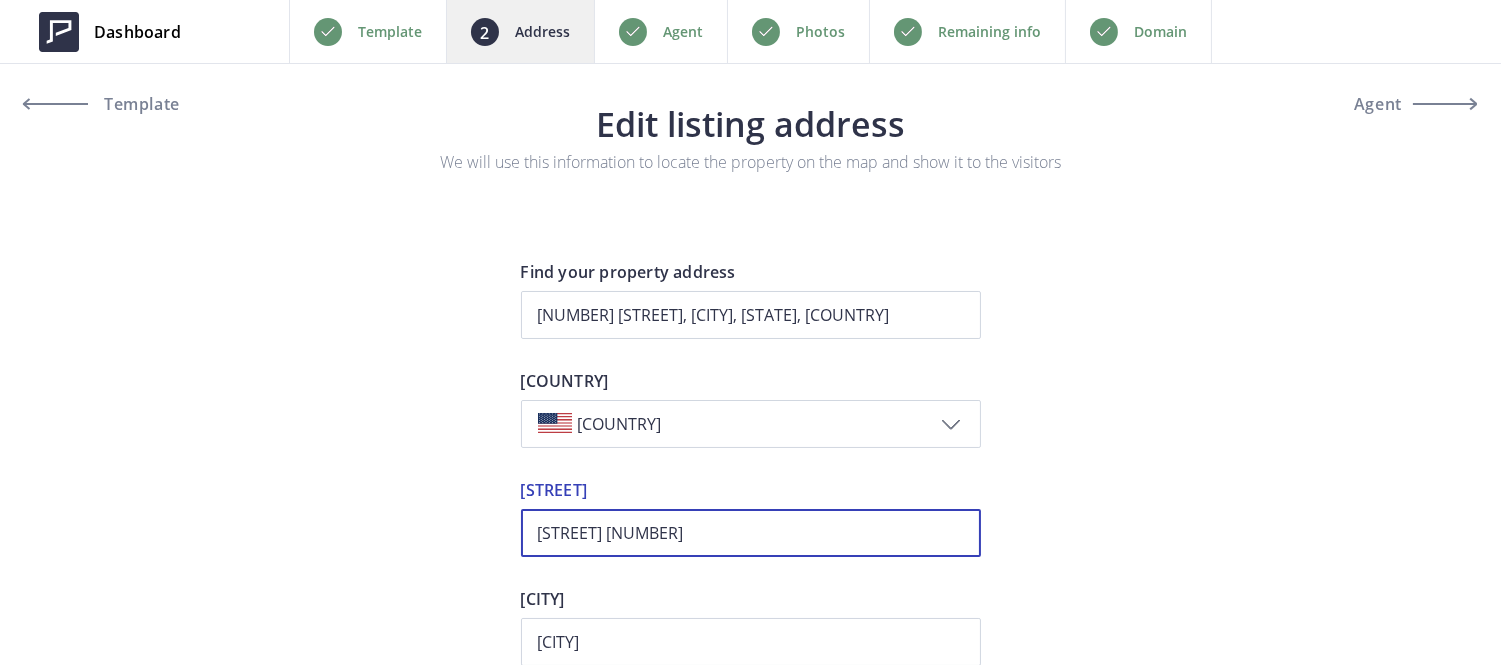 click on "Short Hill Road 4346" at bounding box center (751, 533) 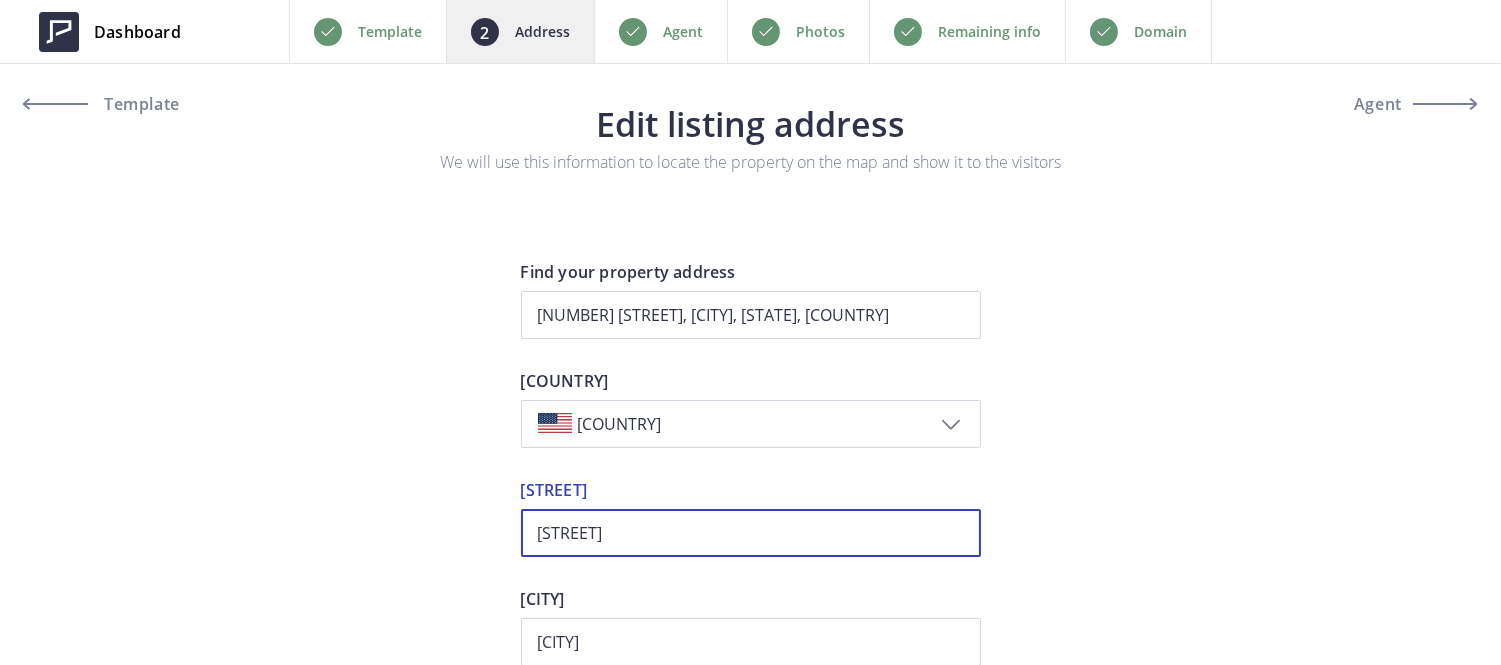 click on "Short Hill Road" at bounding box center [751, 533] 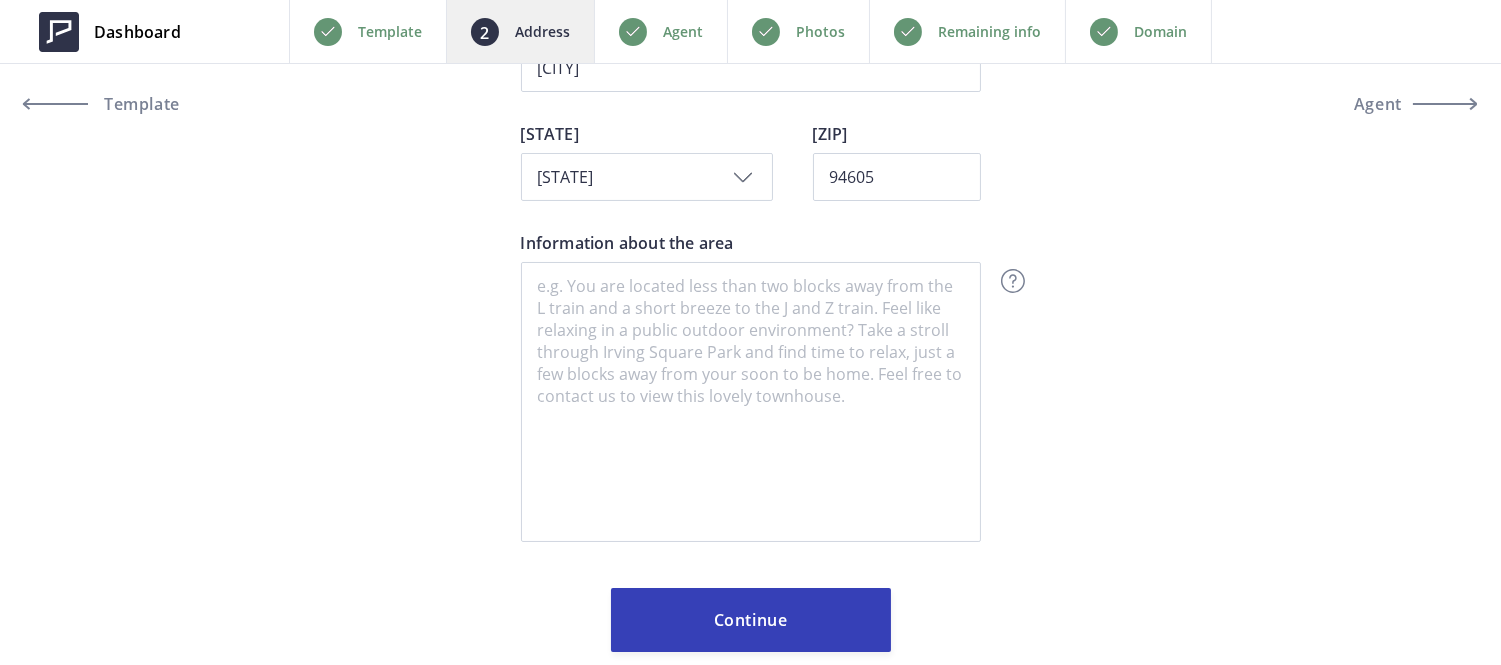 scroll, scrollTop: 616, scrollLeft: 0, axis: vertical 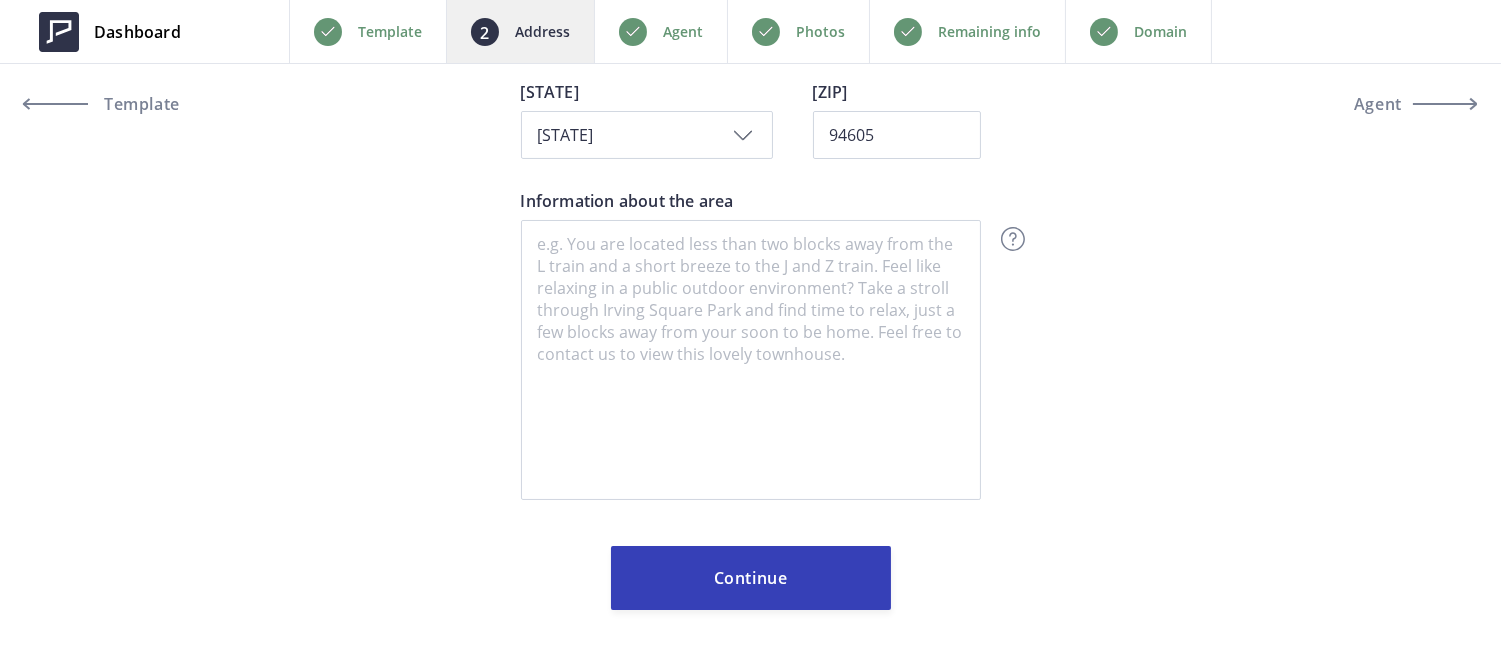 type on "4346 Short Hill Road" 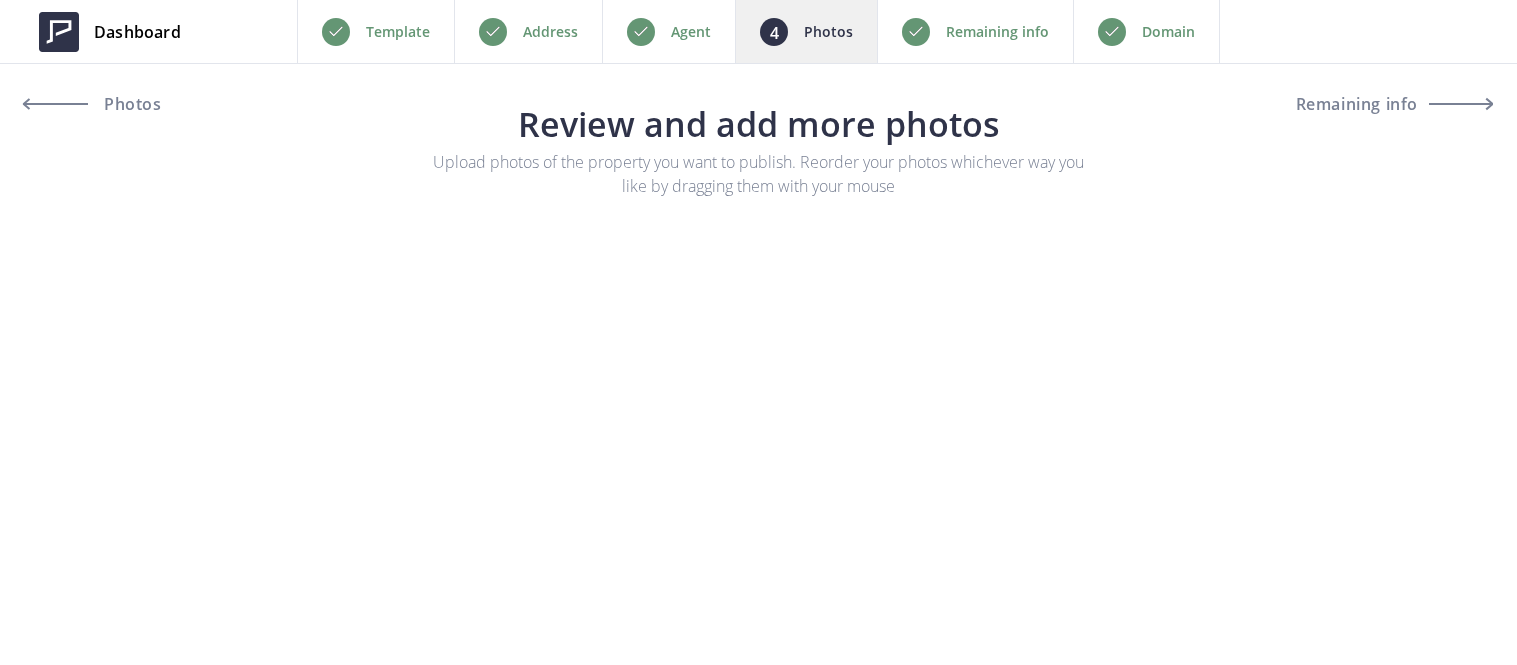 scroll, scrollTop: 0, scrollLeft: 0, axis: both 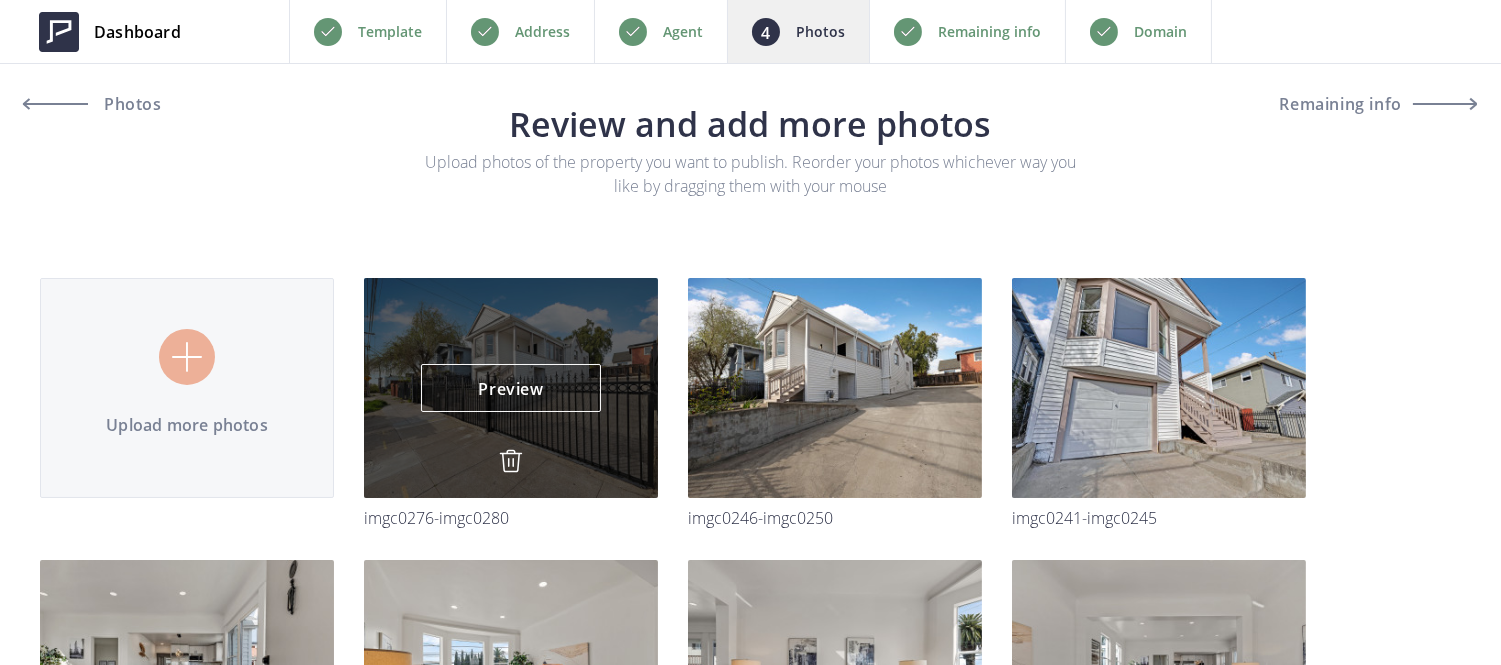 click at bounding box center [511, 461] 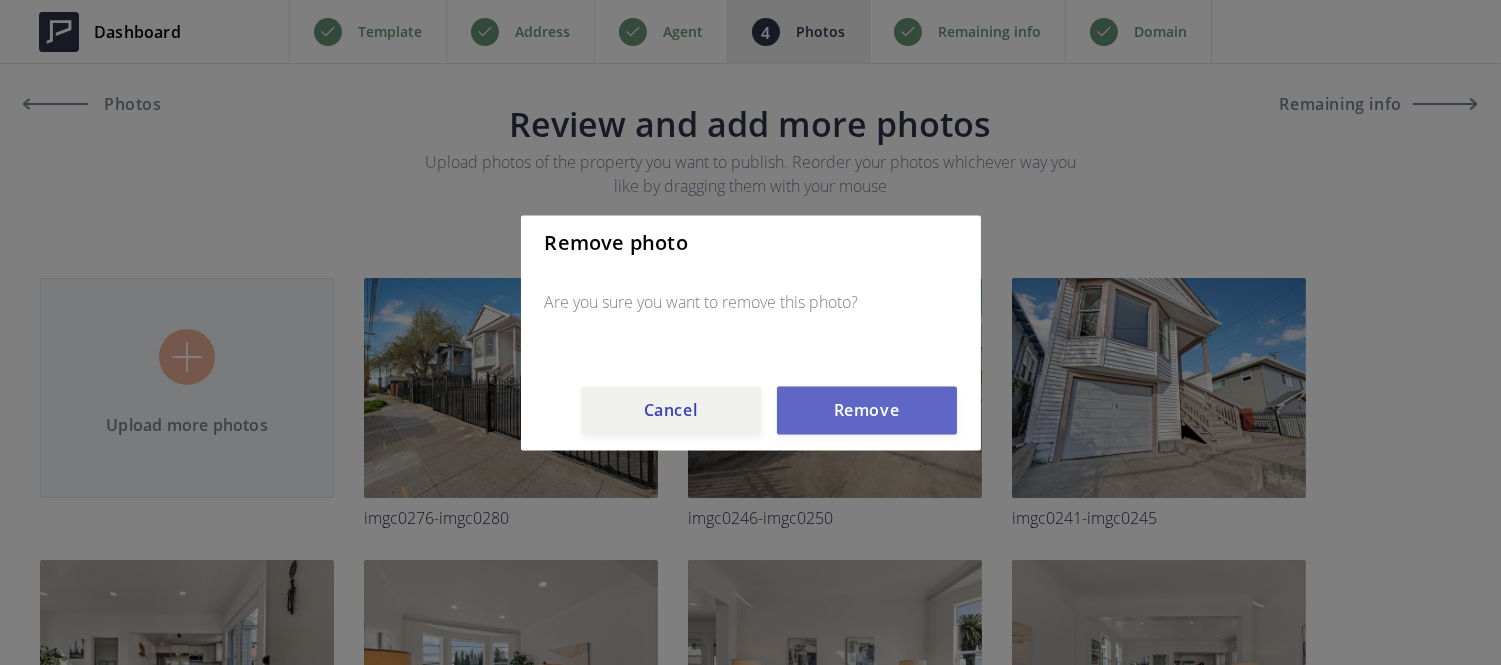 click on "Remove" at bounding box center [867, 410] 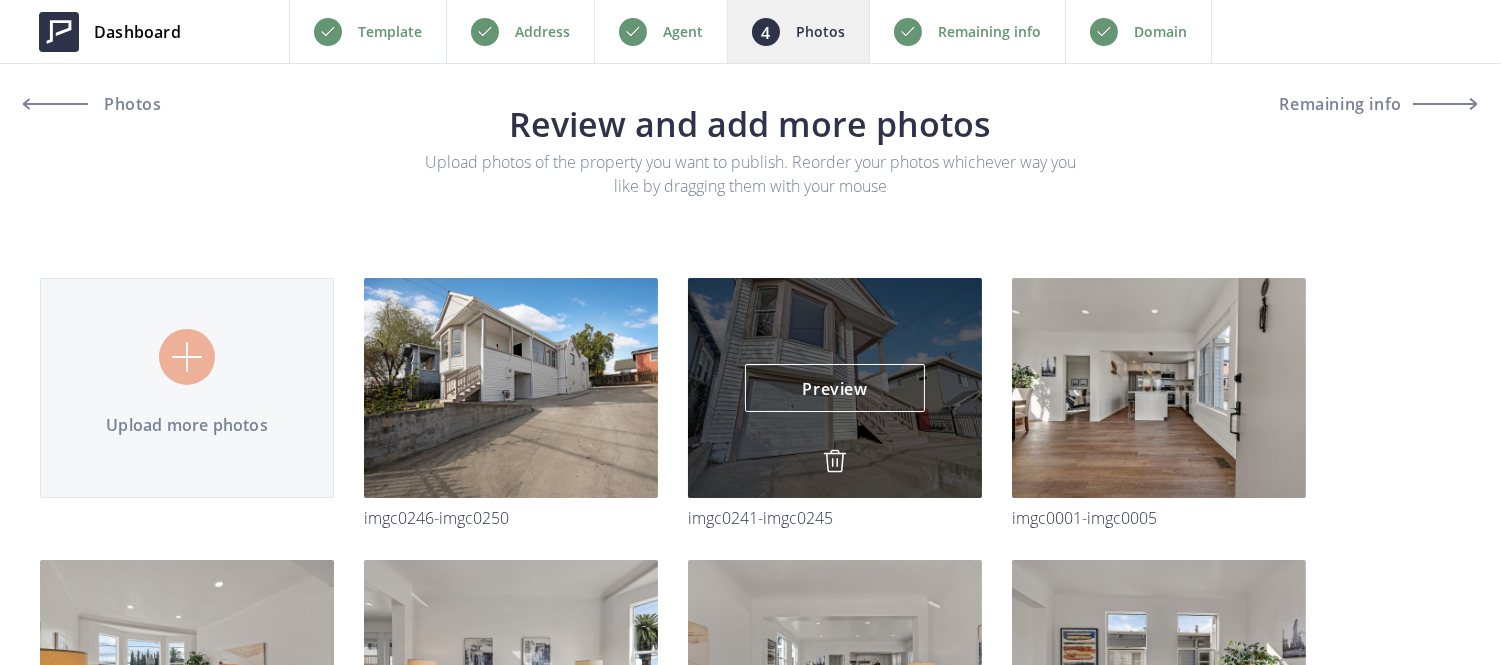 click at bounding box center (835, 461) 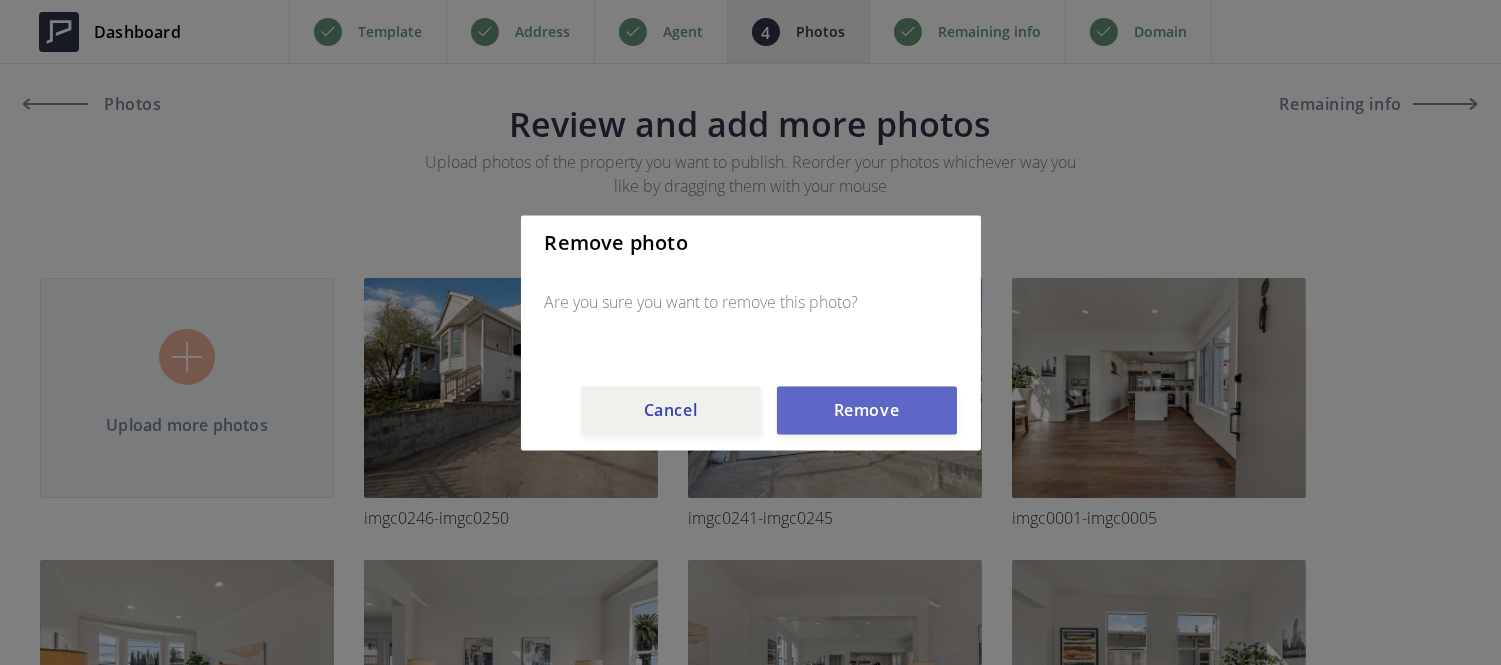 click on "Remove" at bounding box center [867, 410] 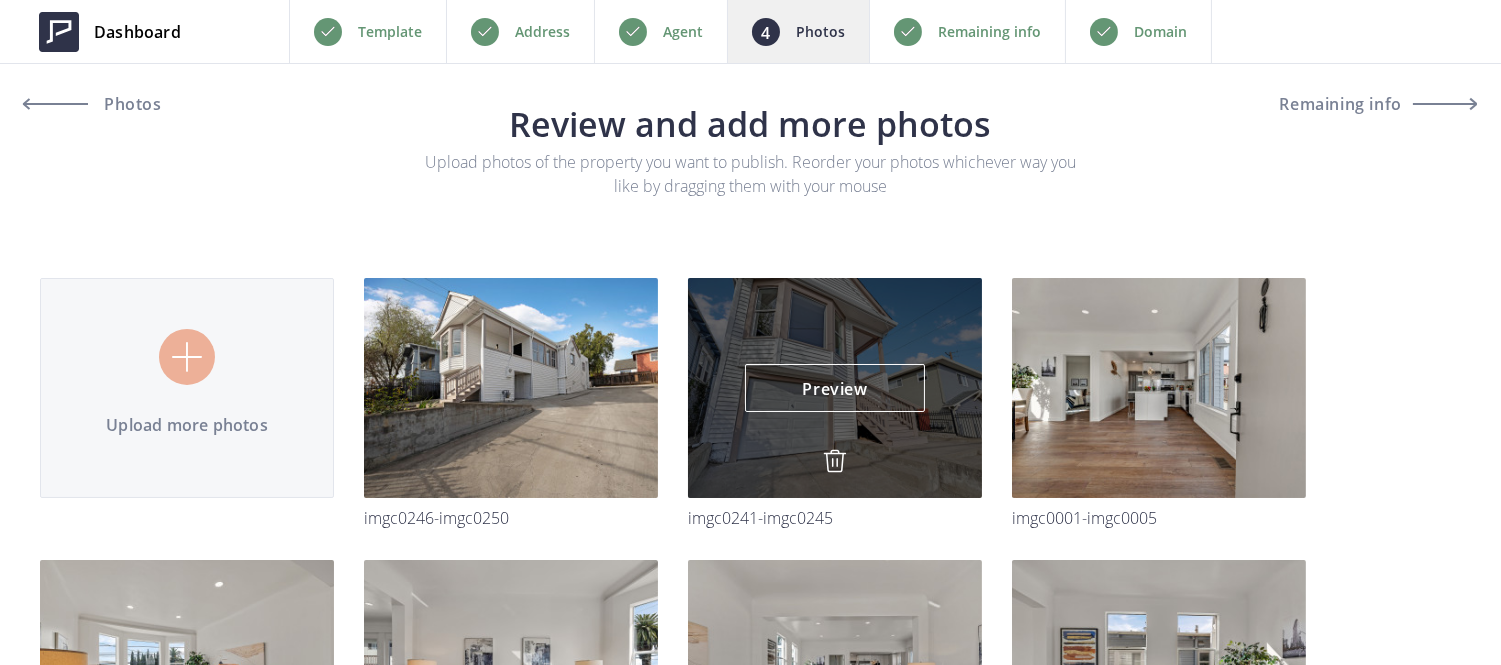 click on "Preview   Preview" at bounding box center (1159, 388) 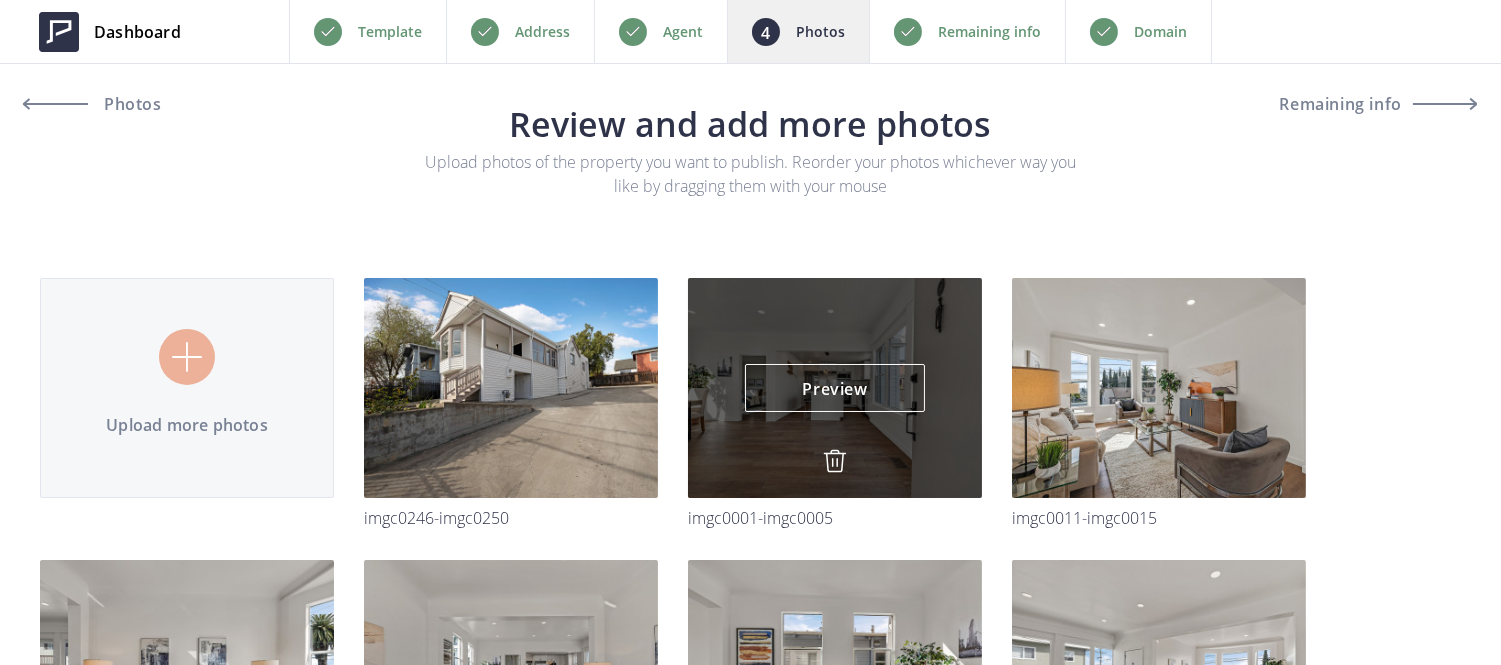click at bounding box center (835, 461) 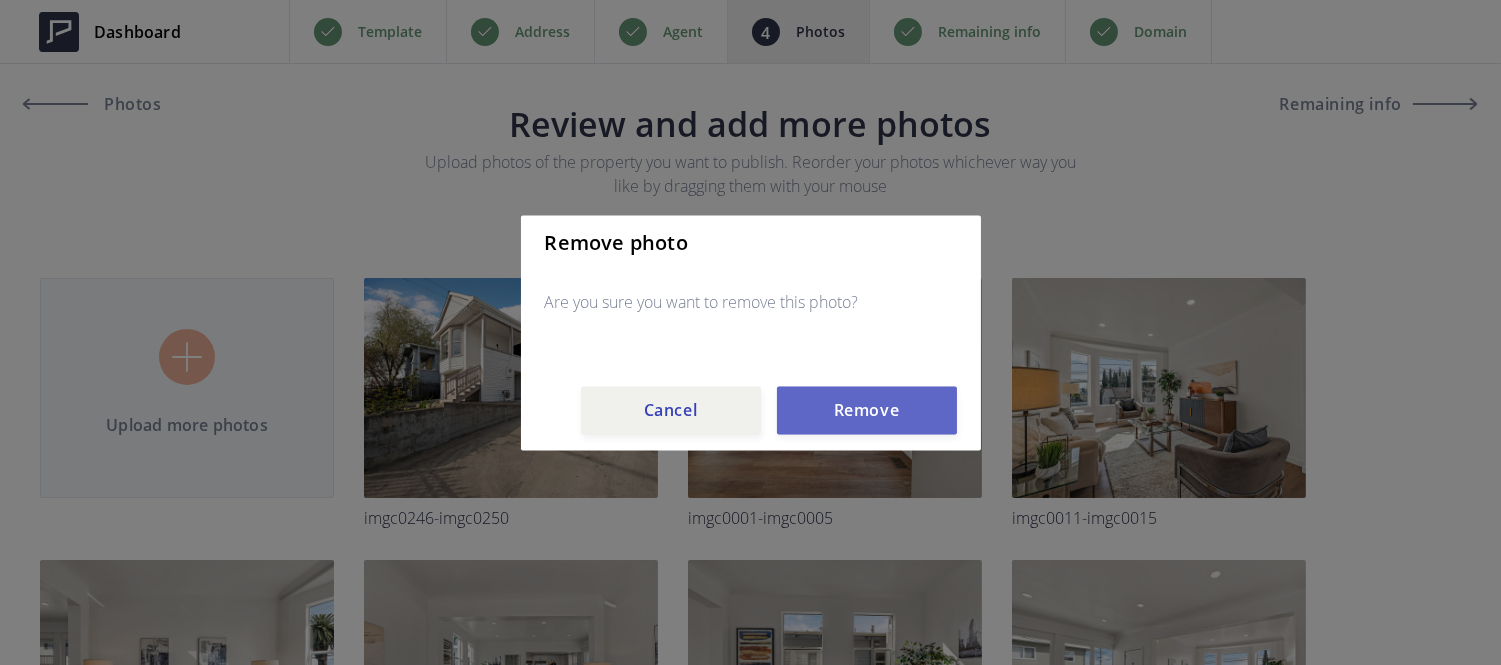 click on "Remove" at bounding box center [867, 410] 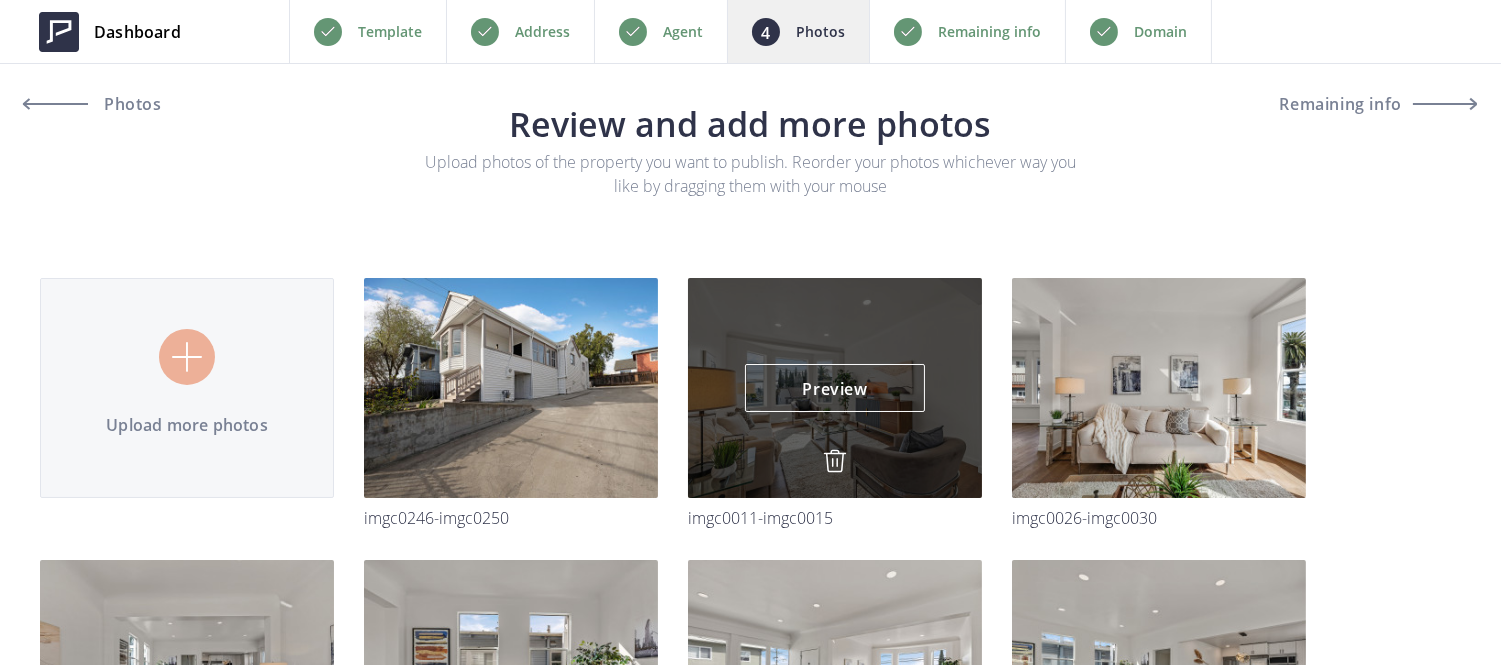 click at bounding box center (835, 461) 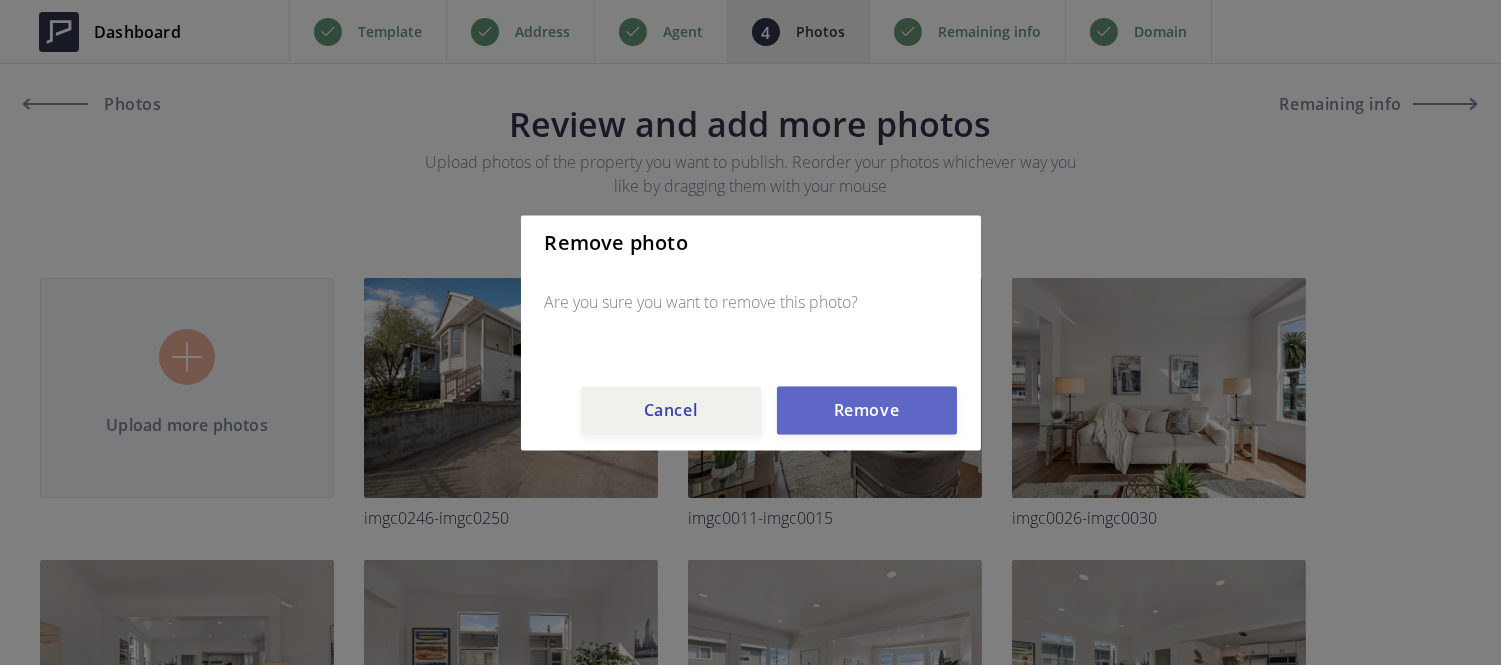click on "Remove" at bounding box center [867, 410] 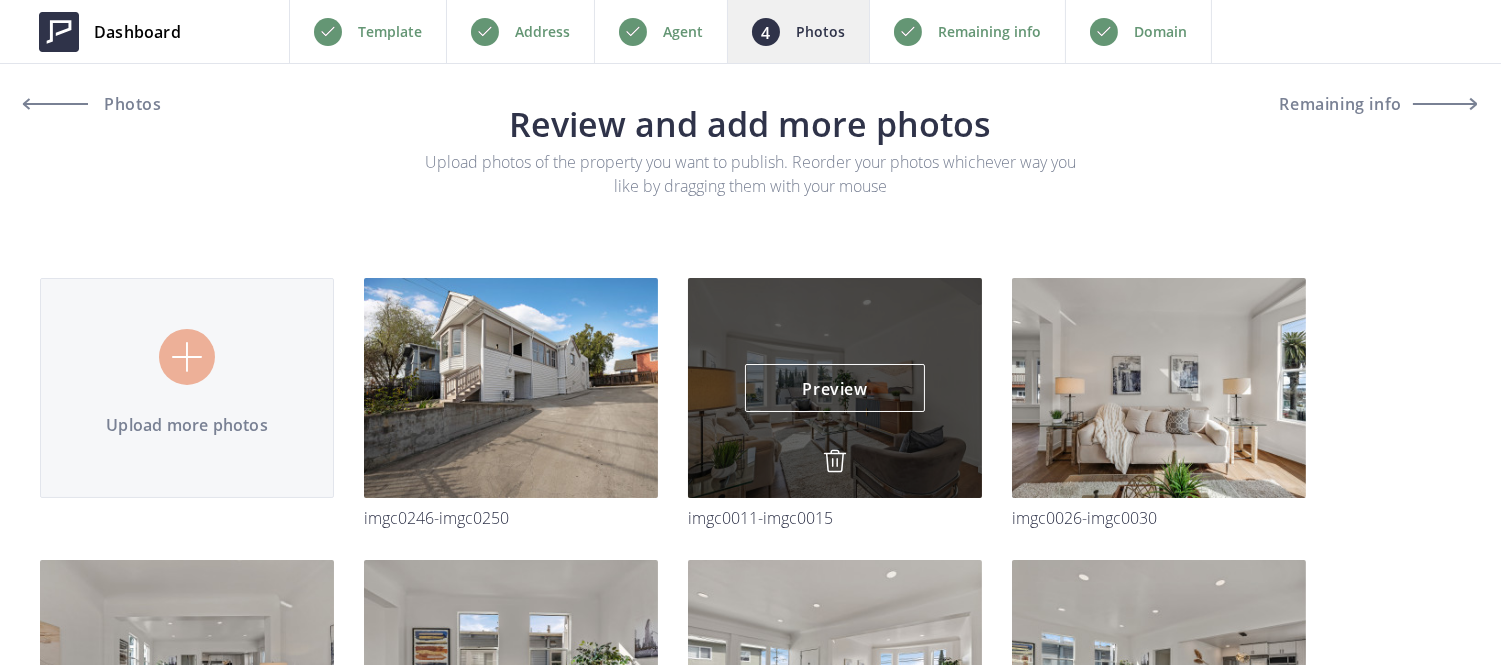 click at bounding box center [835, 461] 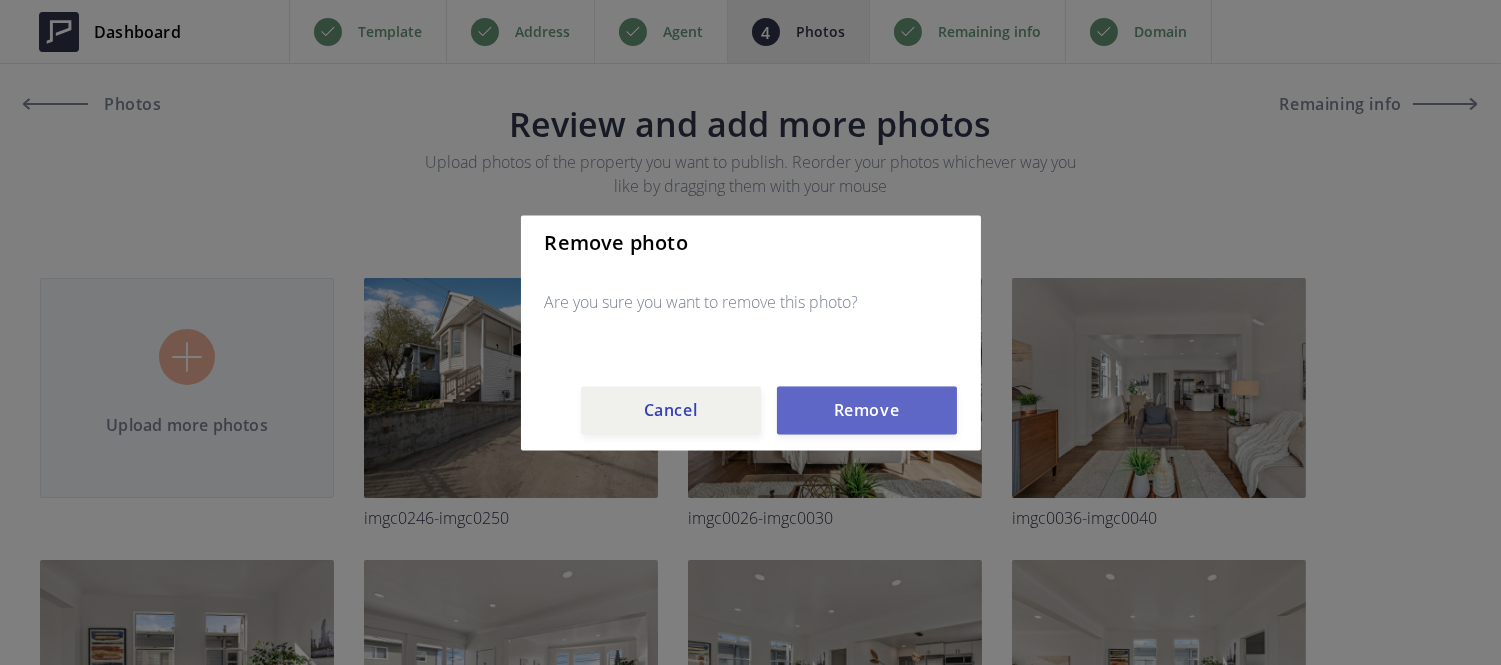 click on "Remove" at bounding box center [867, 410] 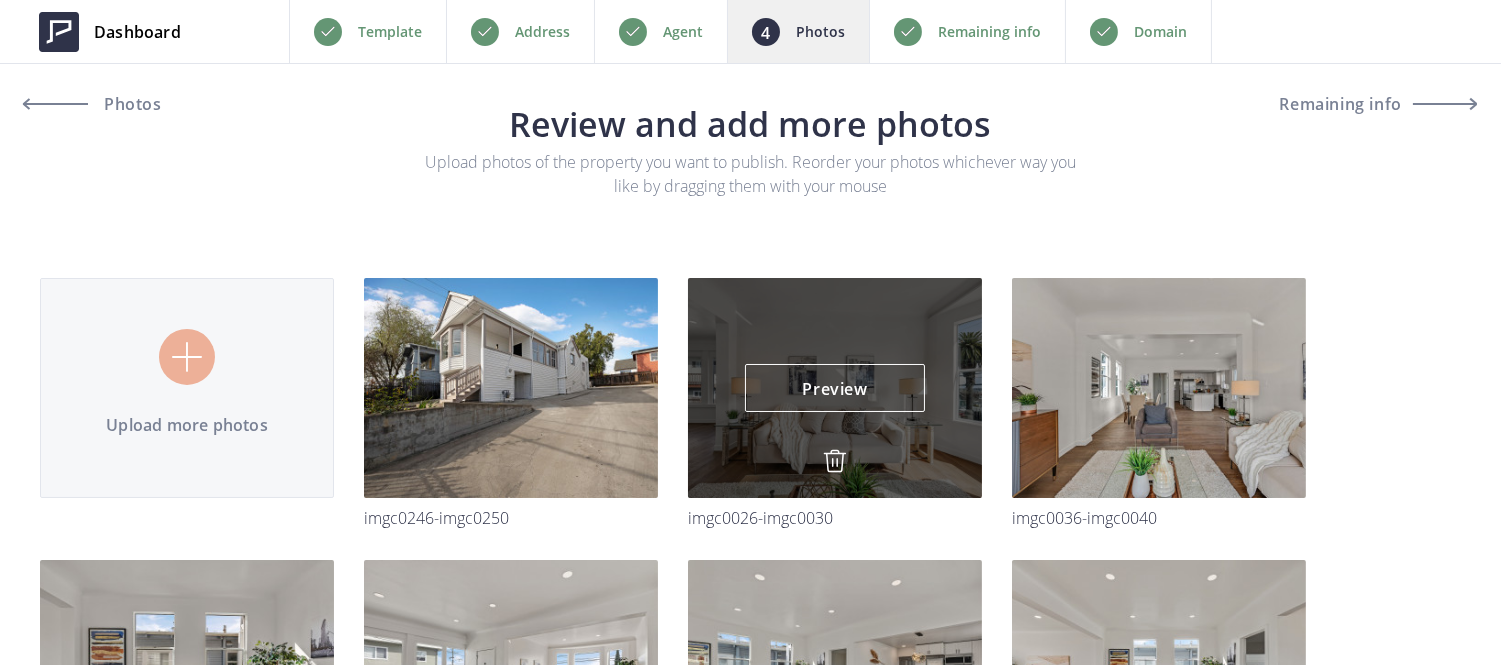 click at bounding box center [835, 461] 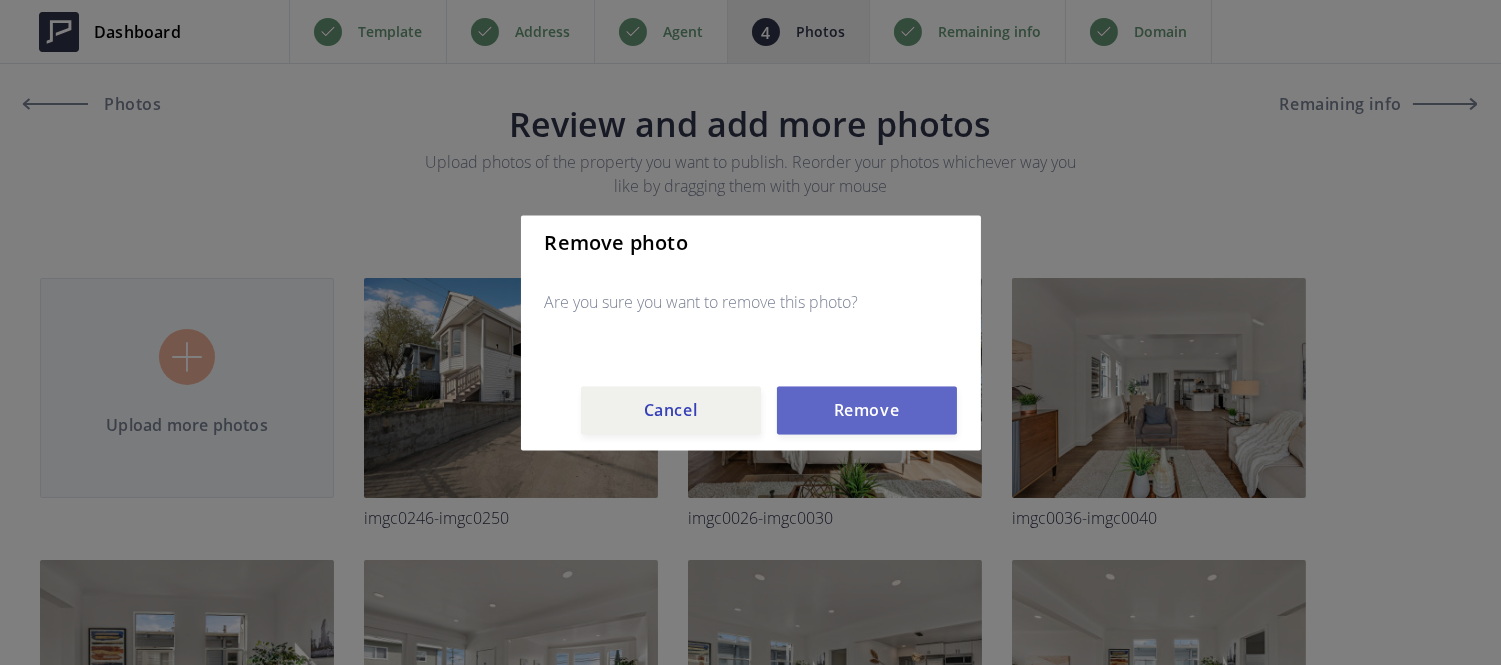 click on "Remove" at bounding box center [867, 410] 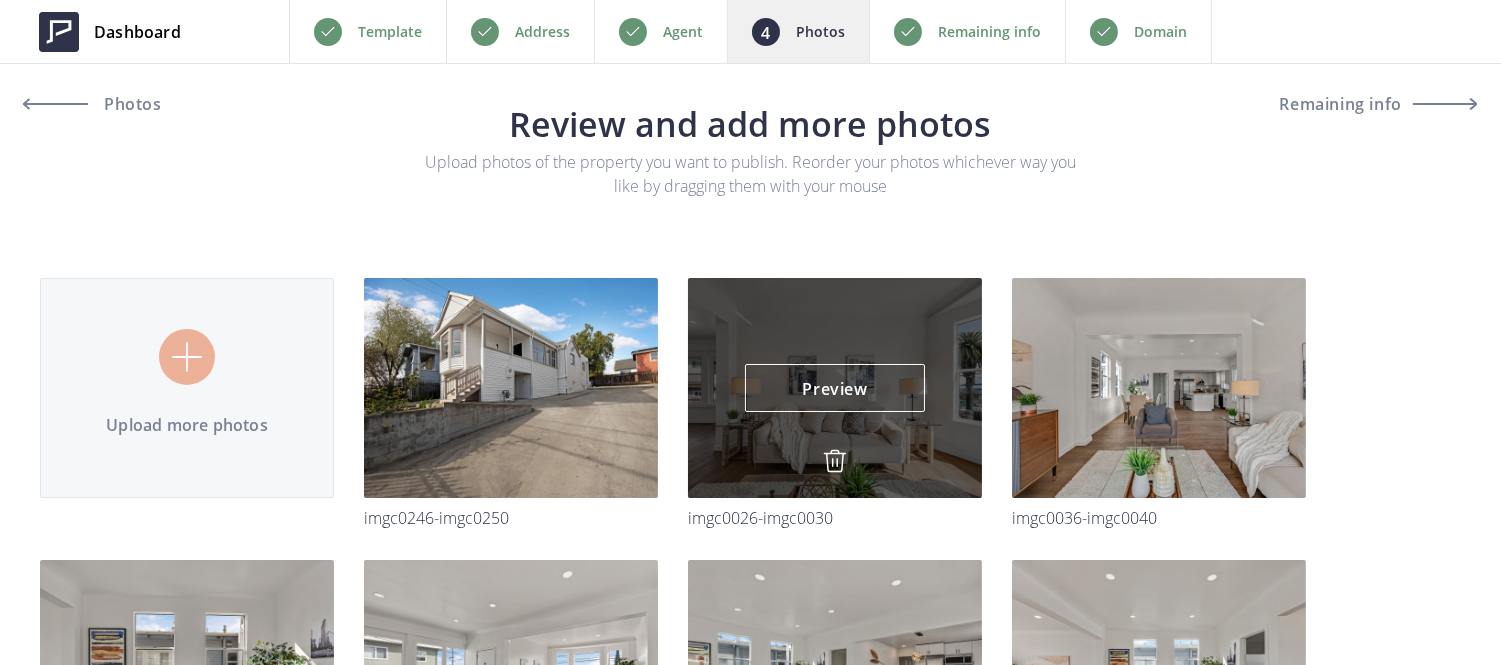 click at bounding box center (0, 0) 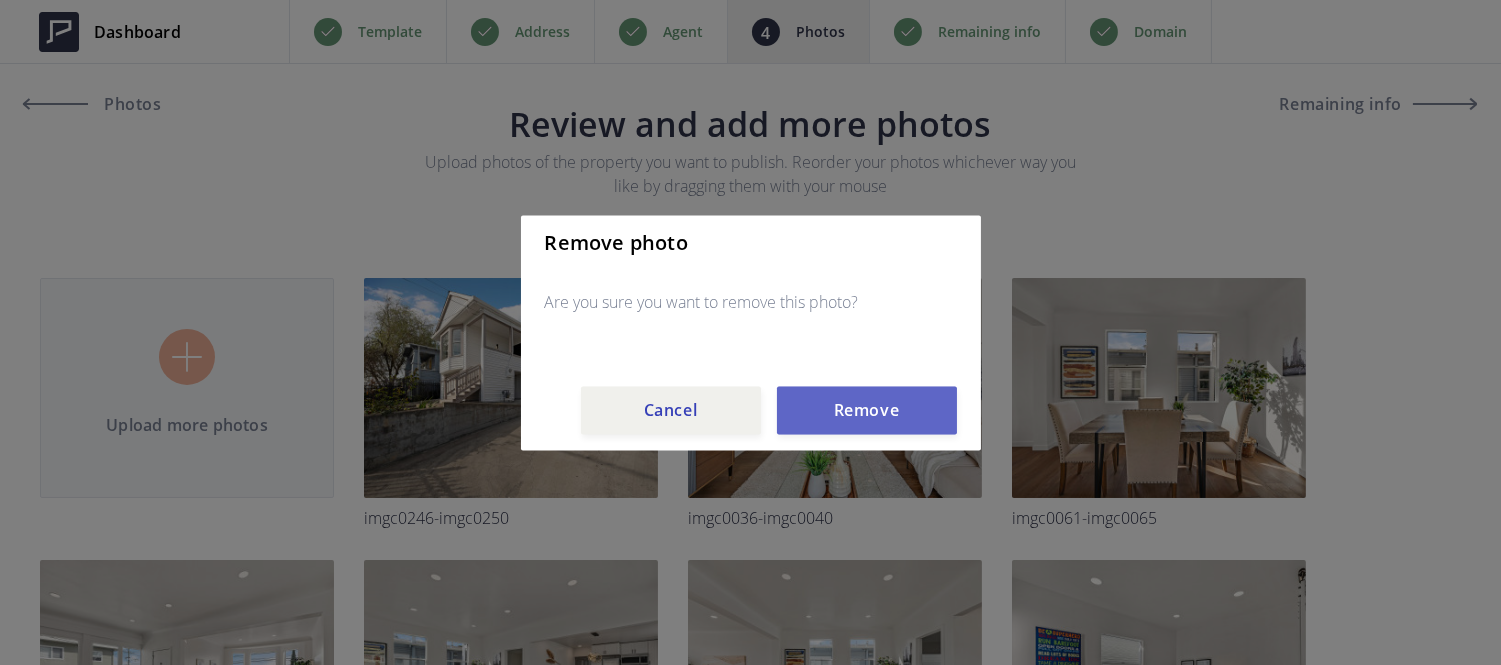 click on "Remove" at bounding box center (867, 410) 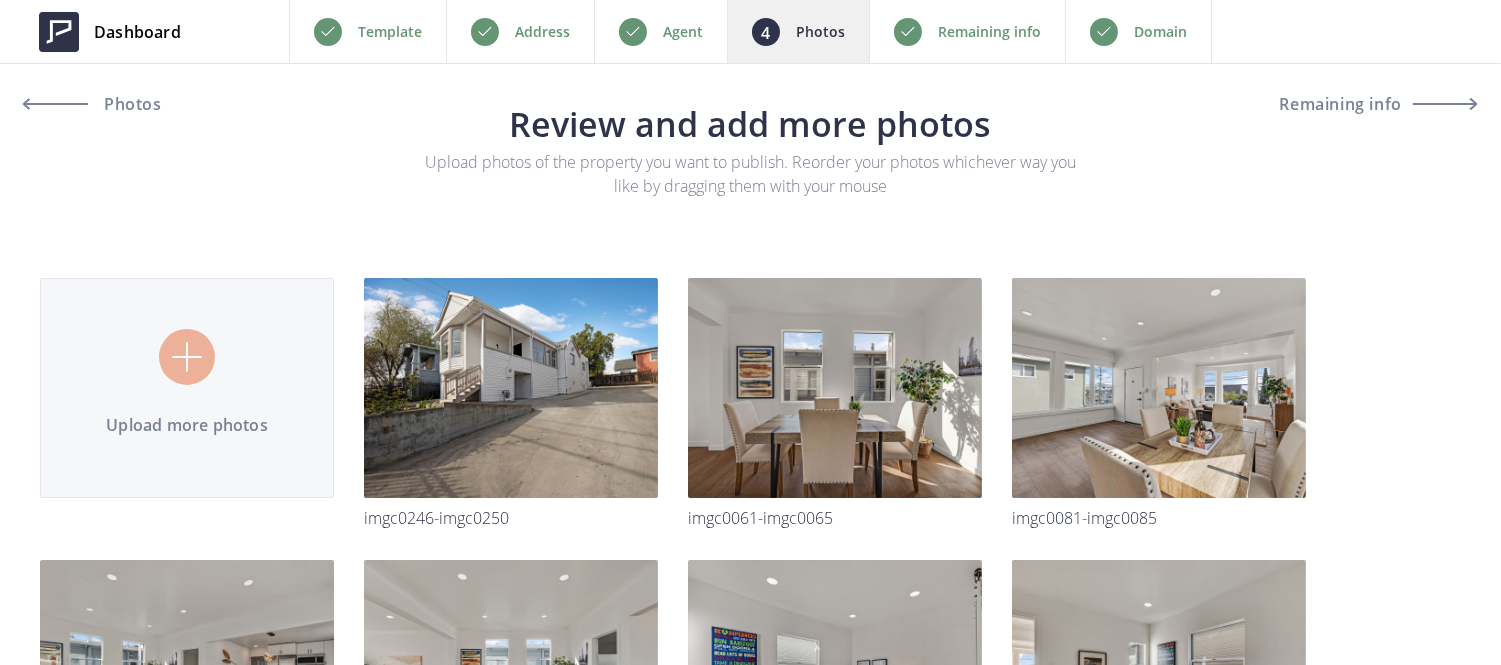 click at bounding box center [0, 0] 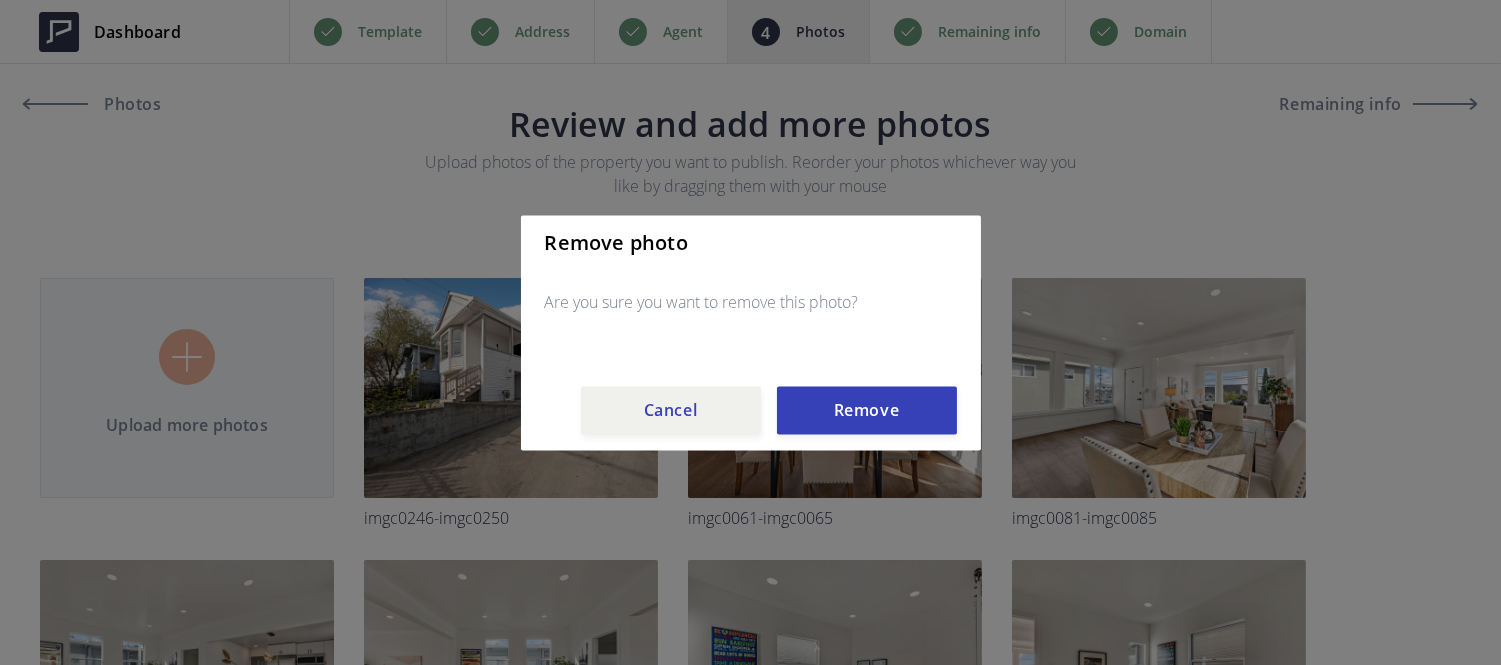 click on "Remove photo   Are you sure you want to remove this photo?   Cancel   Remove" at bounding box center [751, 332] 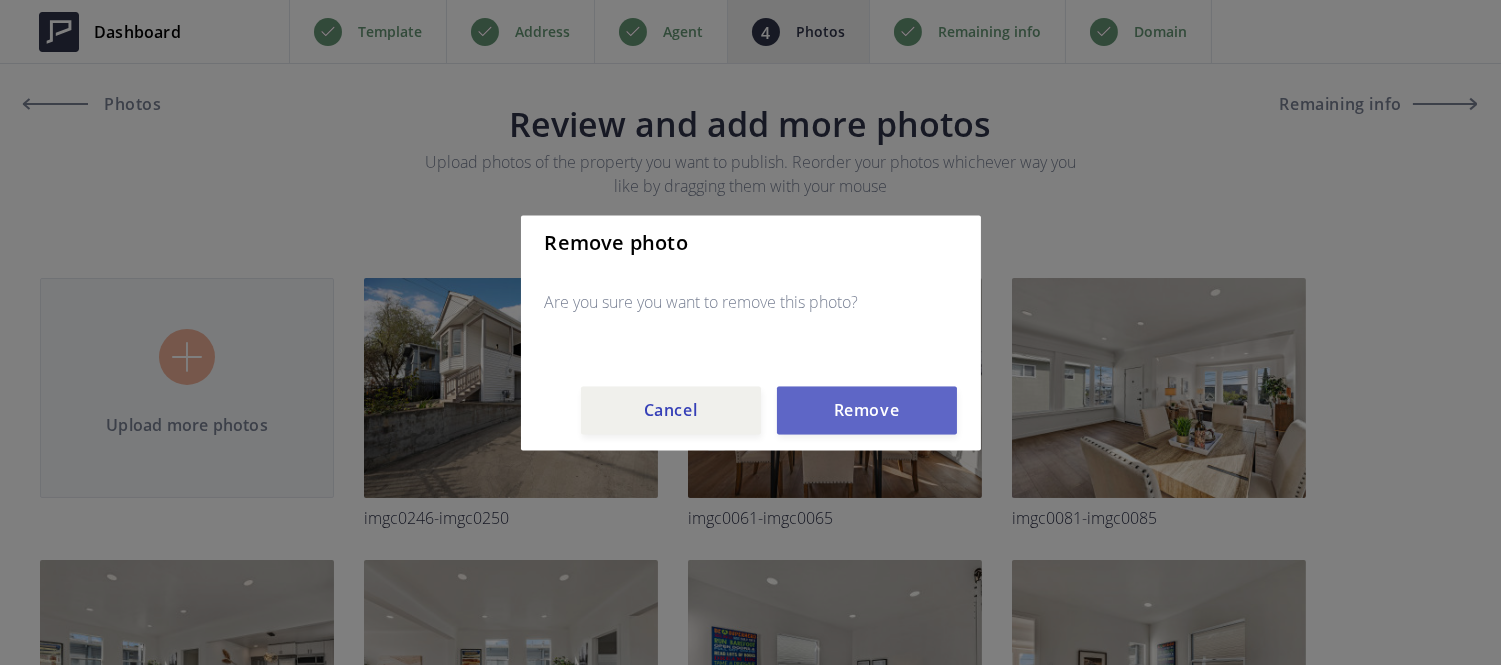 click on "Remove" at bounding box center (867, 410) 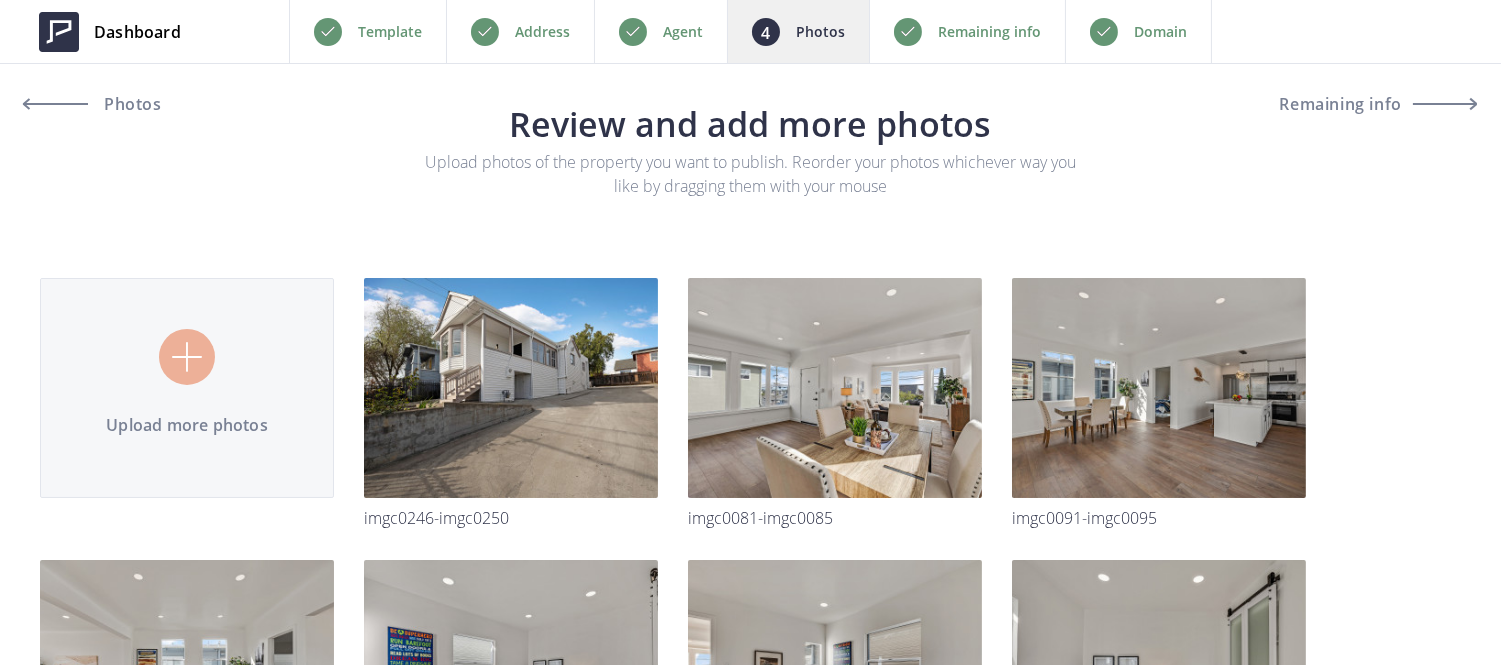click at bounding box center (0, 0) 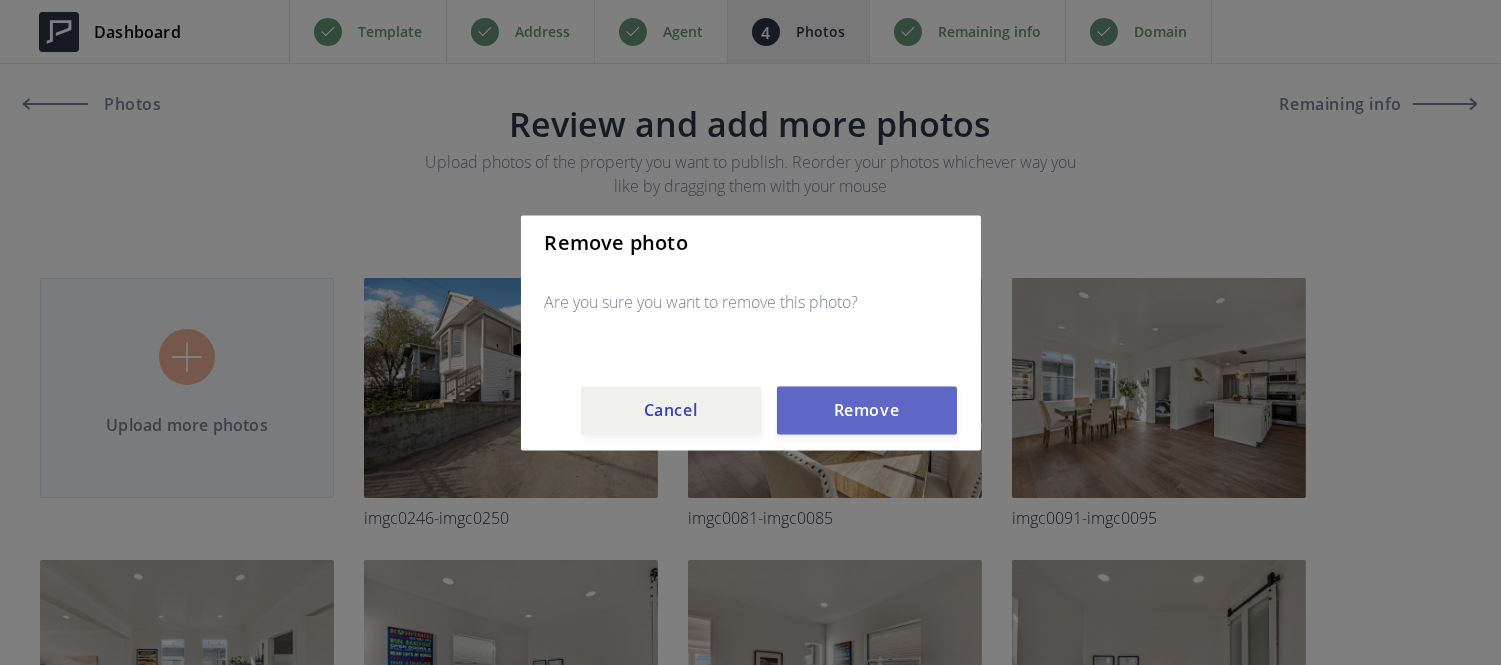click on "Remove" at bounding box center [867, 410] 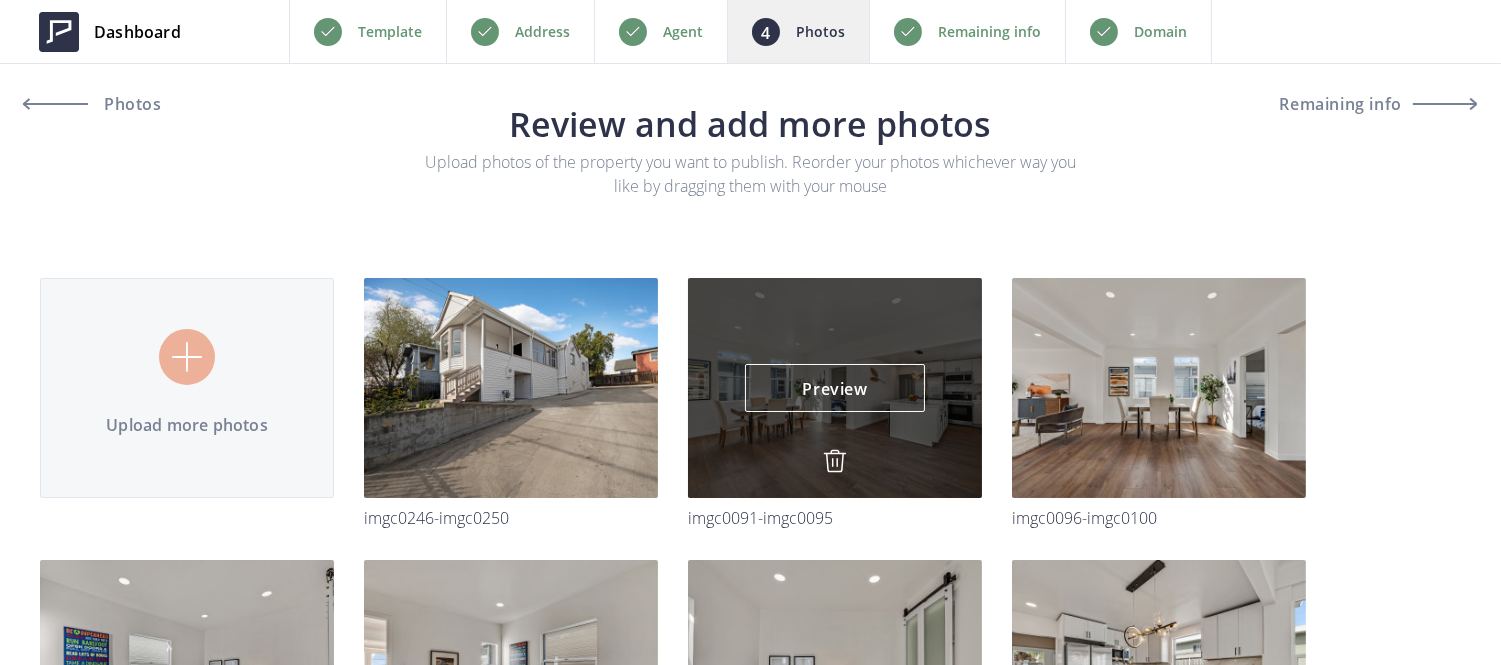 click at bounding box center [835, 461] 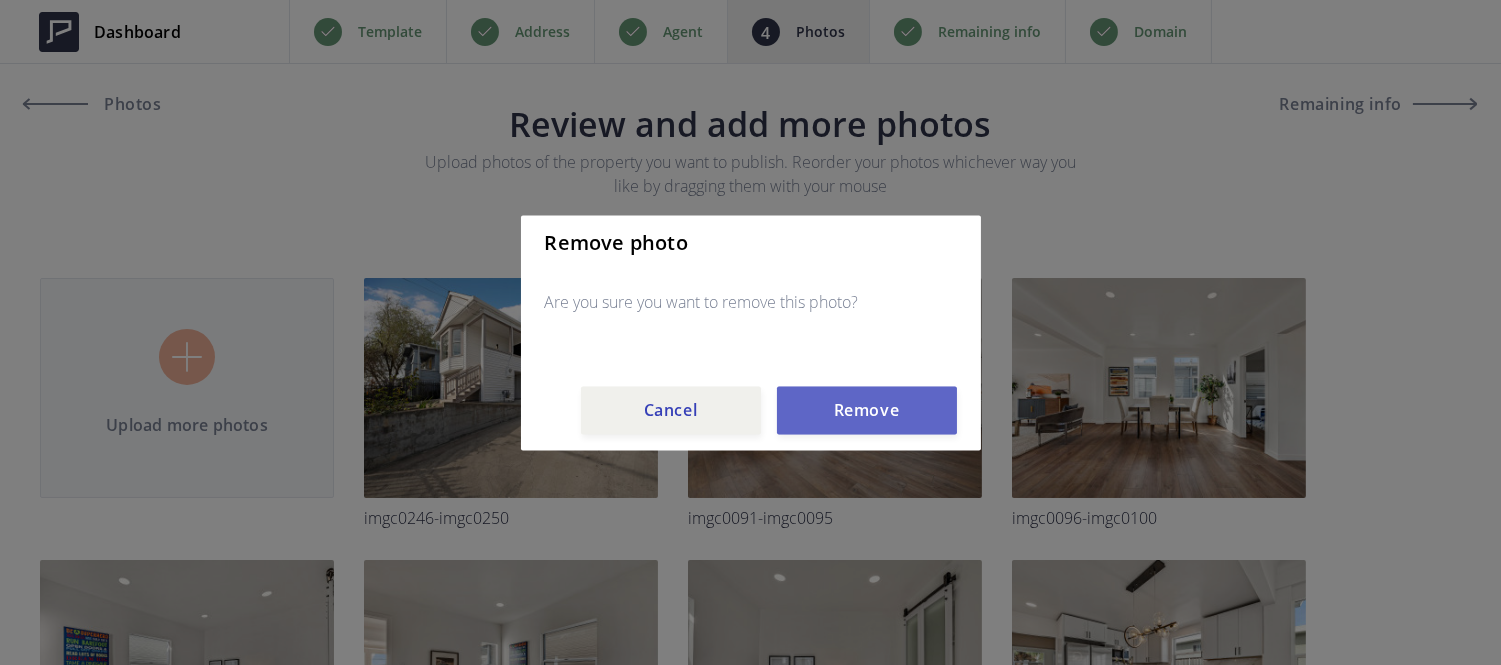 click on "Remove" at bounding box center (867, 410) 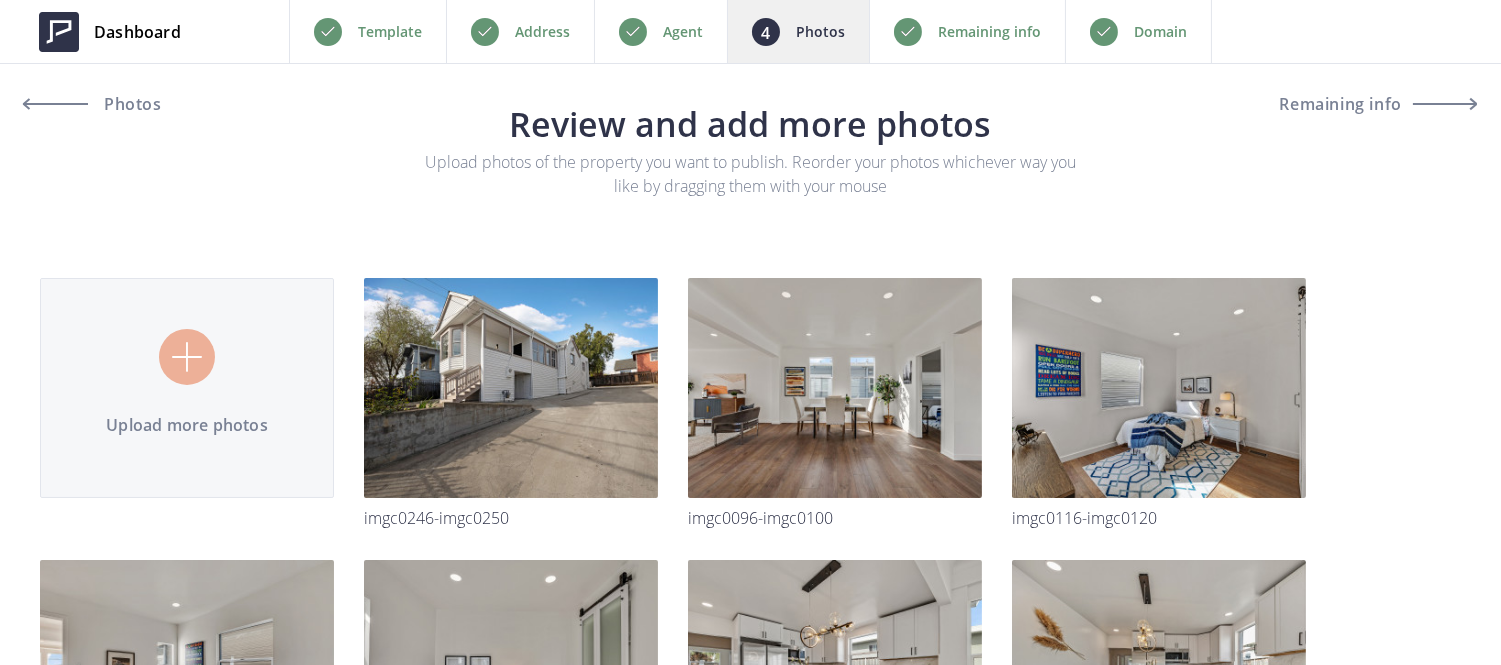 click at bounding box center [0, 0] 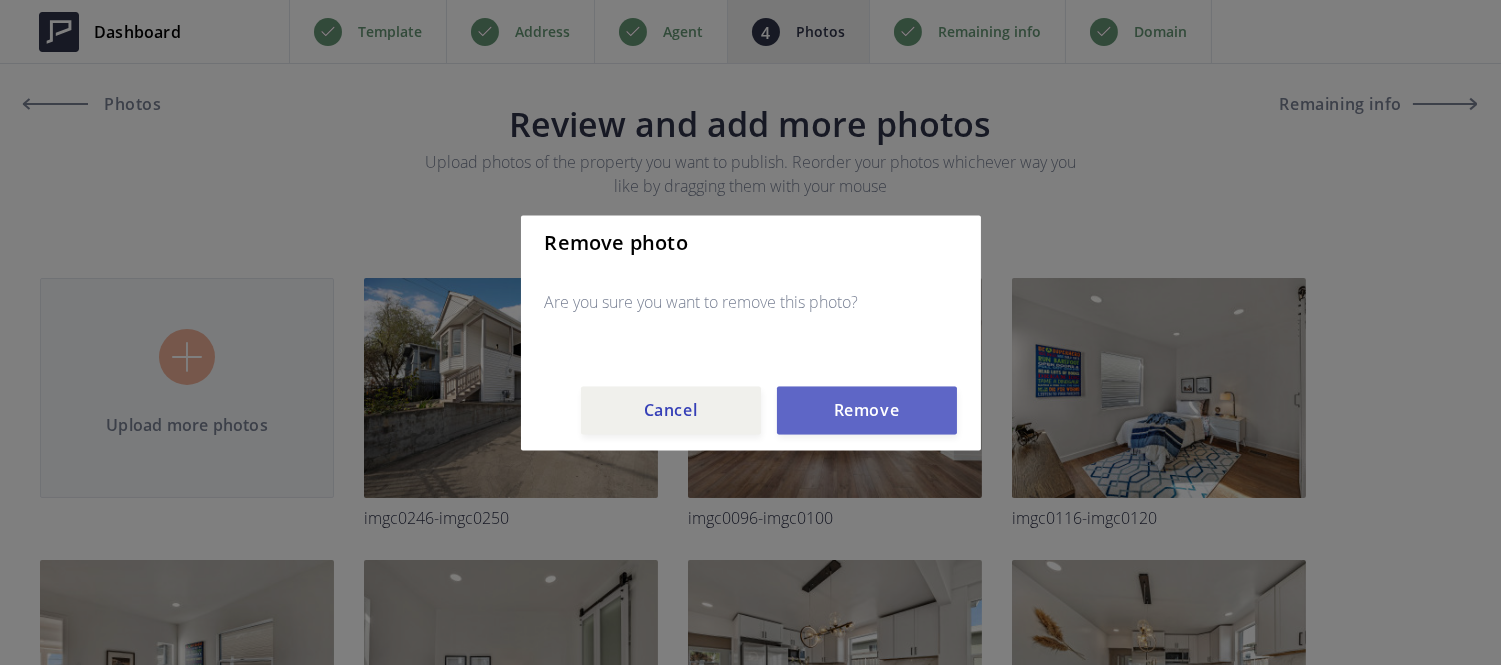 click on "Remove" at bounding box center (867, 410) 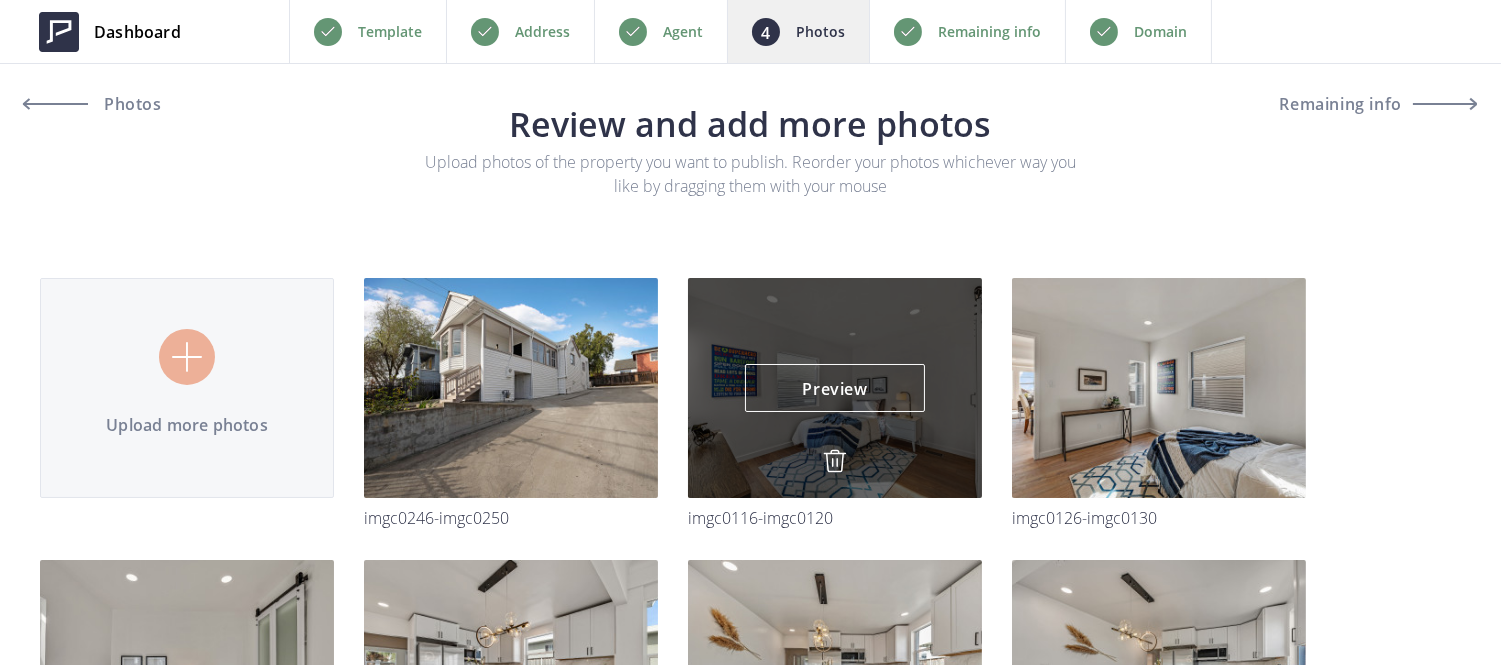 click at bounding box center [835, 461] 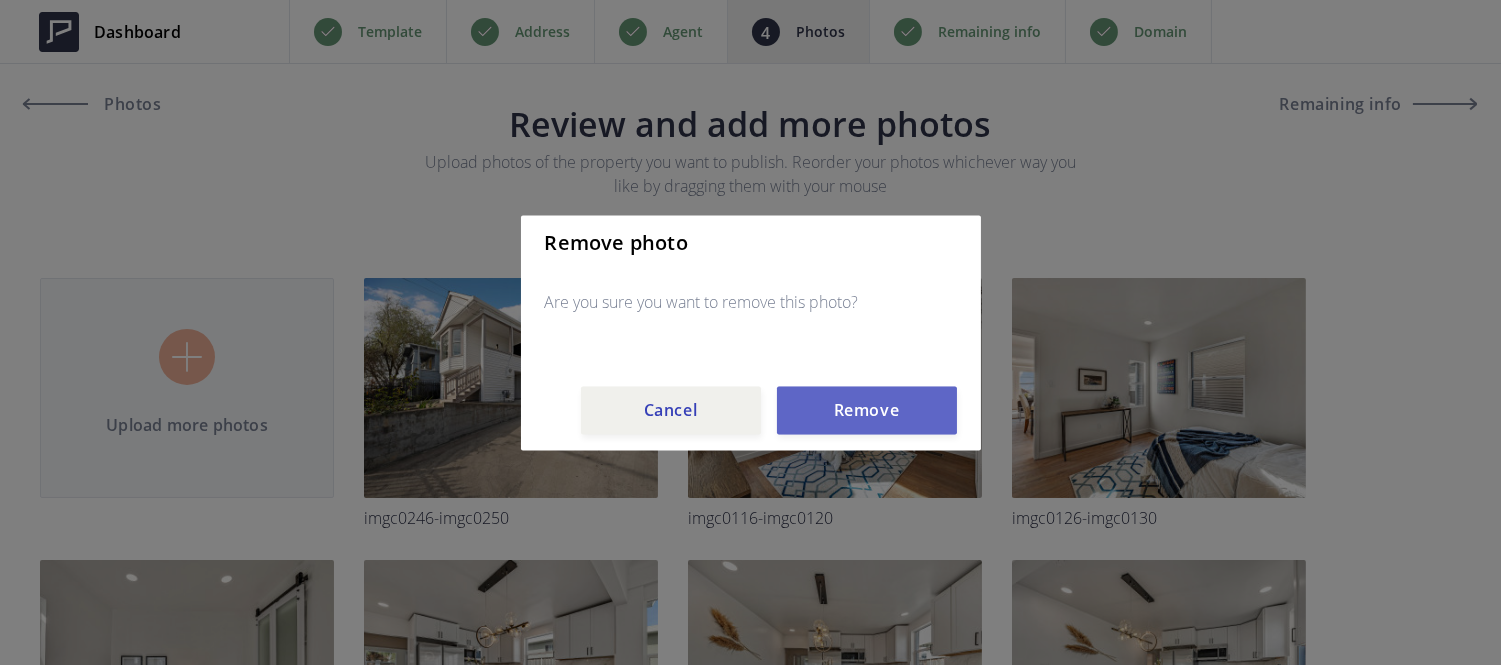 click on "Remove" at bounding box center [867, 410] 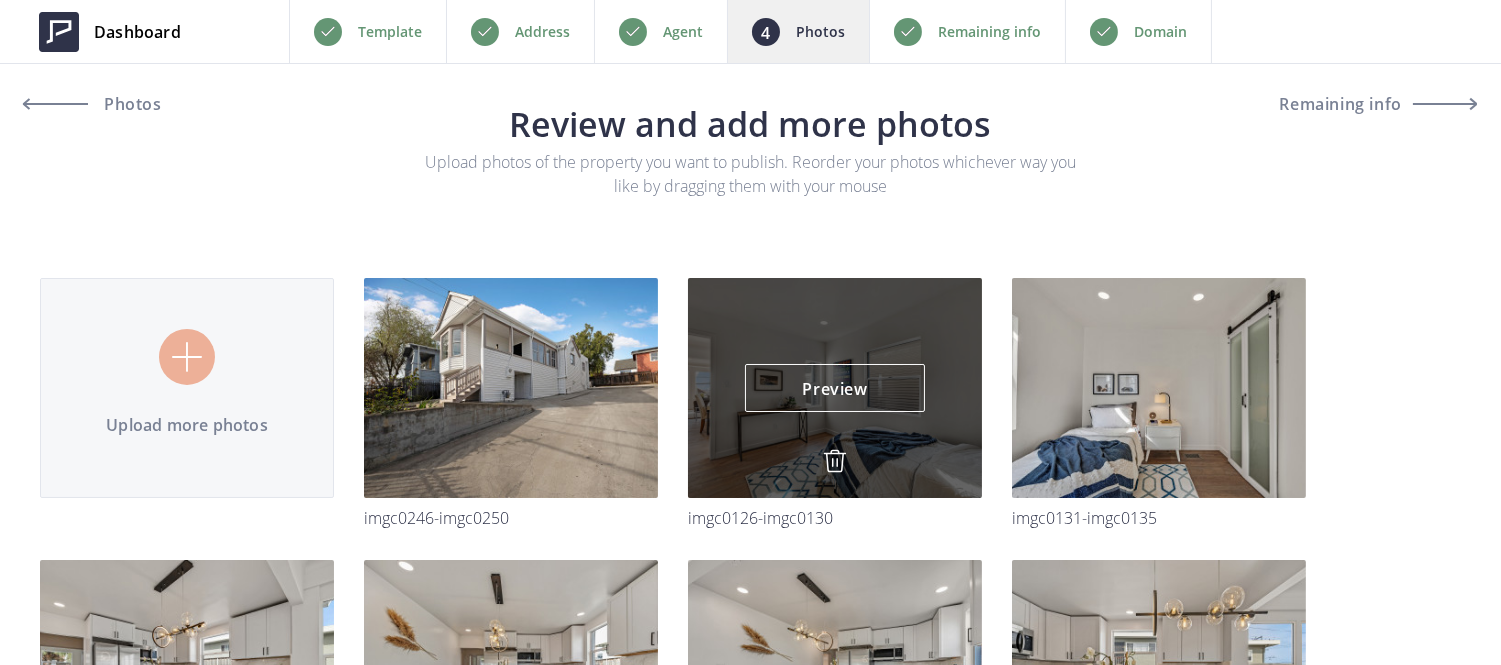 click at bounding box center (835, 461) 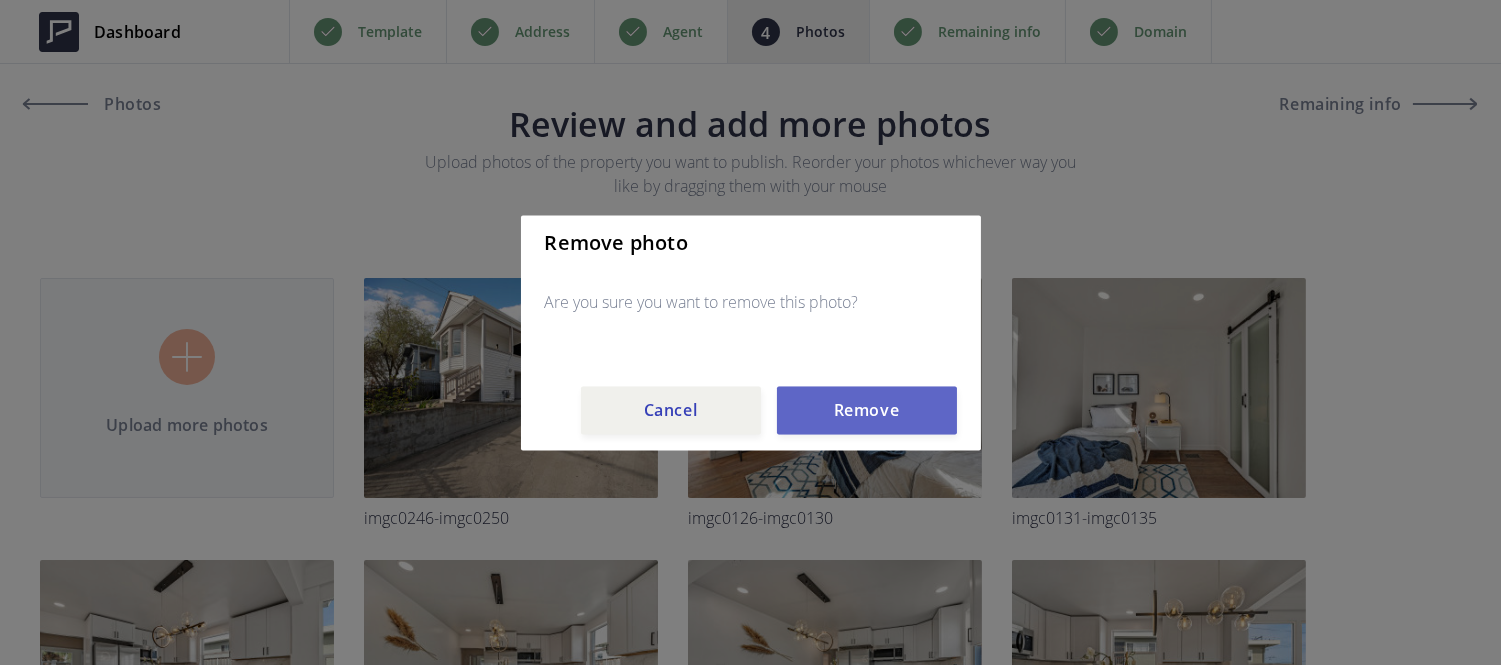 click on "Remove" at bounding box center [867, 410] 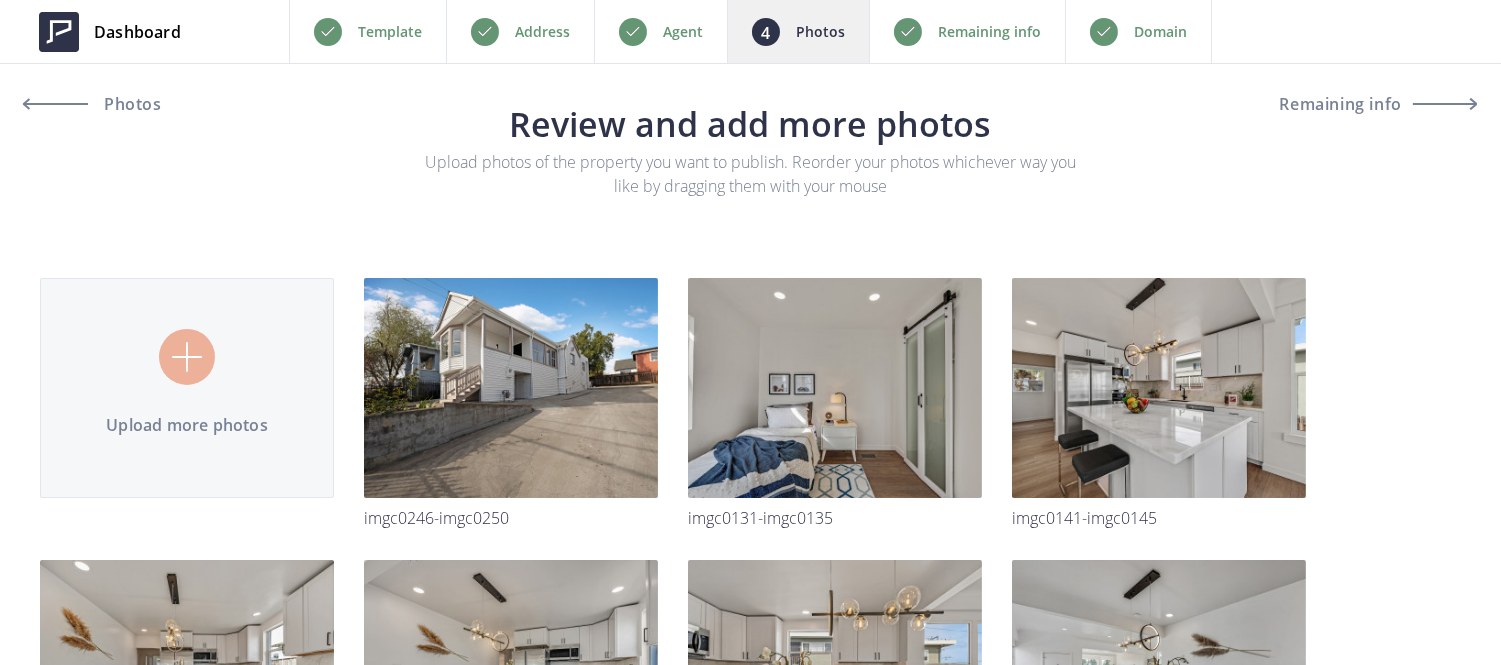 click at bounding box center (0, 0) 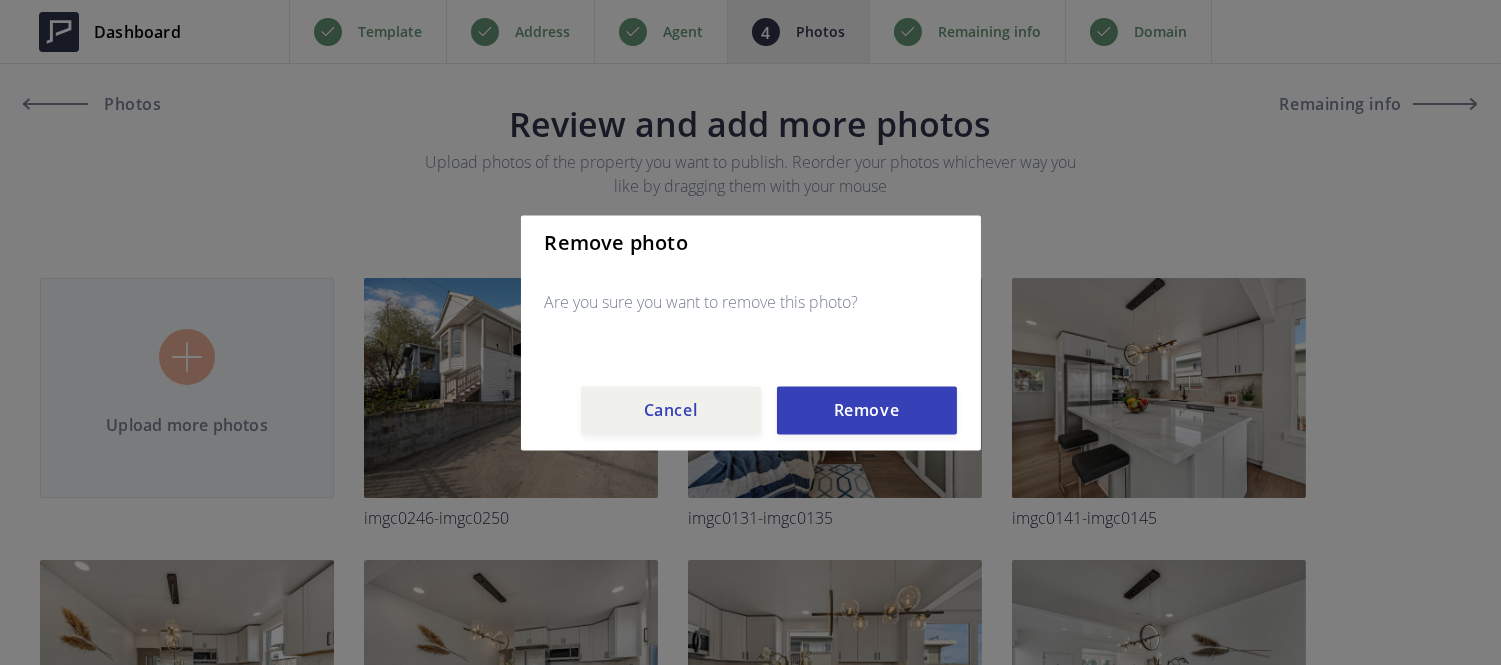 click on "Remove photo   Are you sure you want to remove this photo?   Cancel   Remove" at bounding box center (751, 332) 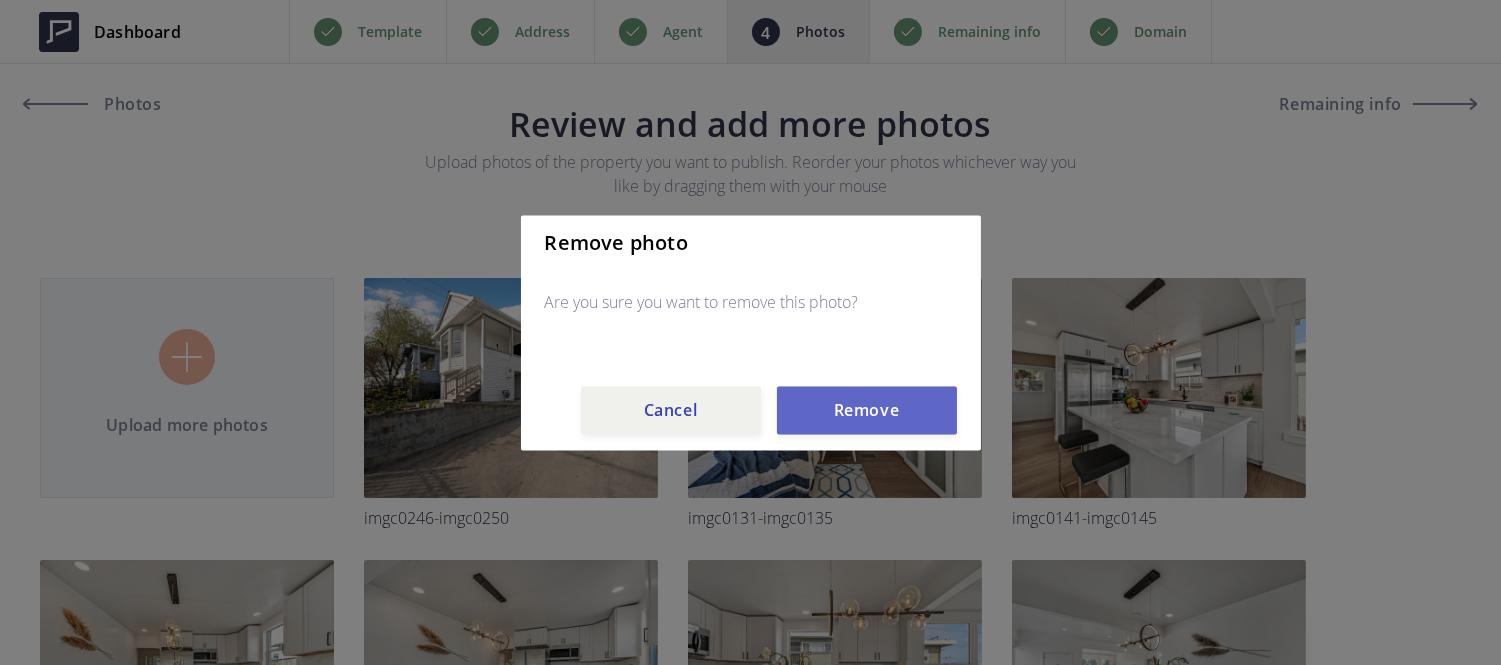 click on "Remove" at bounding box center (867, 410) 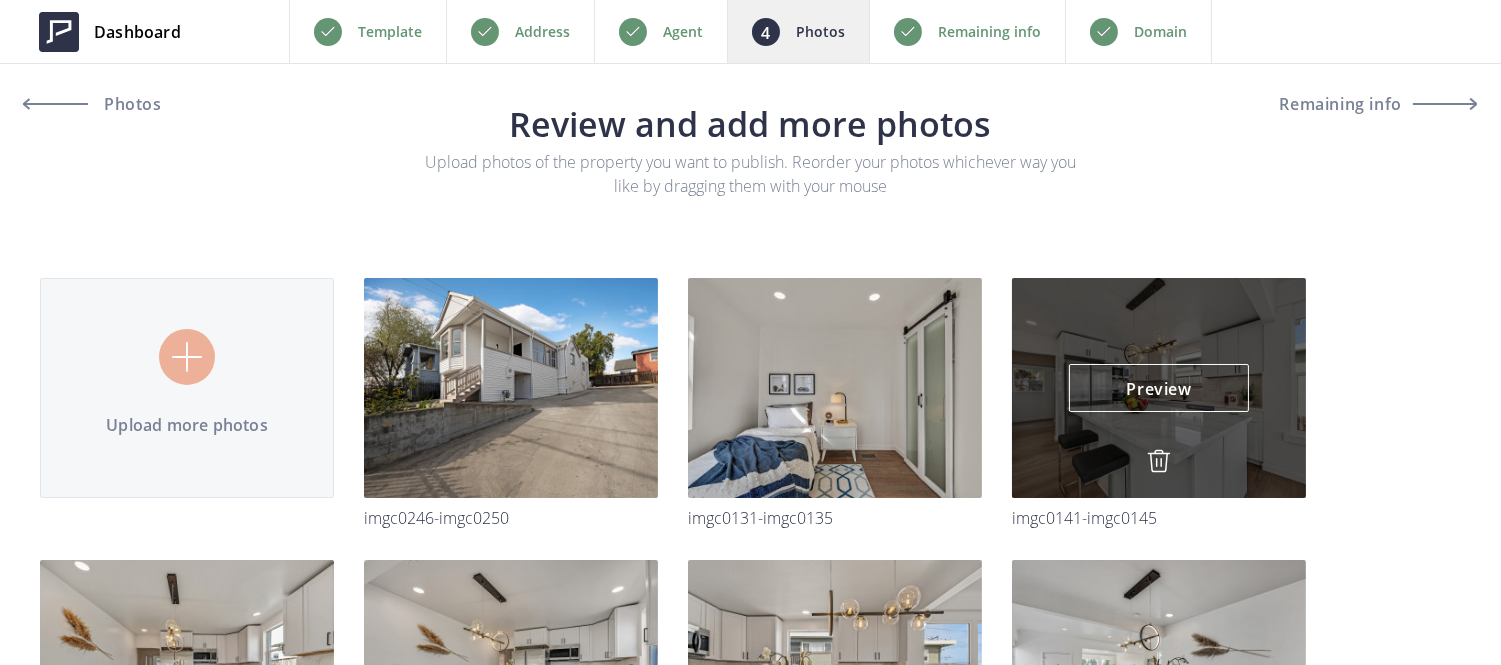 click at bounding box center [1159, 461] 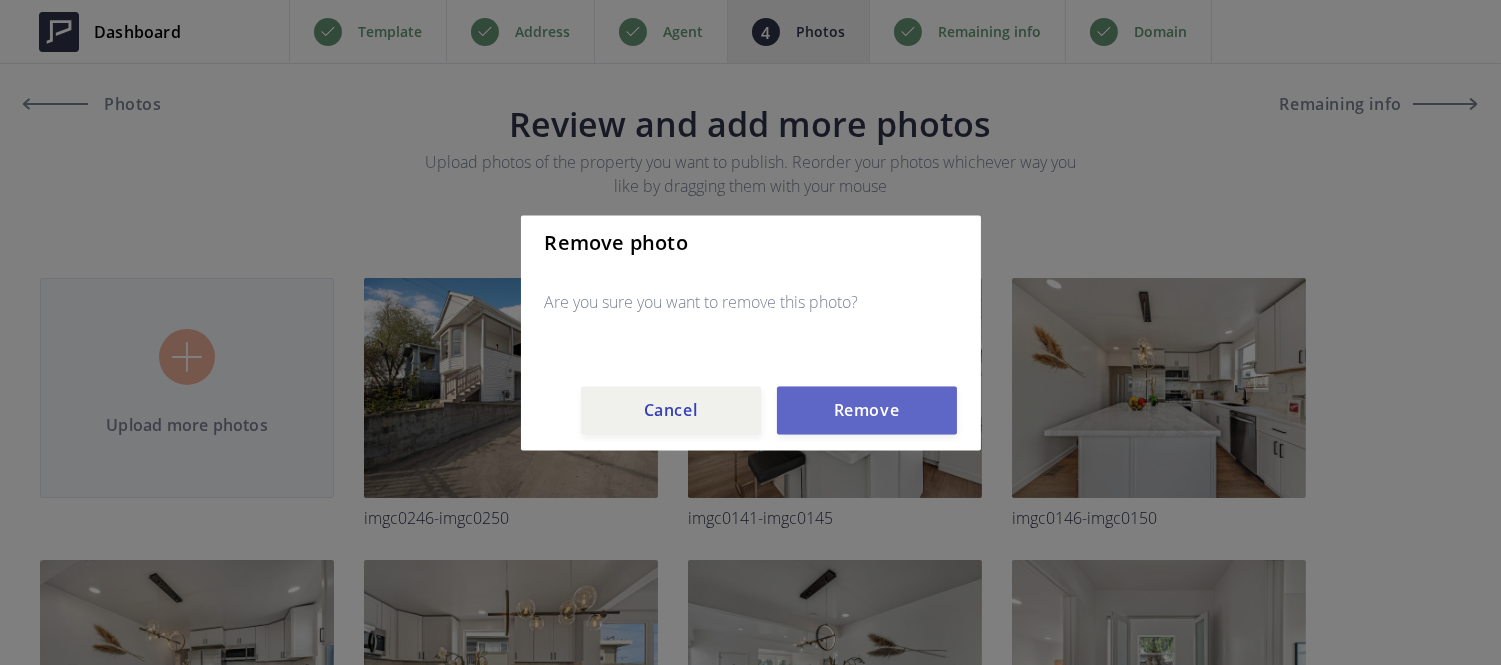 click on "Remove" at bounding box center (867, 410) 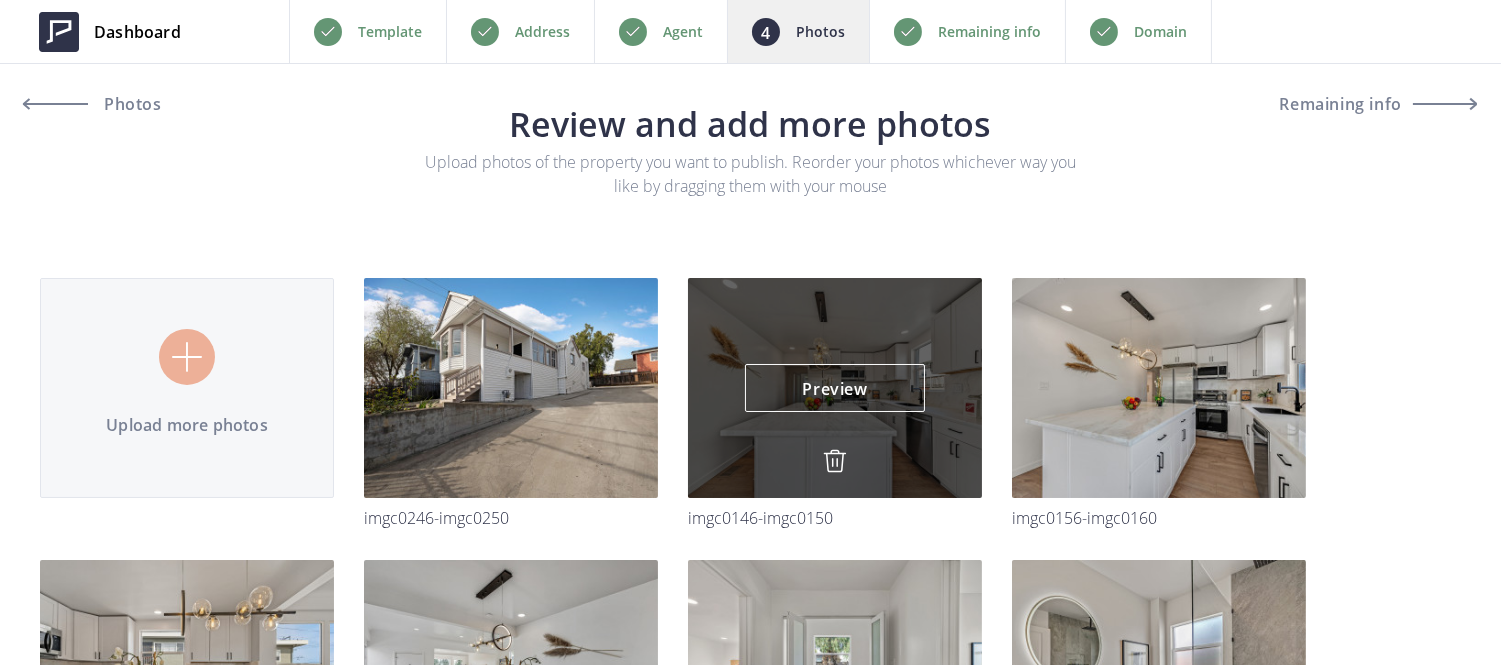 click at bounding box center (835, 461) 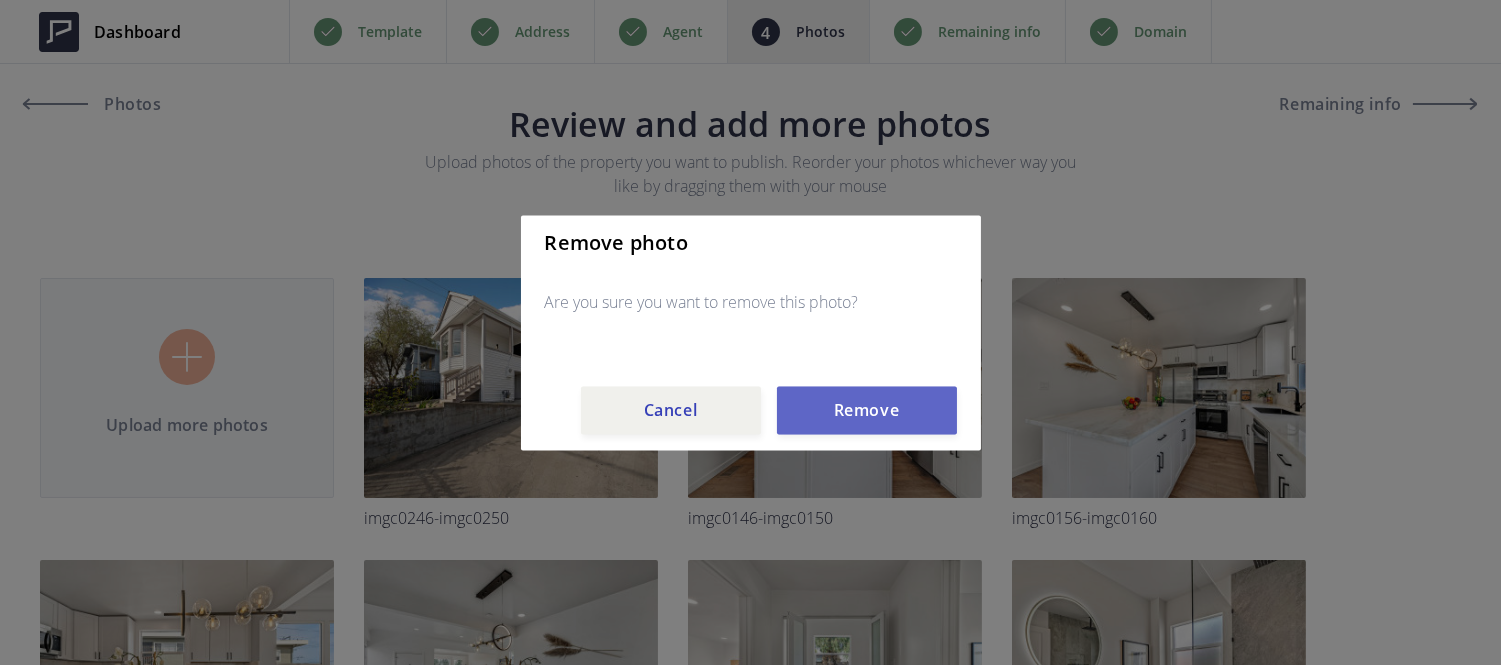 click on "Remove" at bounding box center [867, 410] 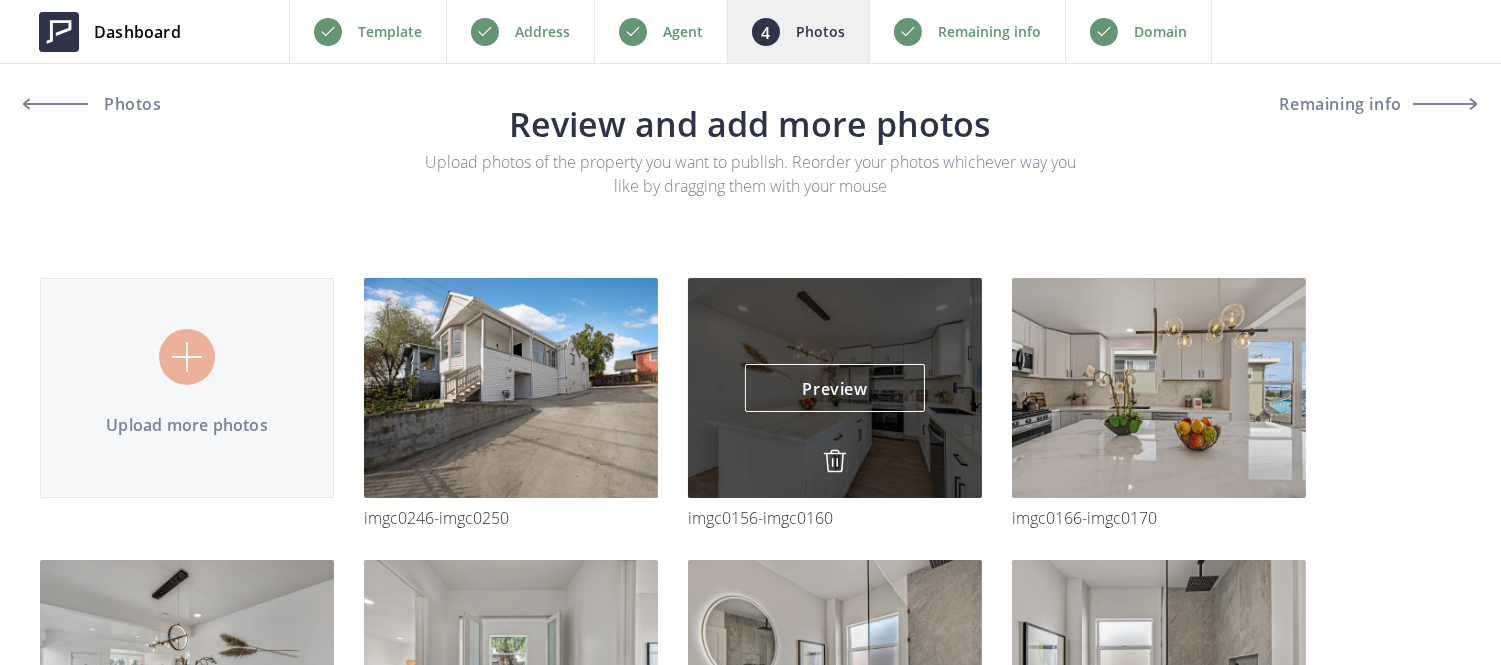 click at bounding box center [835, 461] 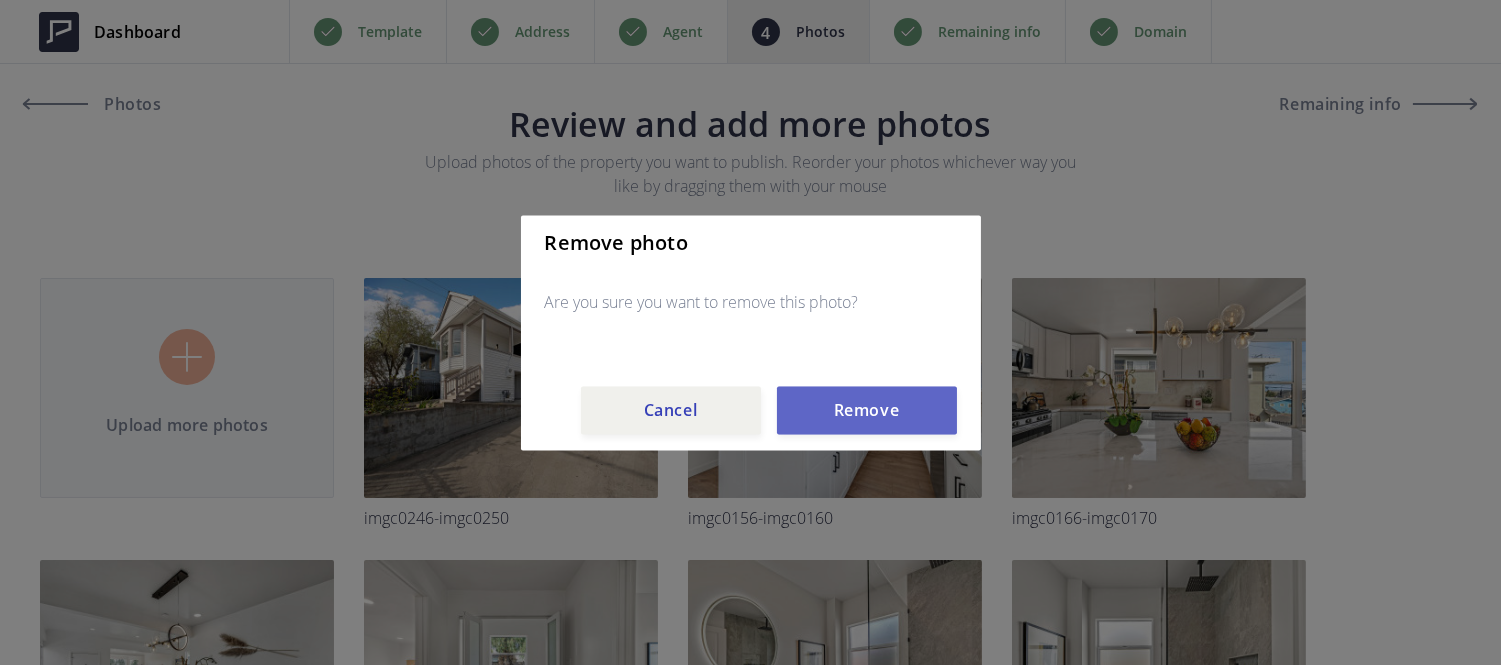 click on "Remove" at bounding box center (867, 410) 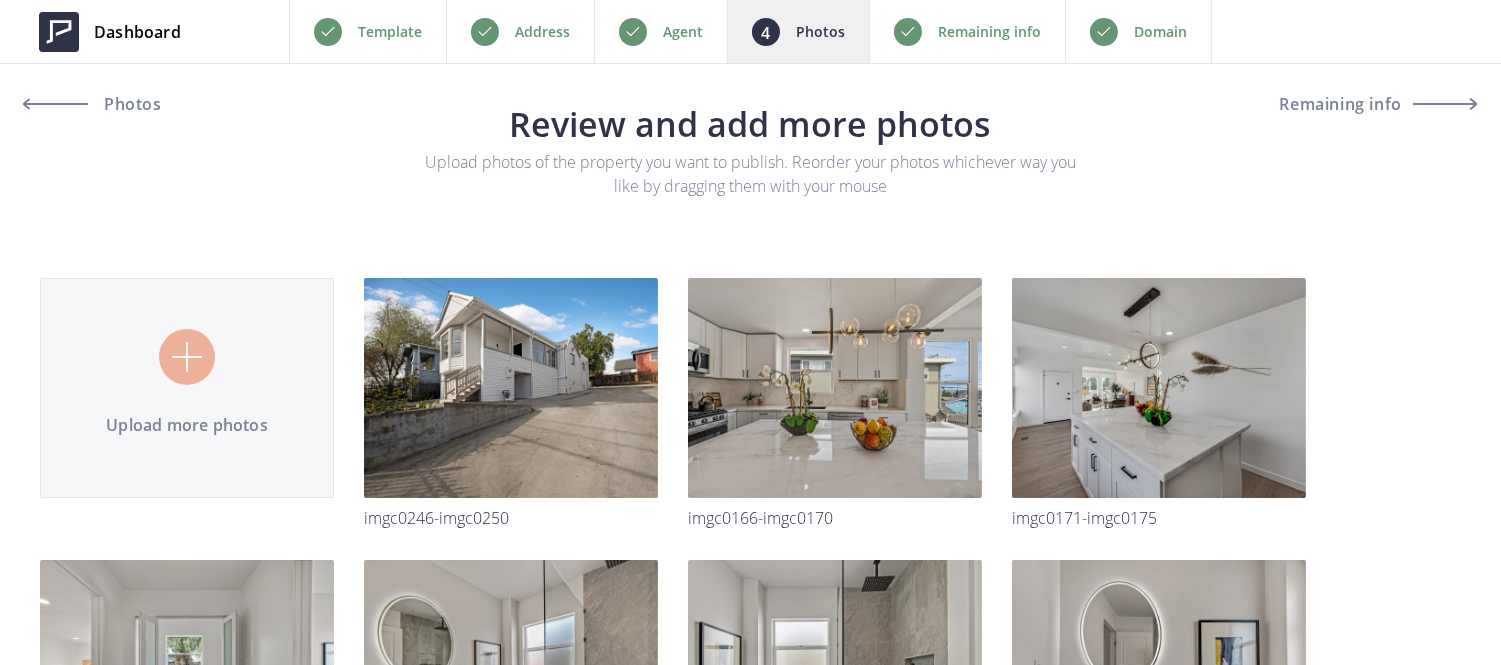 click at bounding box center [0, 0] 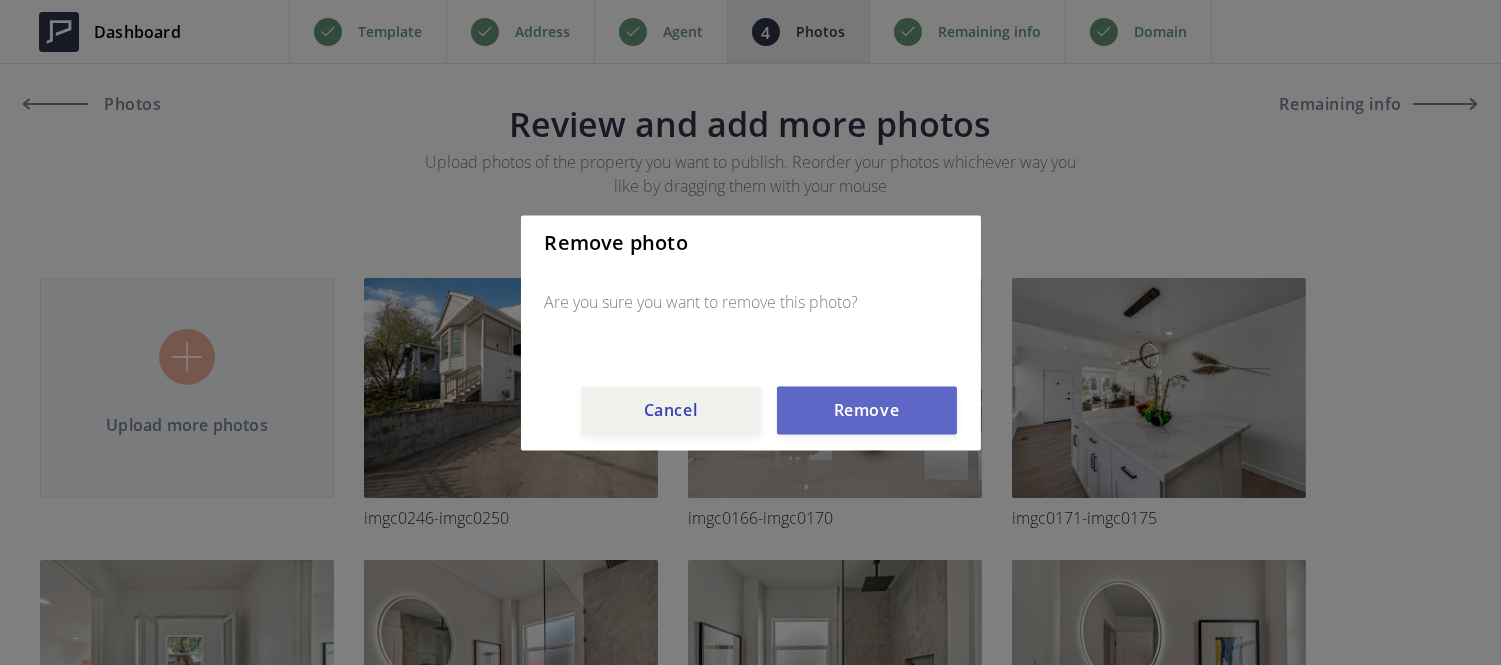 click on "Remove" at bounding box center [867, 410] 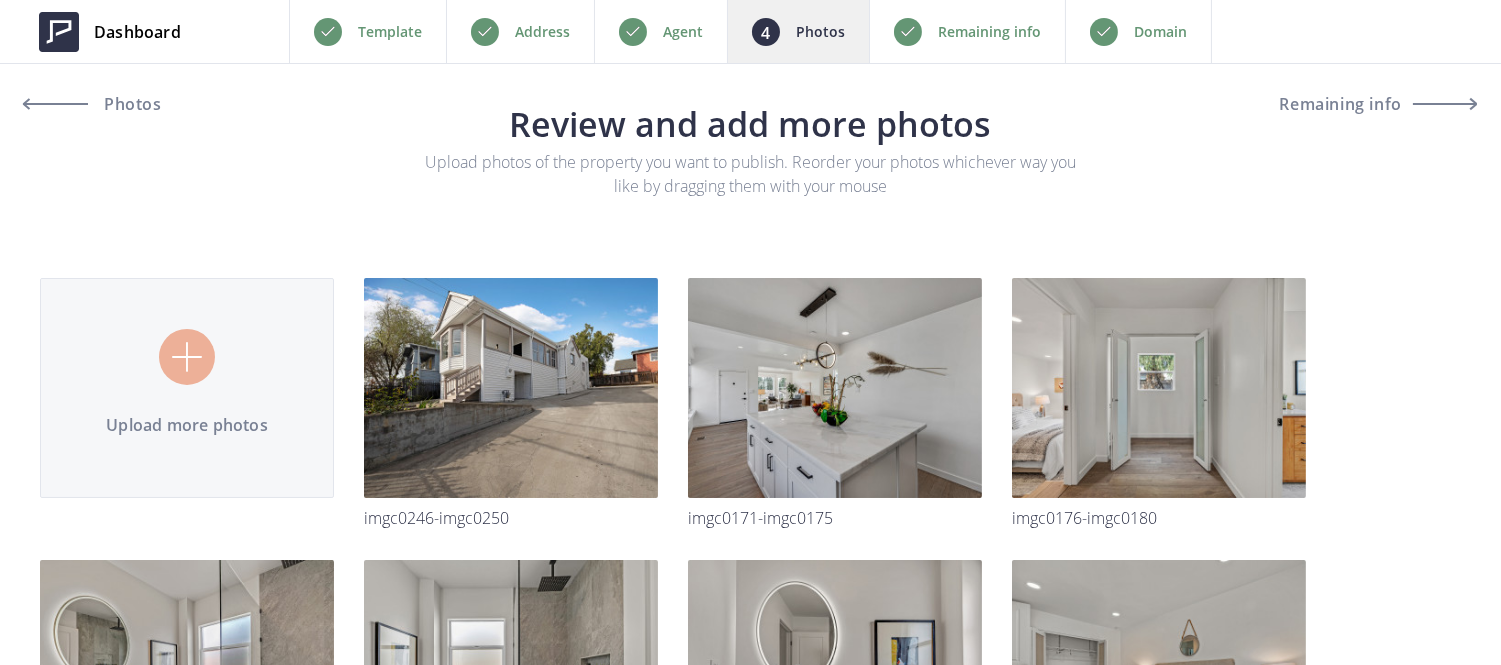 click at bounding box center (0, 0) 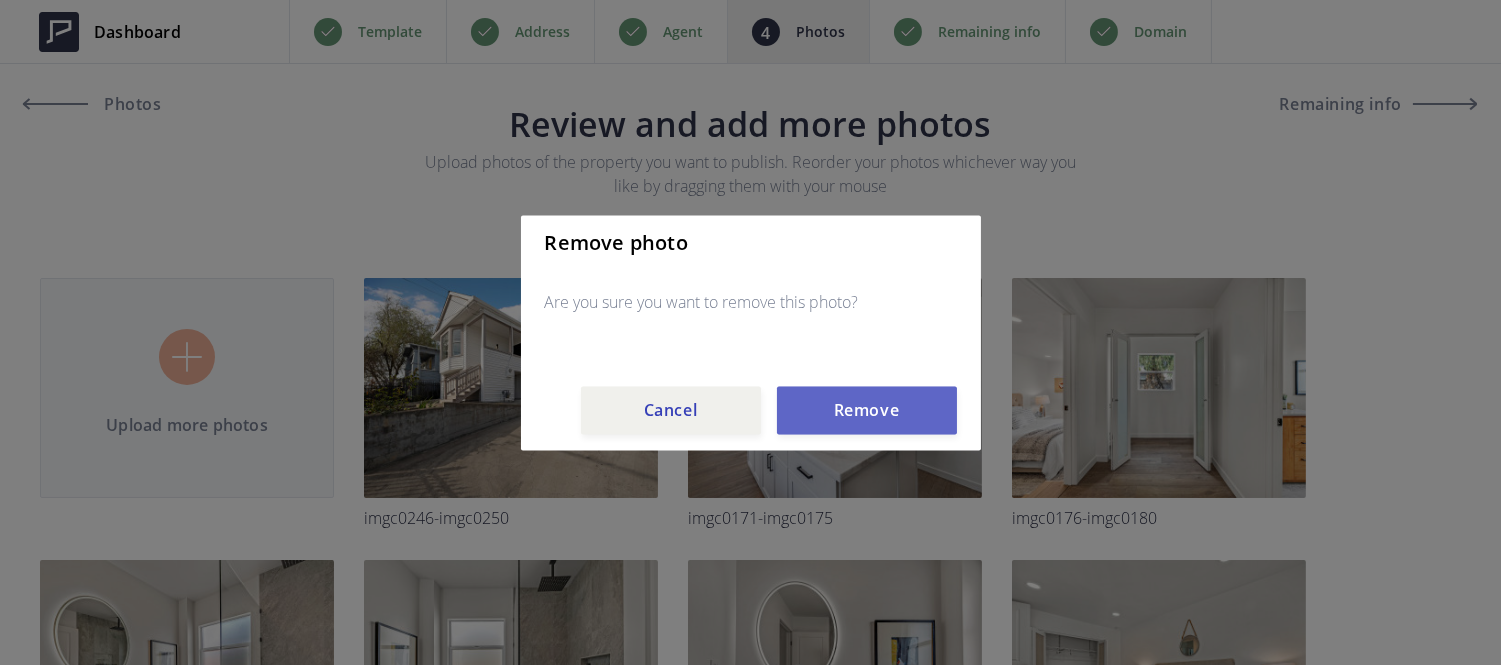 click on "Remove" at bounding box center (867, 410) 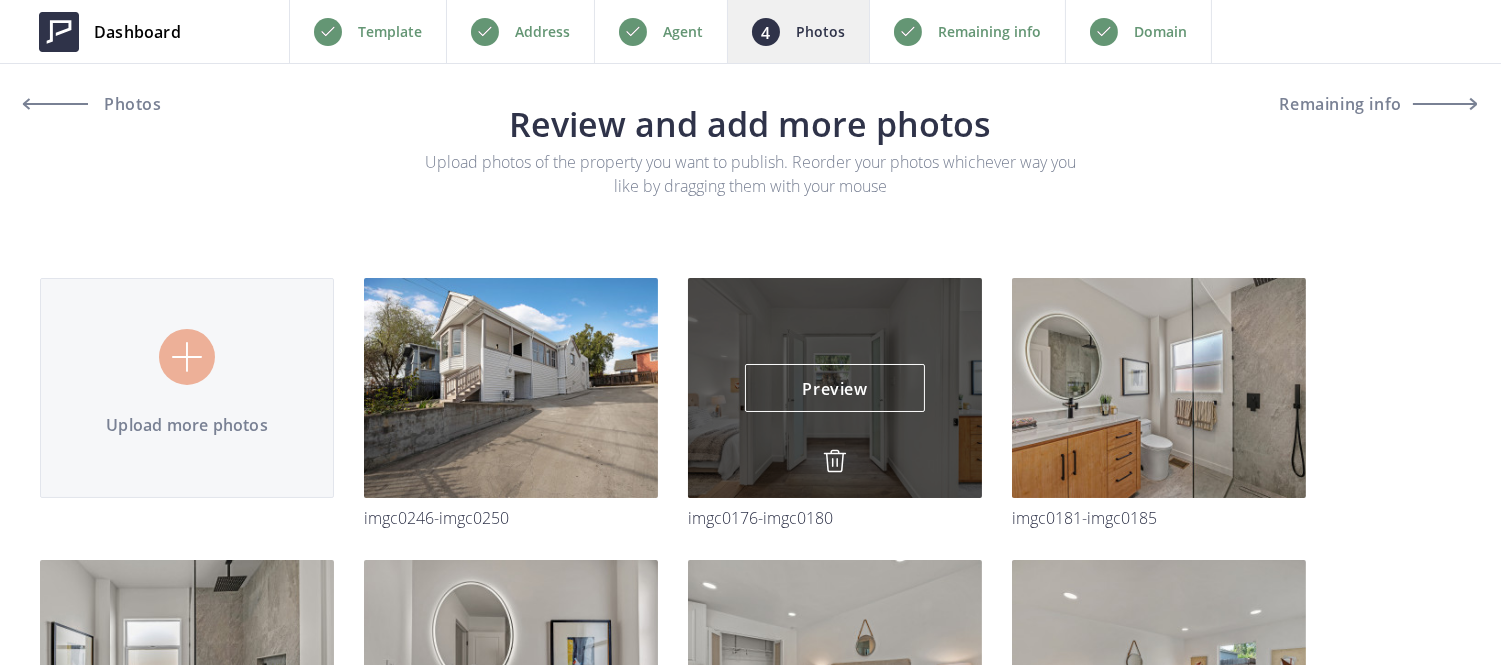 click at bounding box center [835, 461] 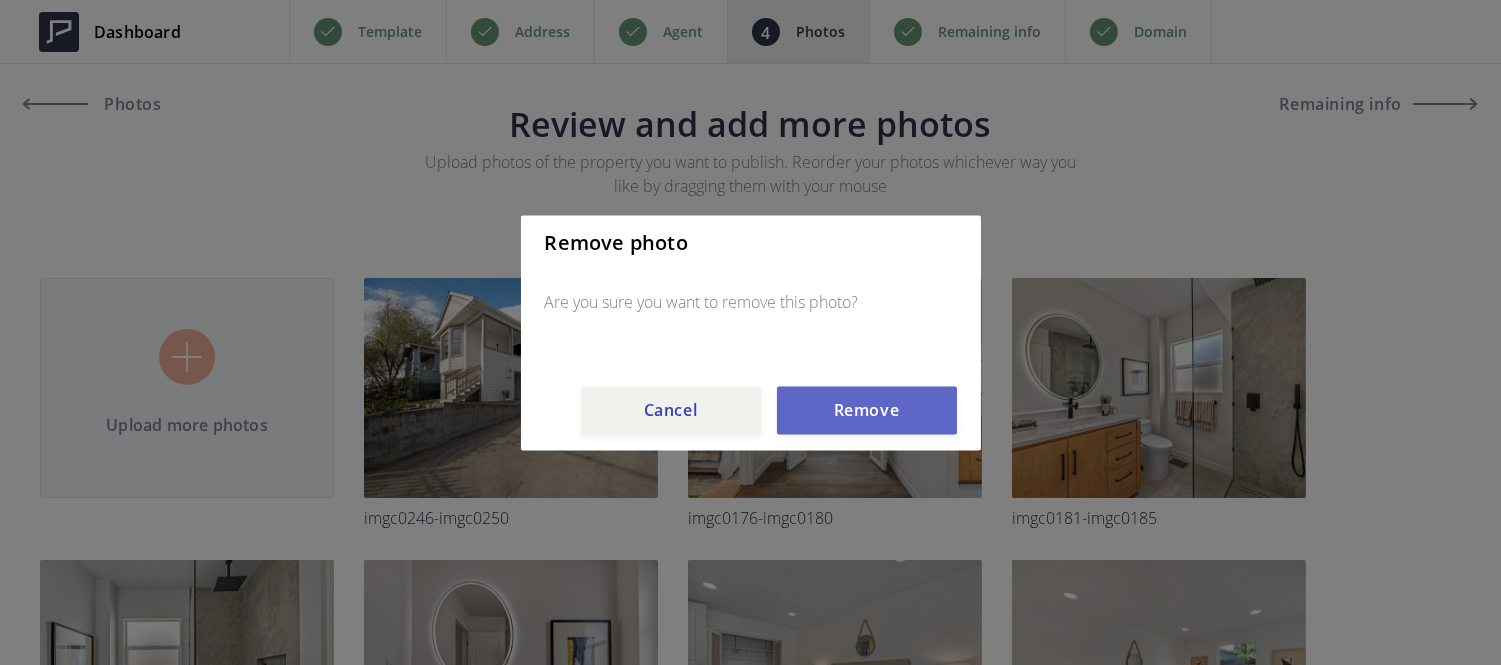 click on "Remove" at bounding box center [867, 410] 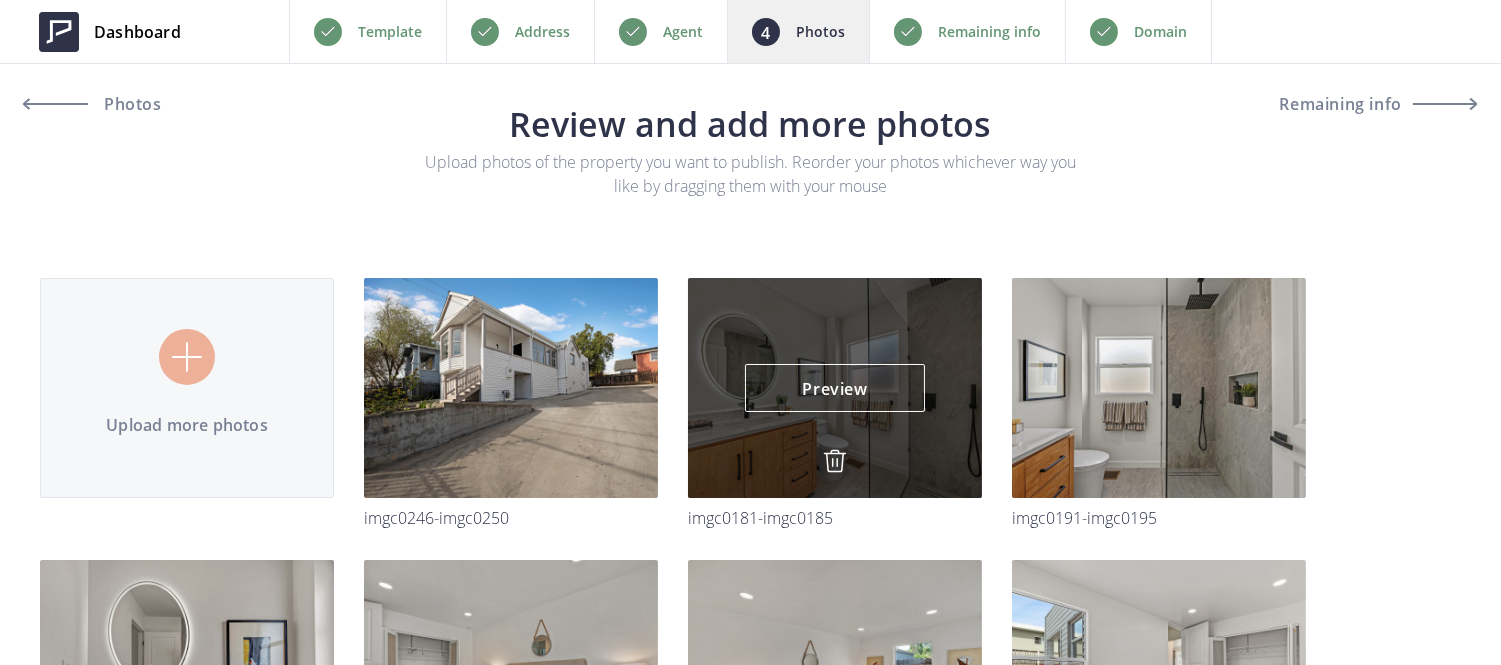 click at bounding box center [835, 461] 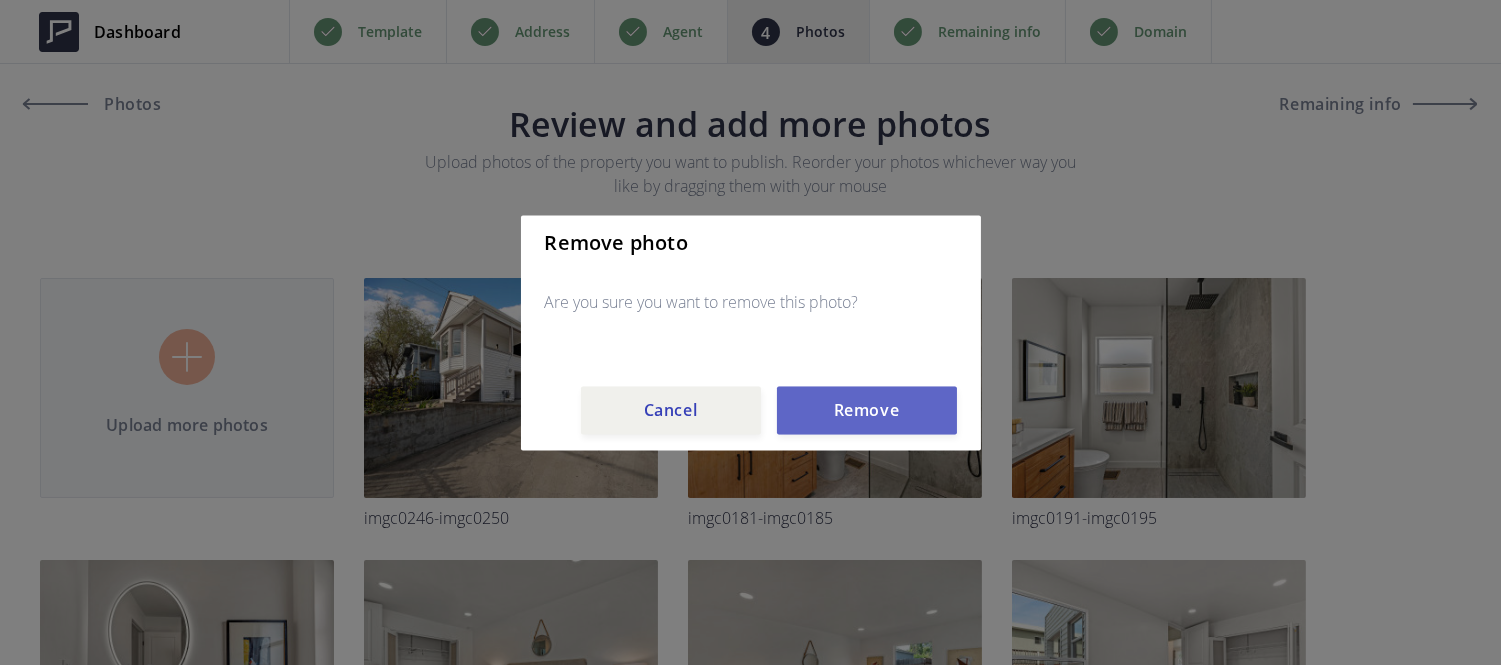 click on "Remove" at bounding box center [867, 410] 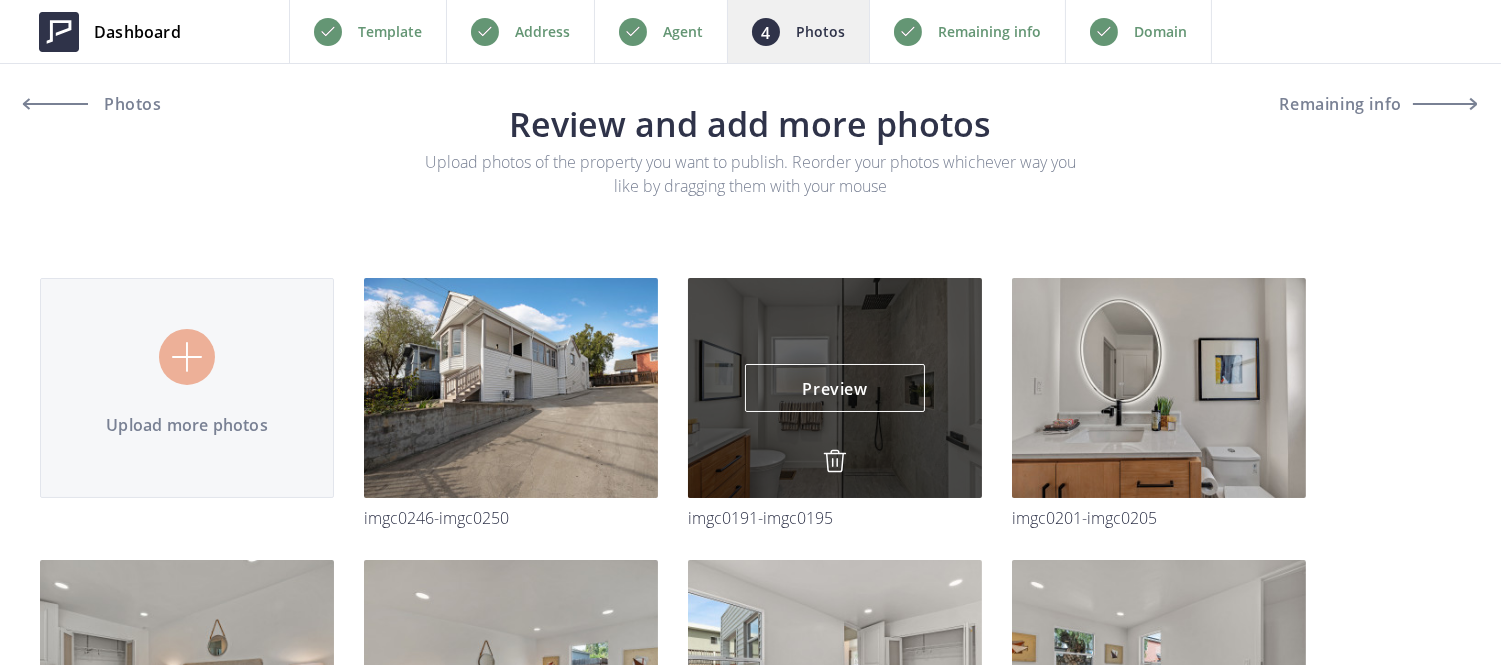 click at bounding box center [835, 461] 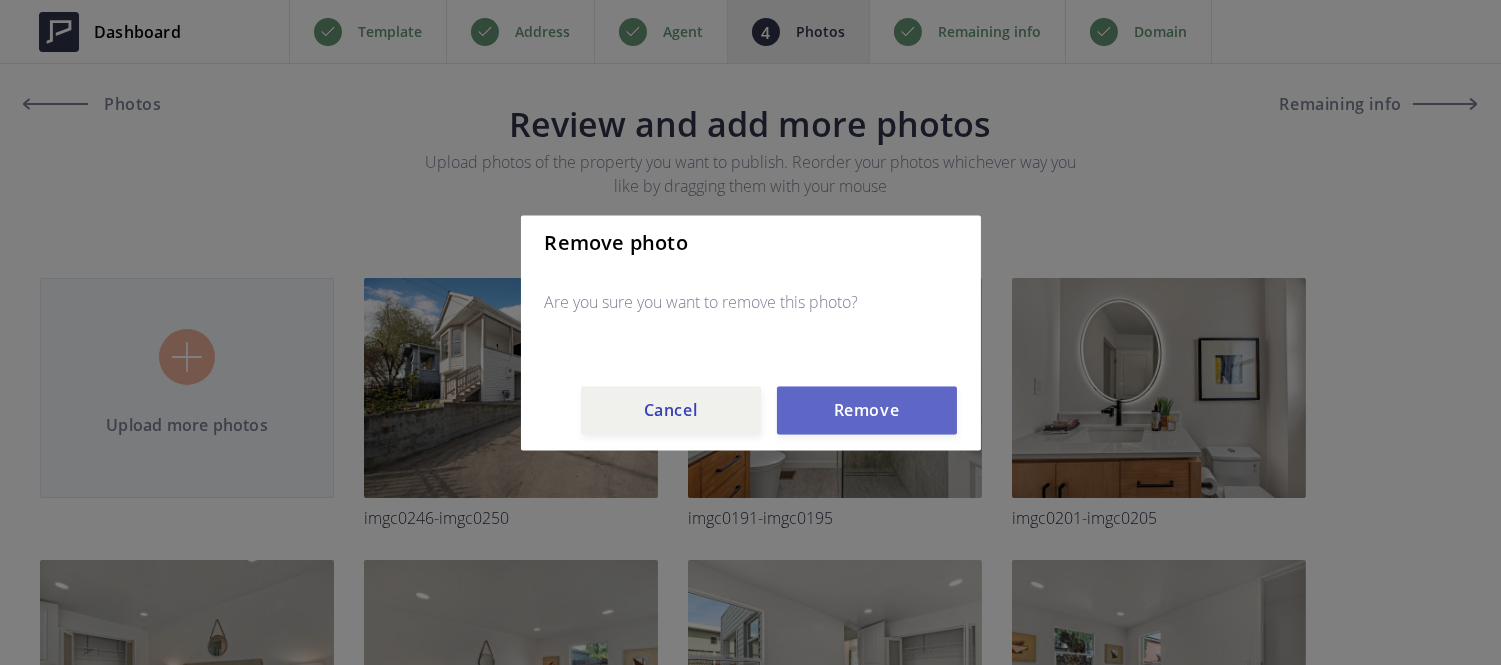 click on "Remove" at bounding box center [867, 410] 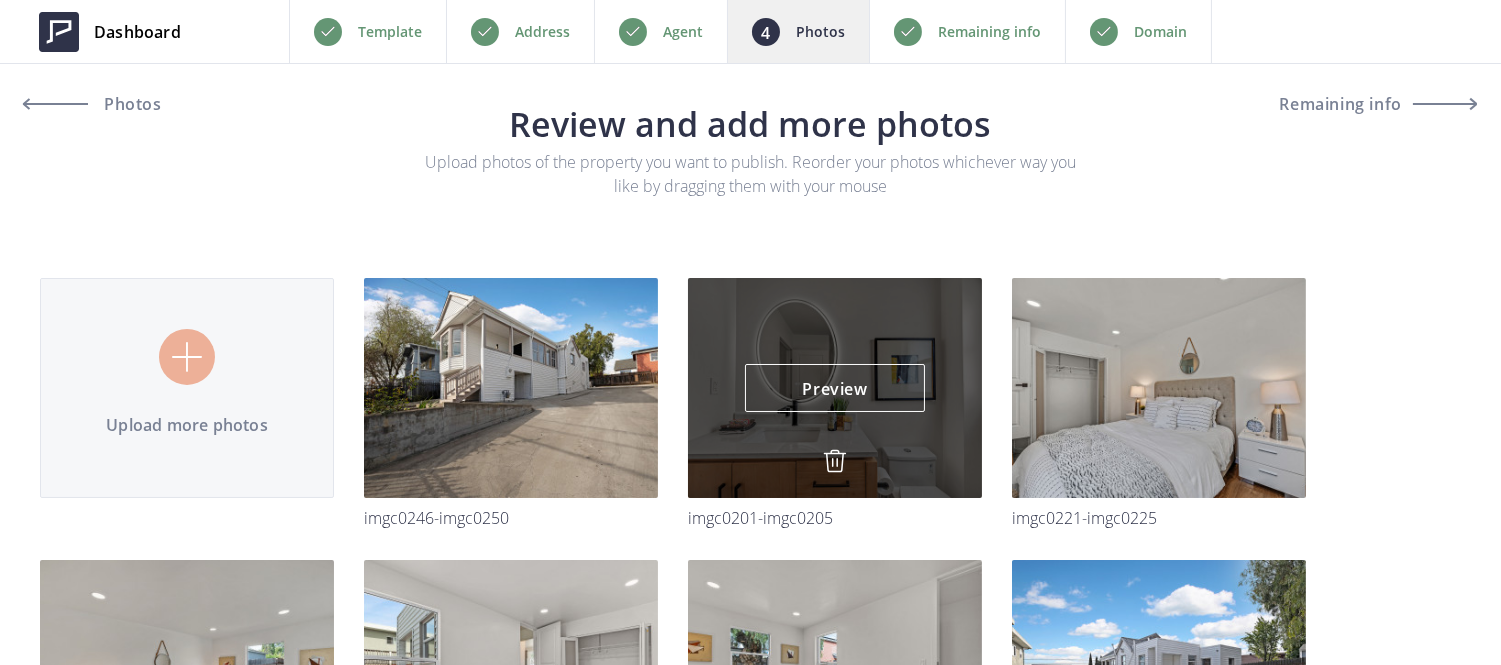 click at bounding box center (835, 461) 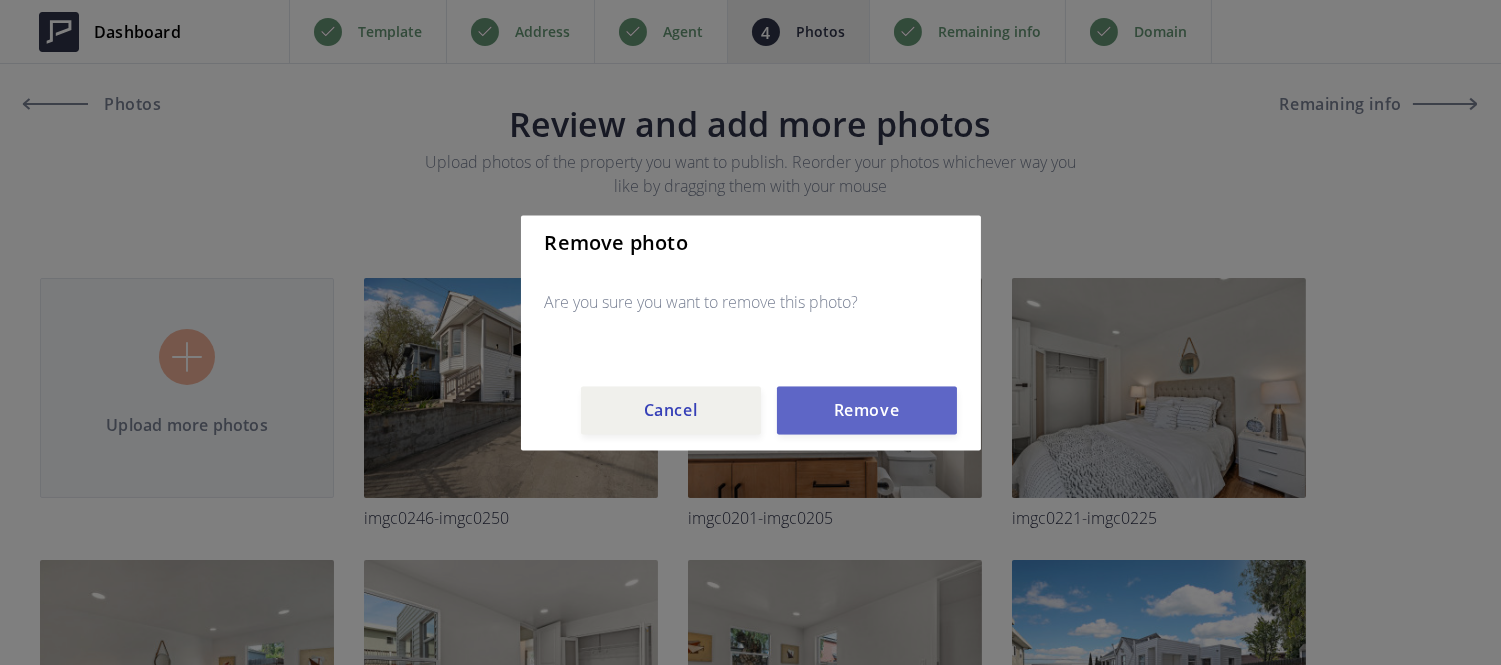 click on "Remove" at bounding box center (867, 410) 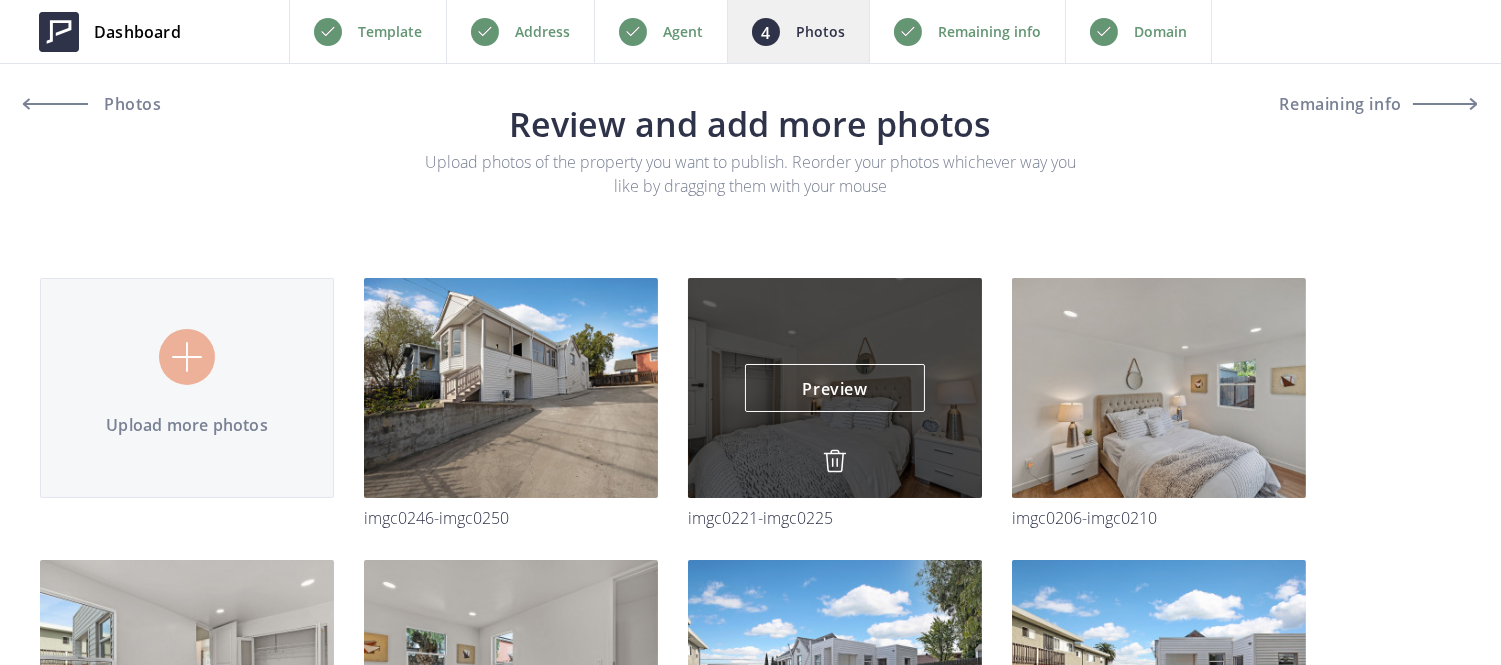 click at bounding box center (835, 463) 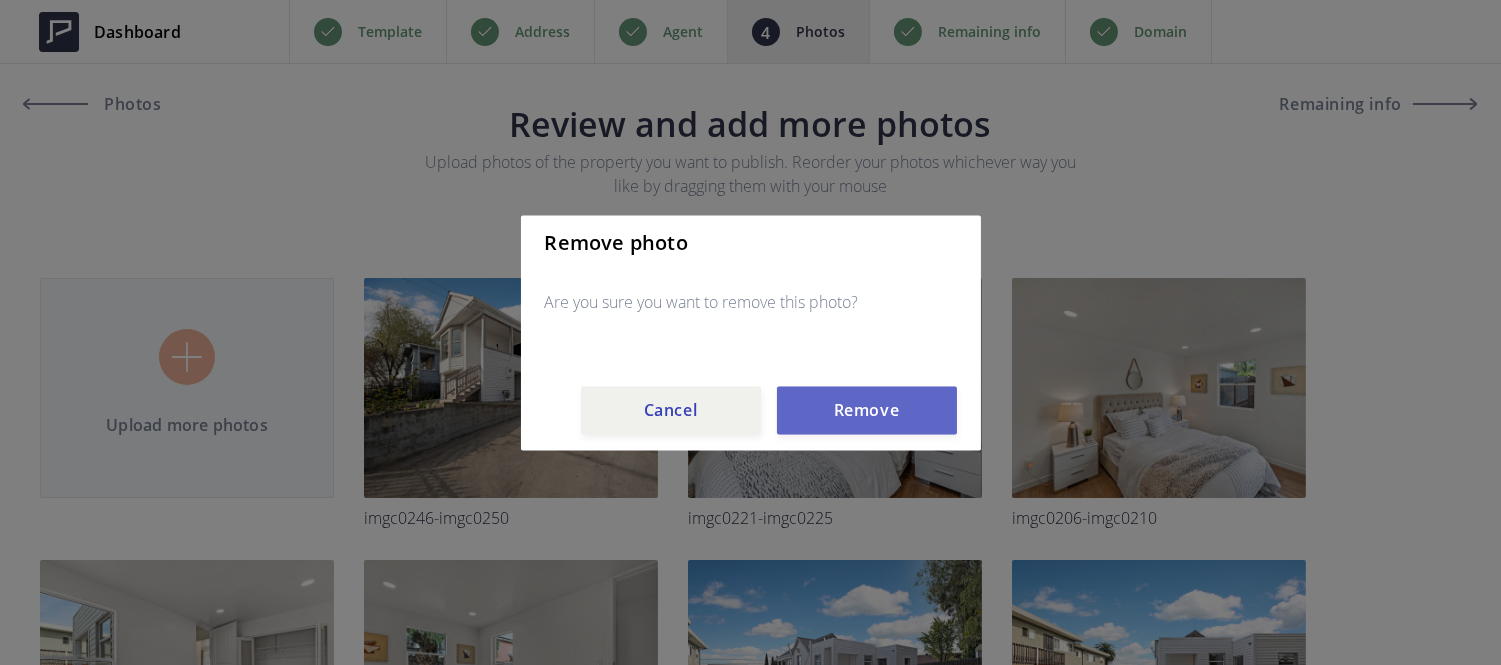 click on "Remove" at bounding box center [867, 410] 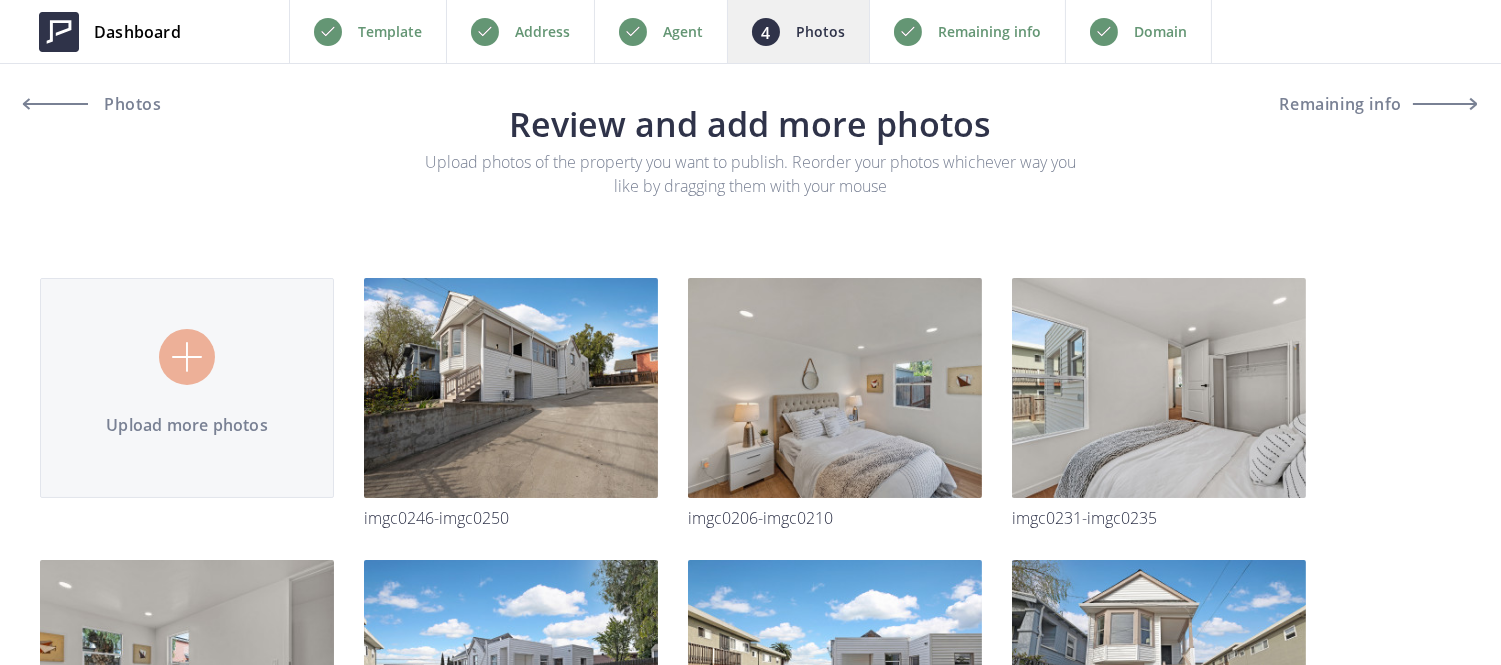click at bounding box center [0, 0] 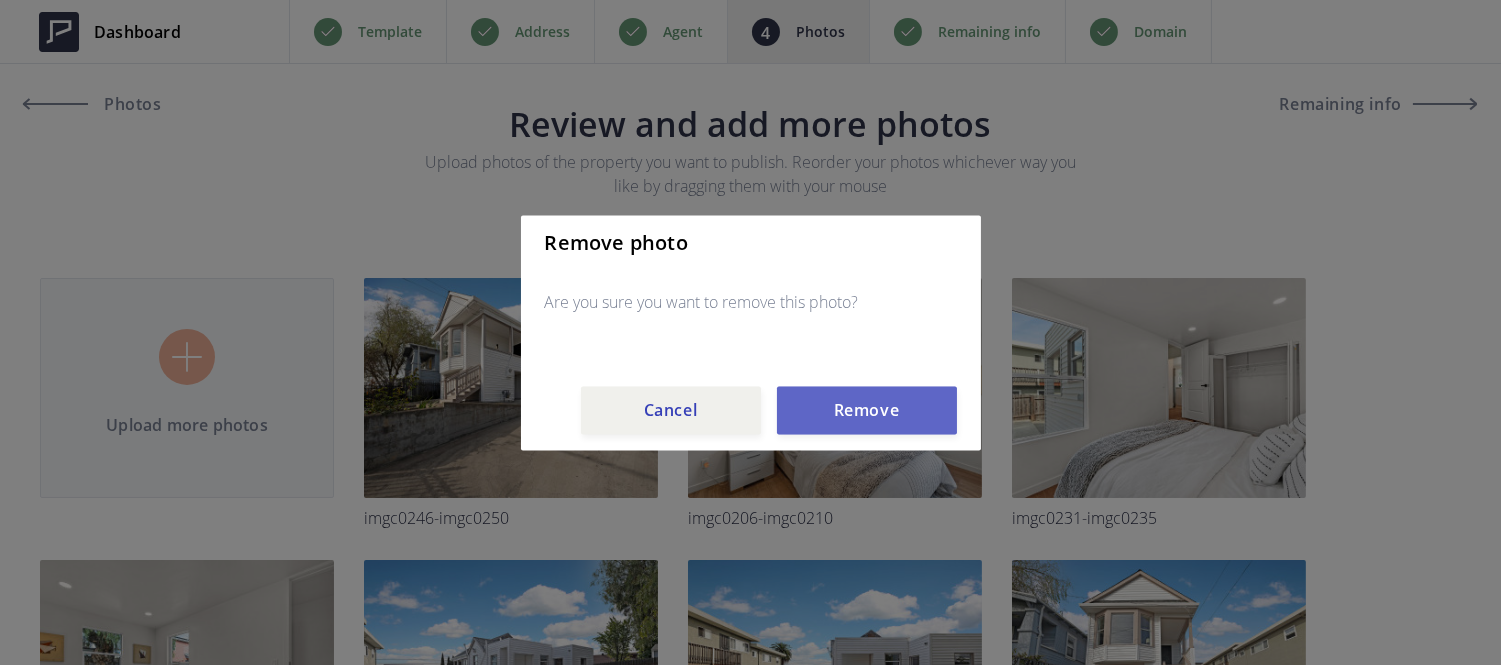 click on "Remove" at bounding box center (867, 410) 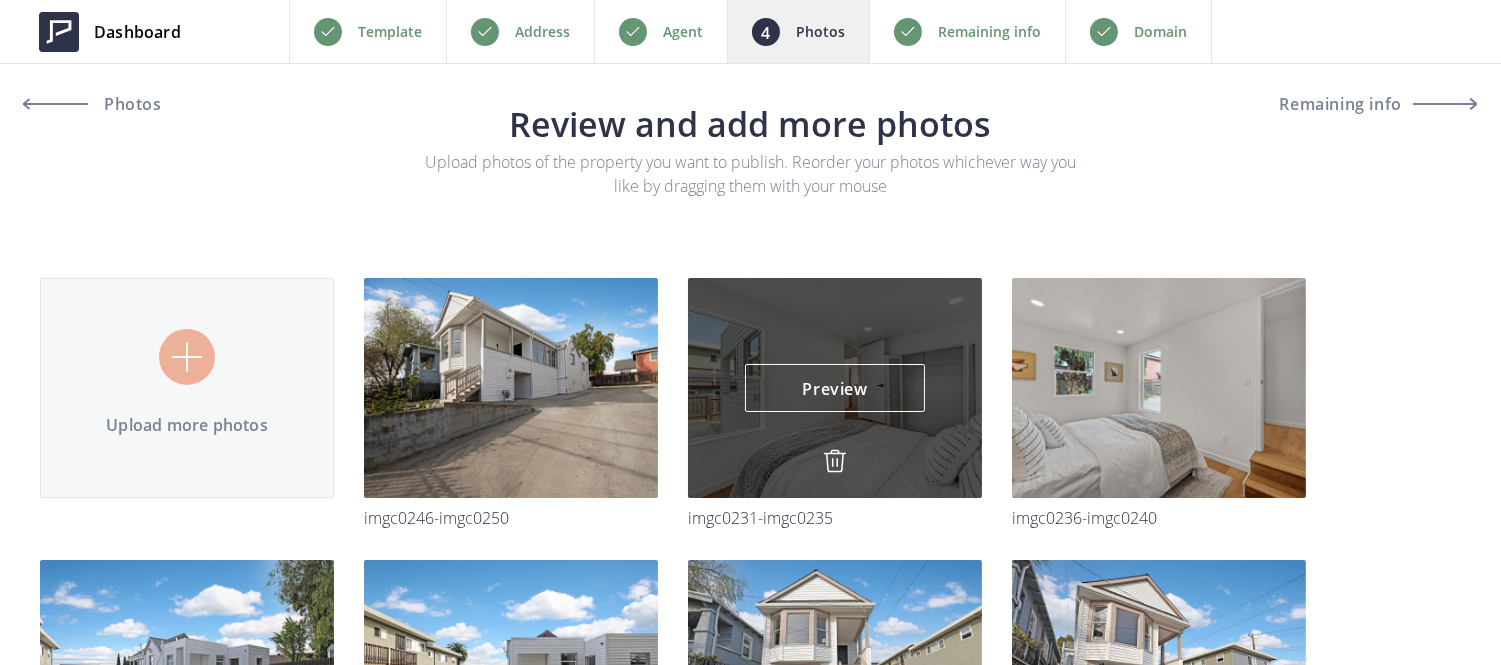 click at bounding box center [835, 461] 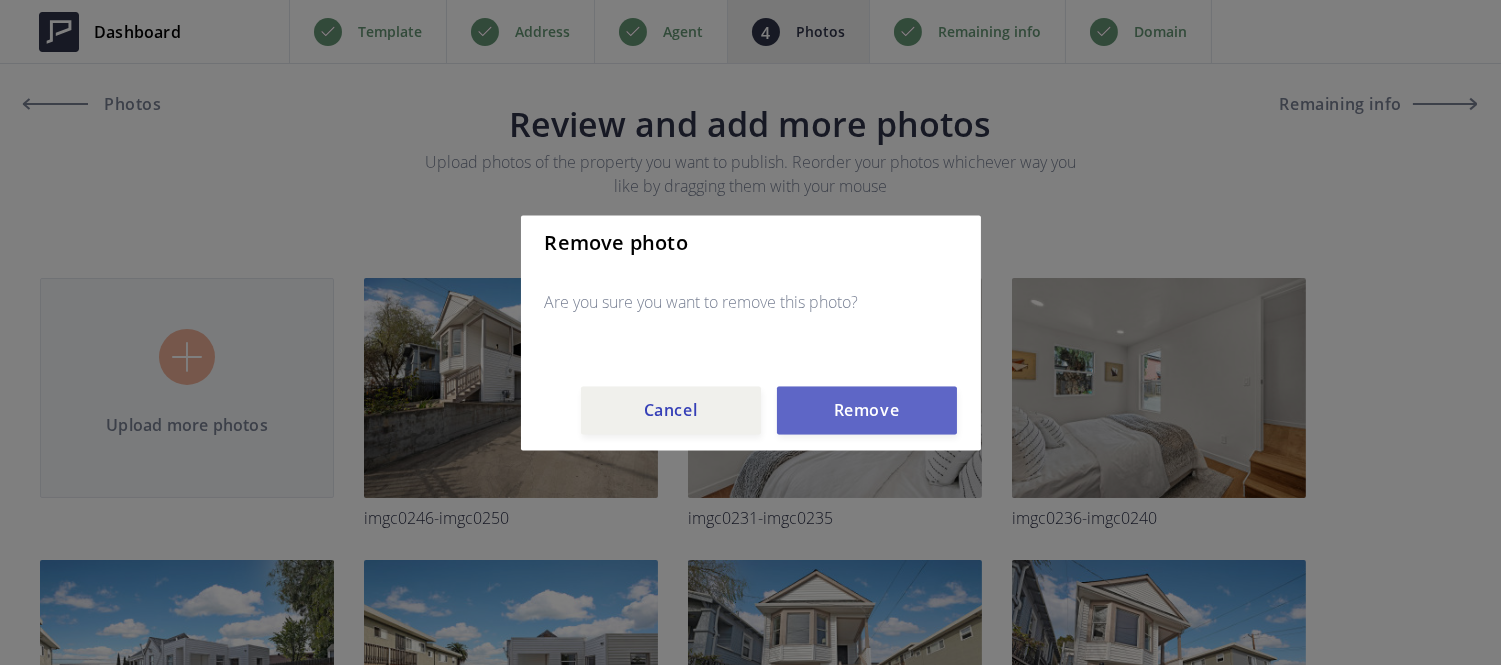 click on "Remove" at bounding box center [867, 410] 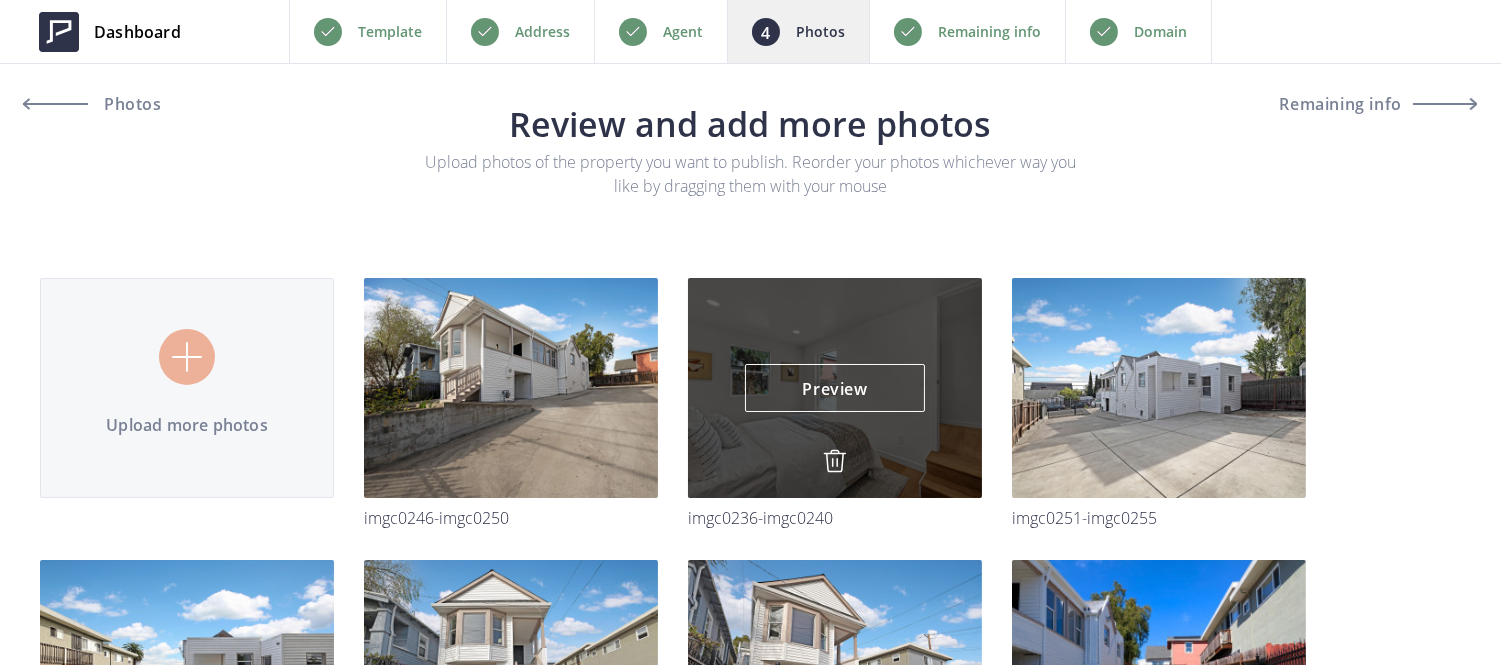 click at bounding box center [835, 461] 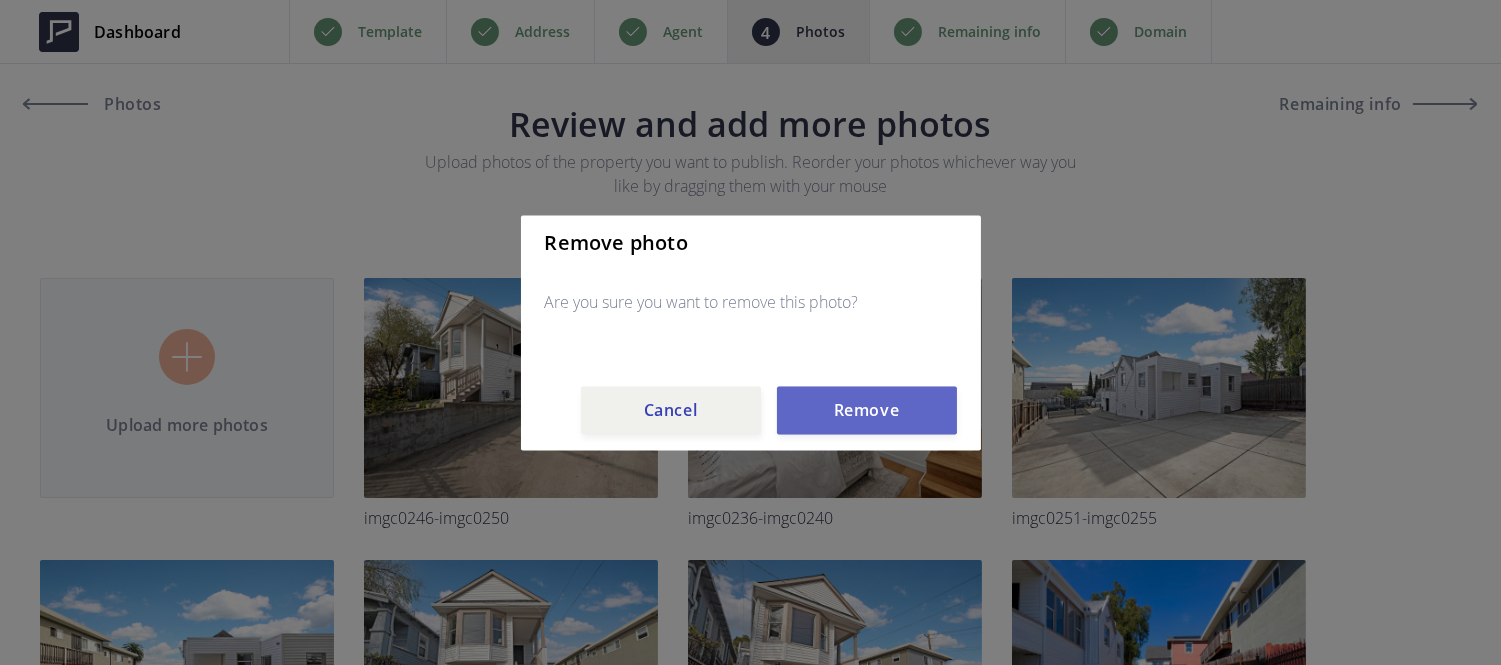 click on "Remove" at bounding box center (867, 410) 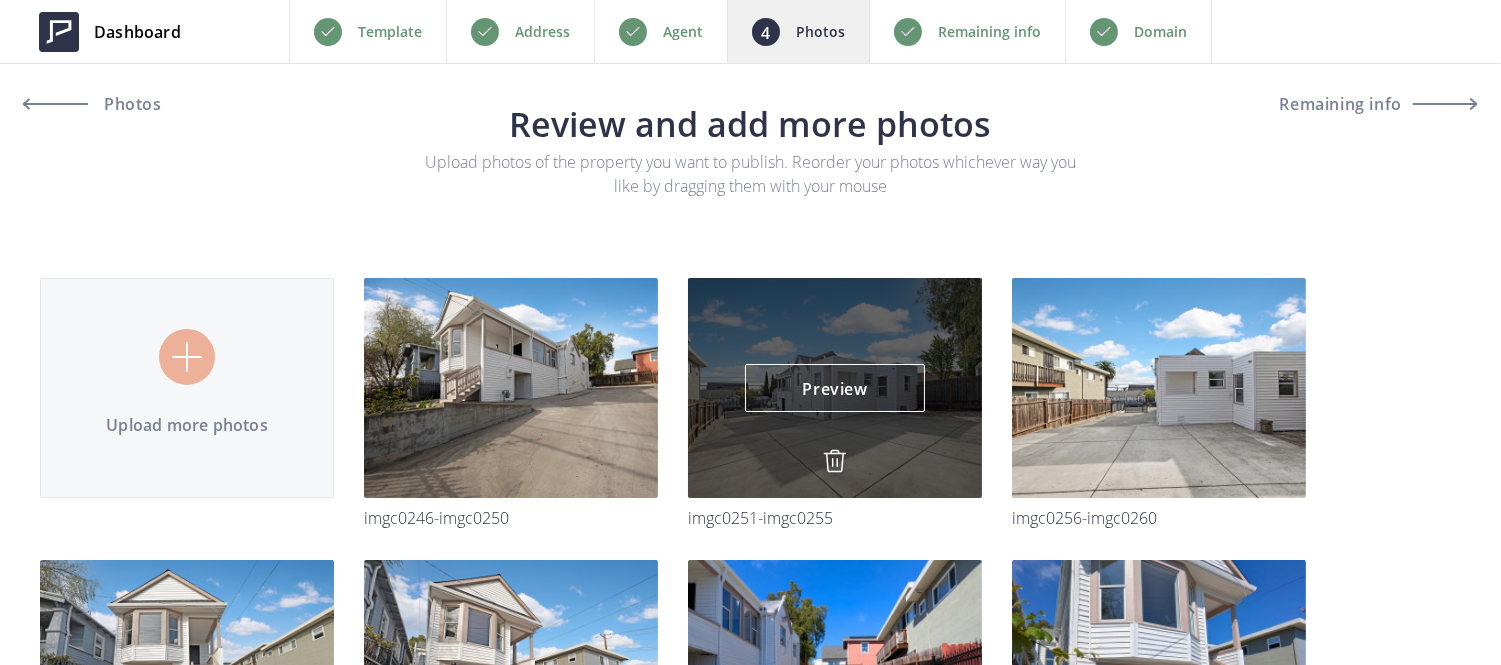 click at bounding box center [835, 461] 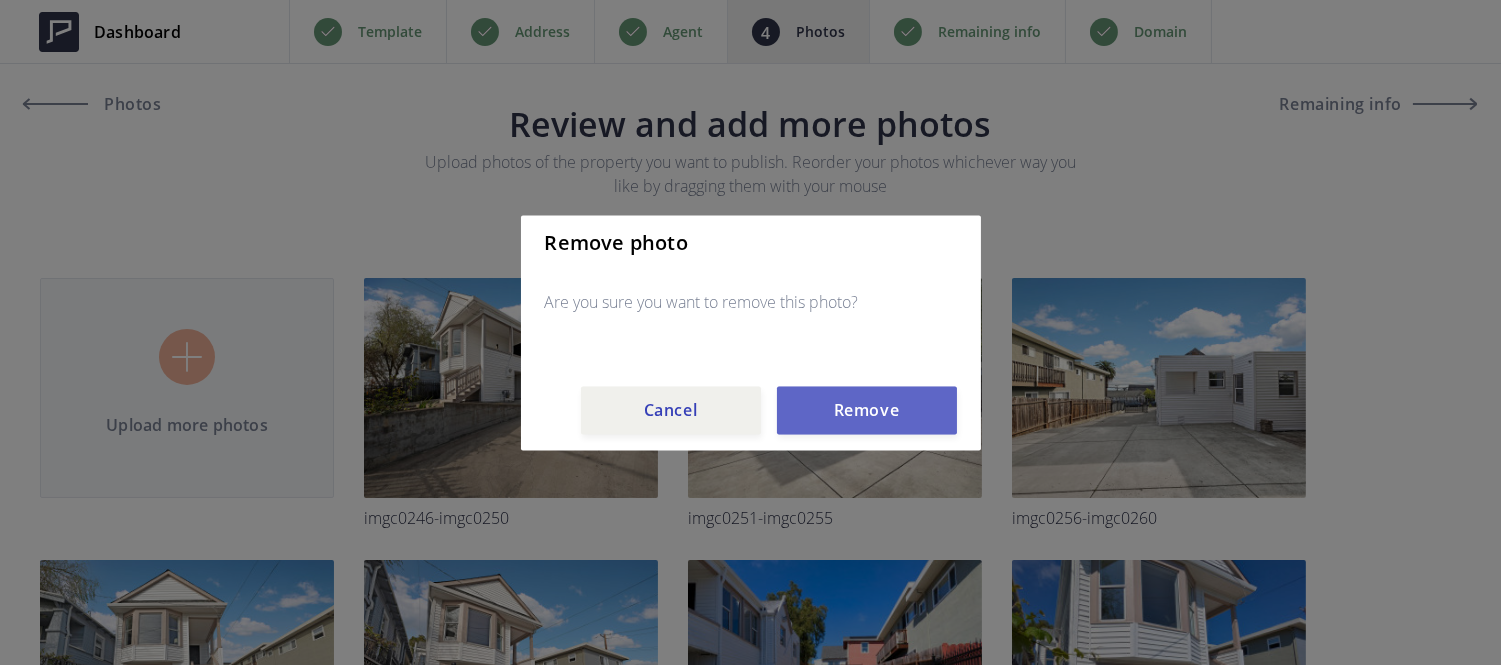 click on "Remove" at bounding box center [867, 410] 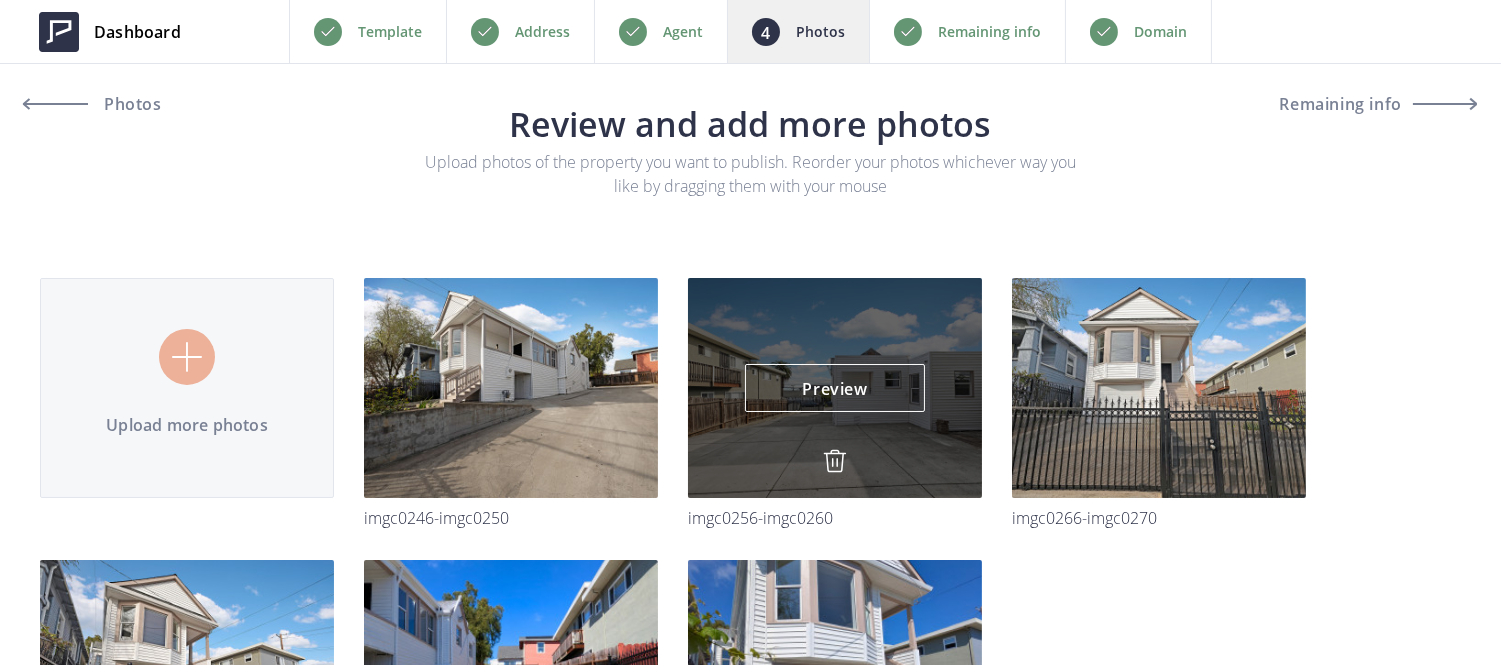 click at bounding box center (835, 461) 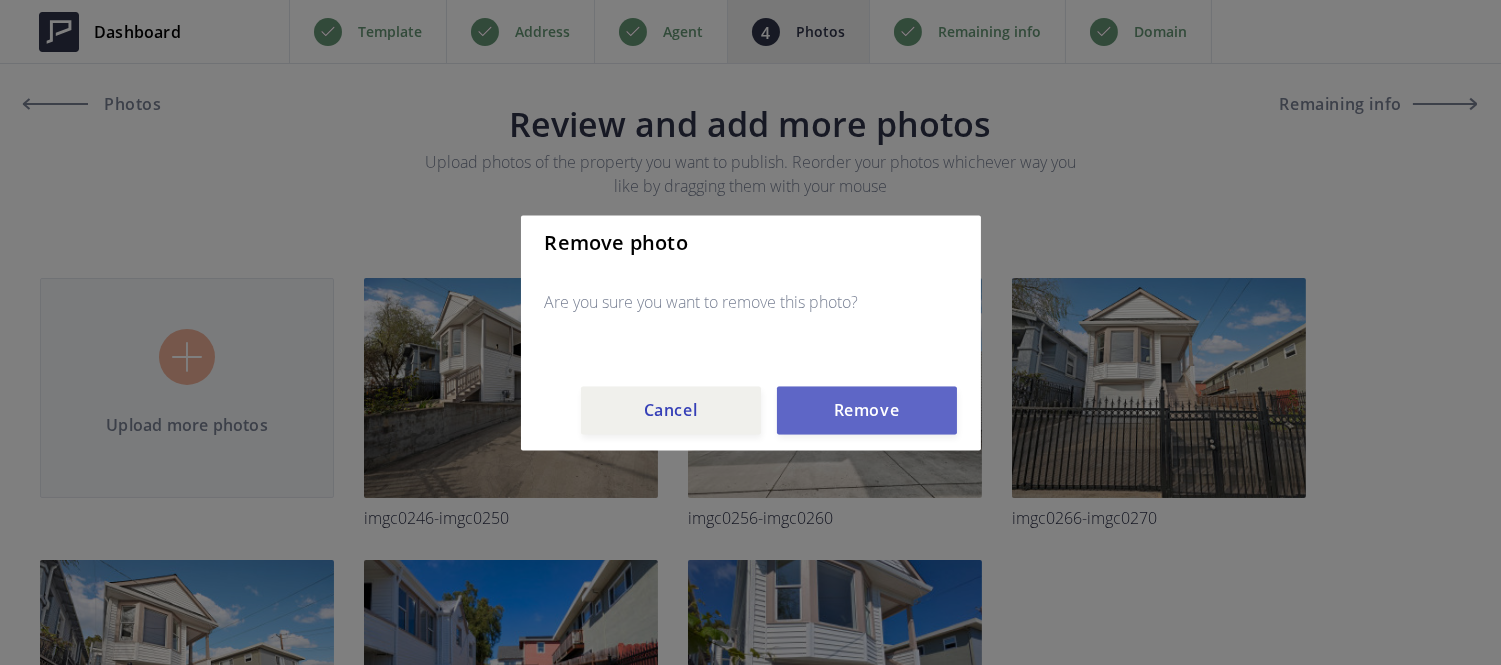 click on "Remove" at bounding box center [867, 410] 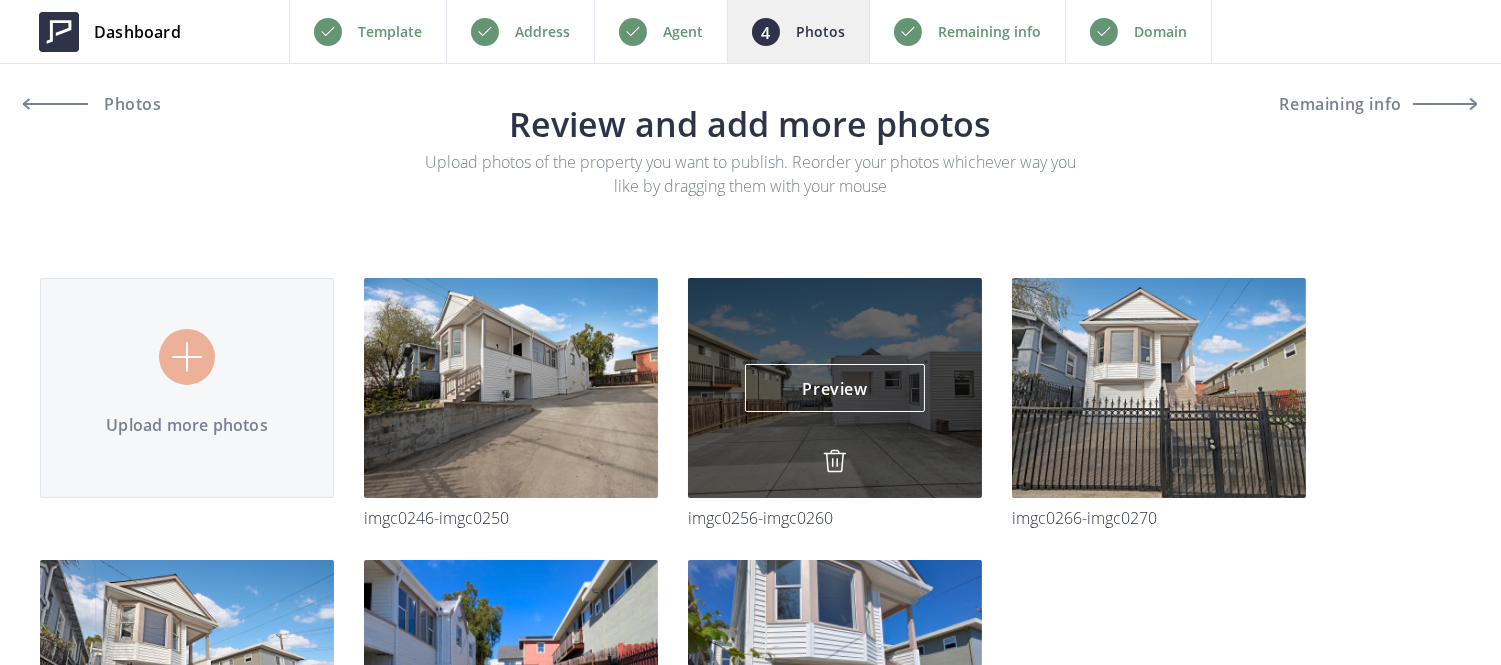 click at bounding box center (835, 461) 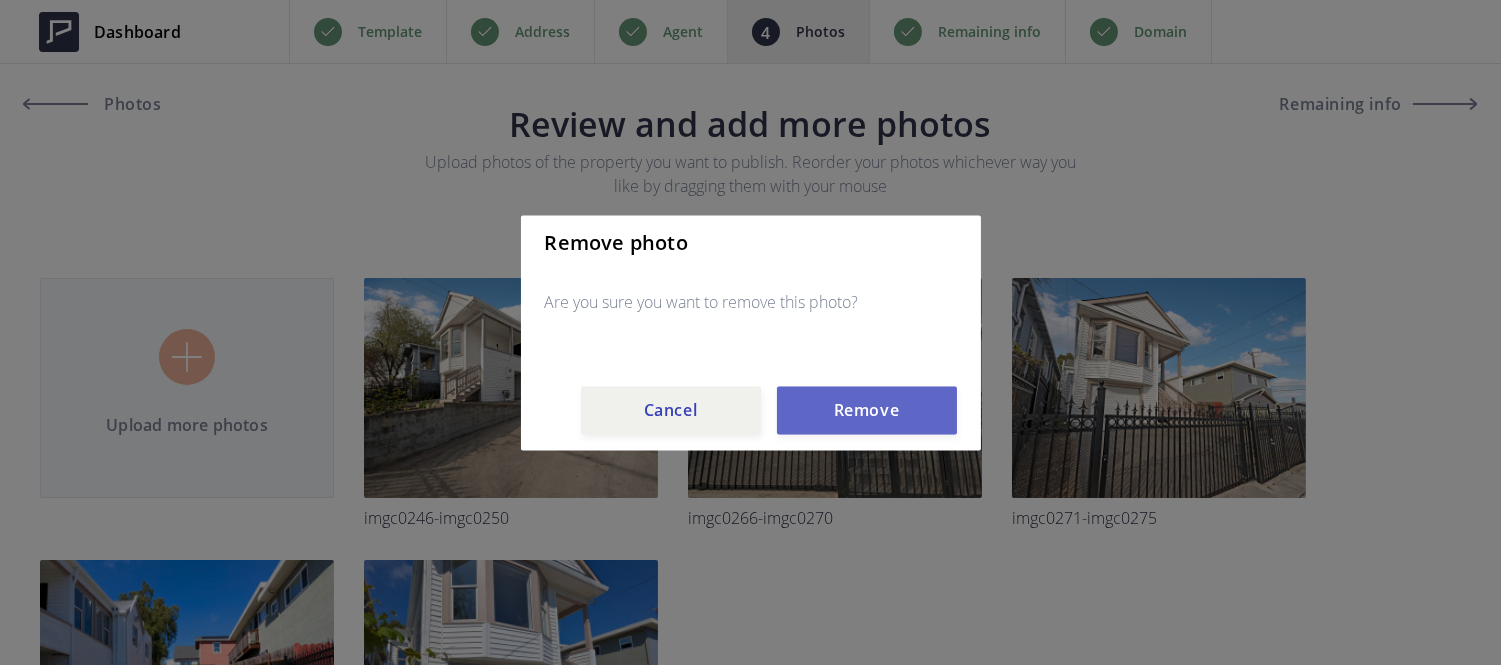 click on "Remove" at bounding box center (867, 410) 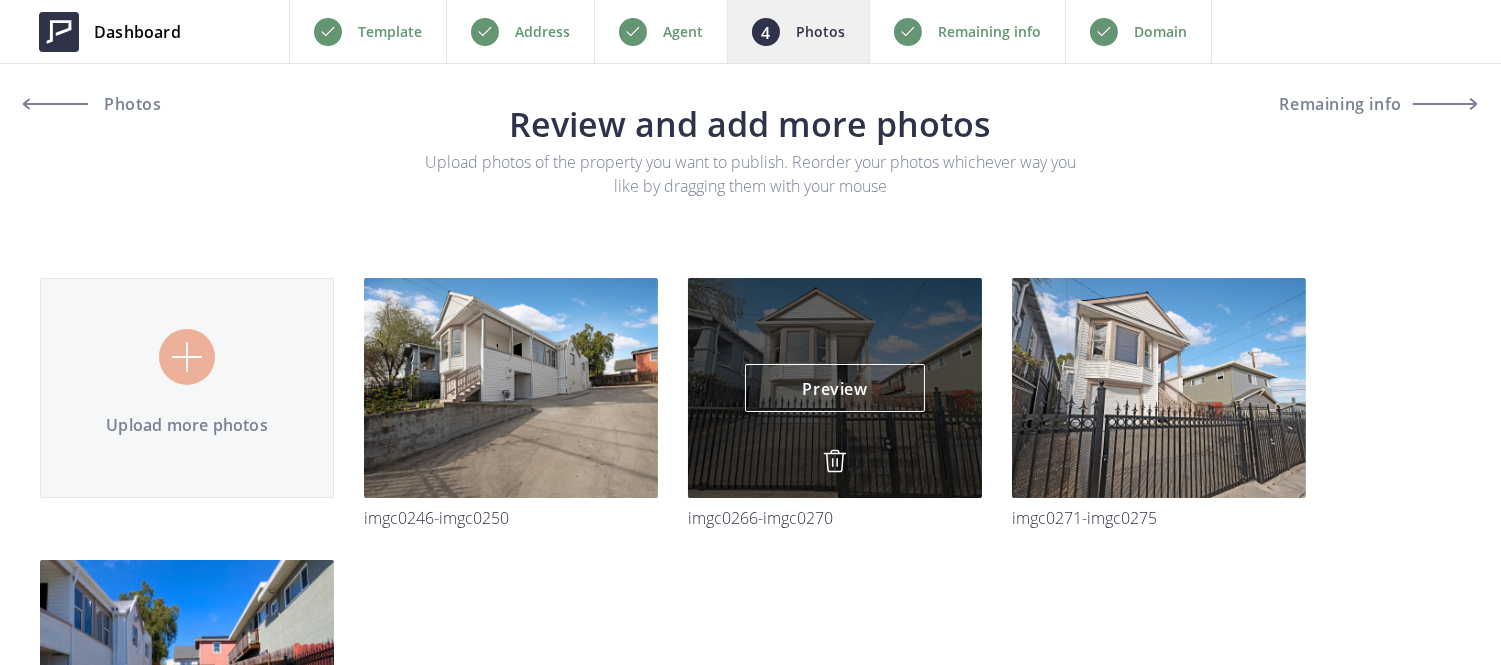 click at bounding box center (835, 461) 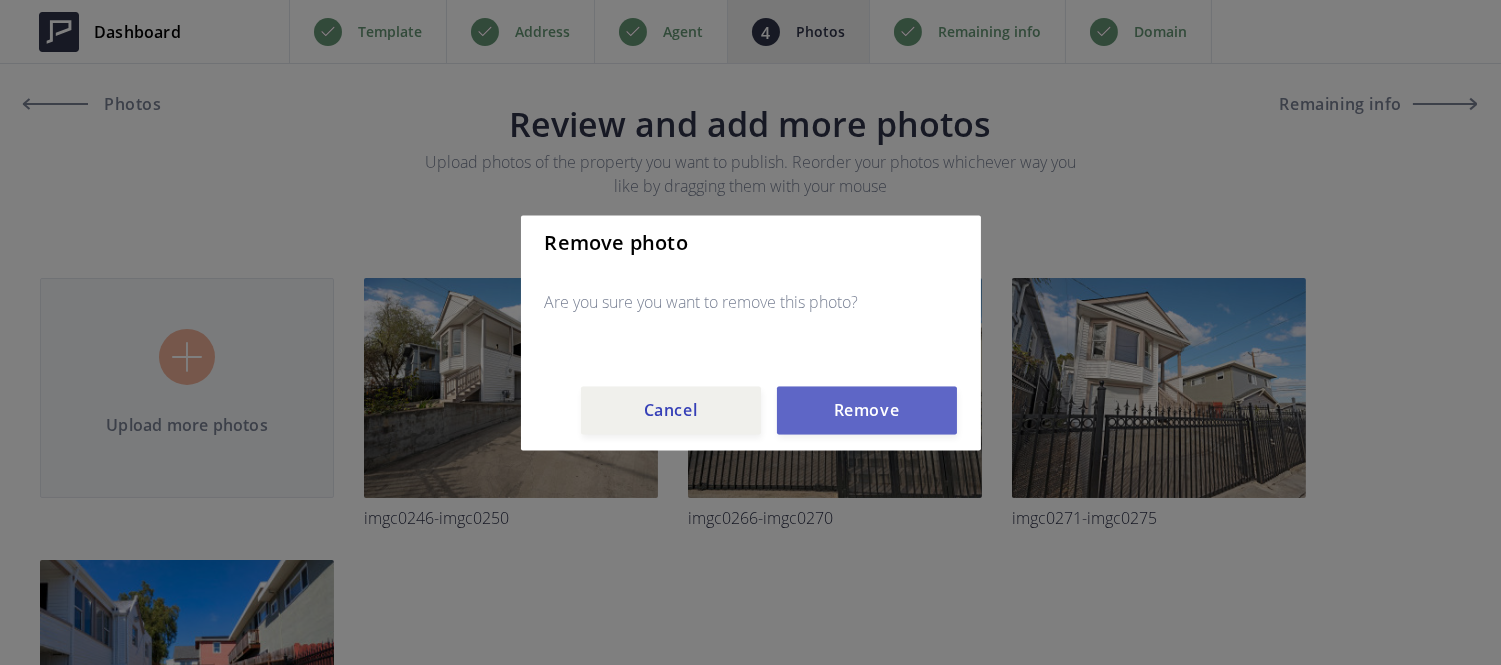 click on "Remove" at bounding box center (867, 410) 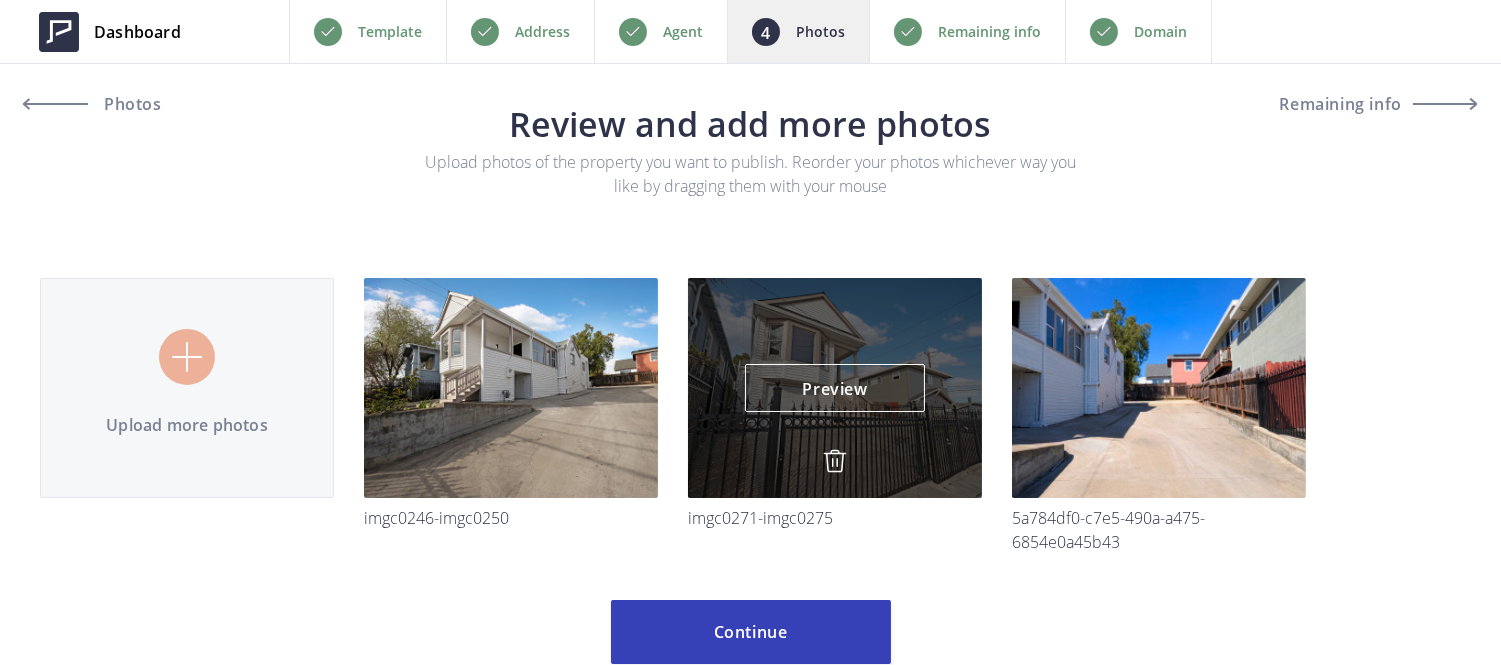 click at bounding box center [835, 461] 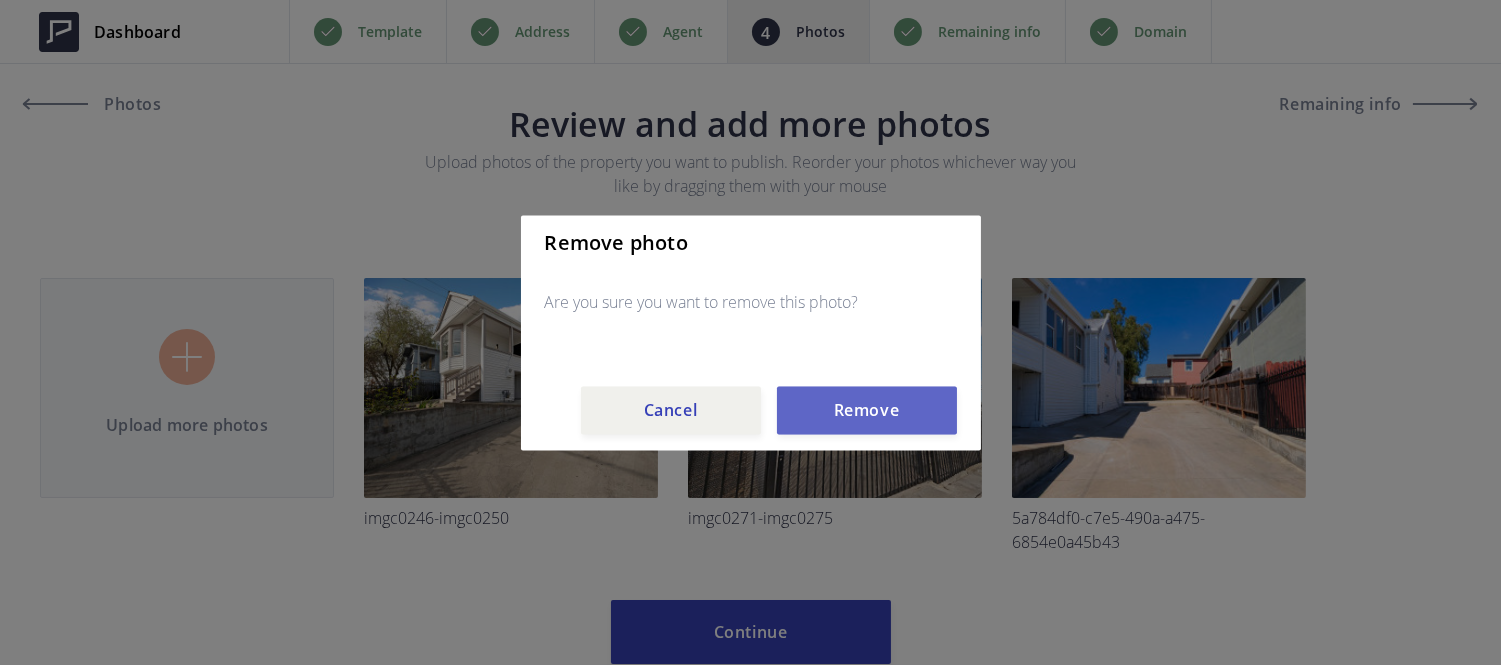 click on "Remove" at bounding box center [867, 410] 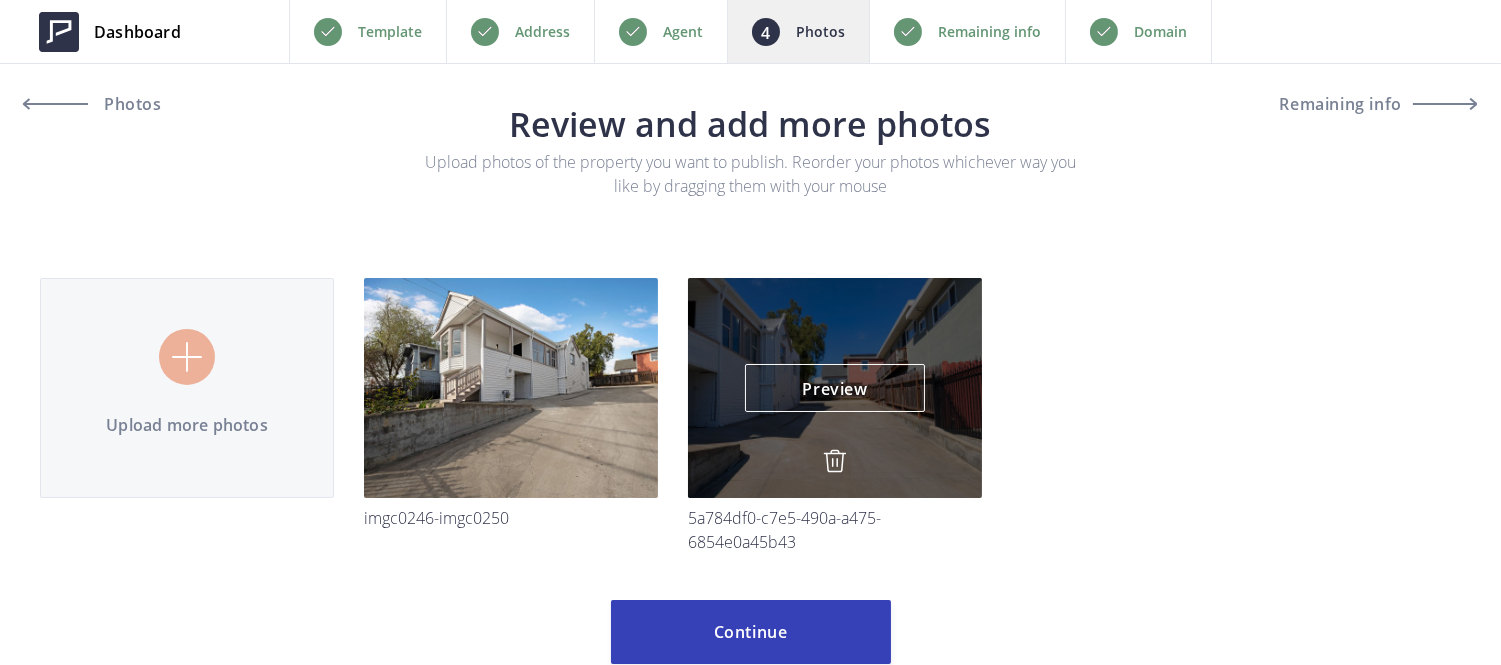 click at bounding box center (835, 461) 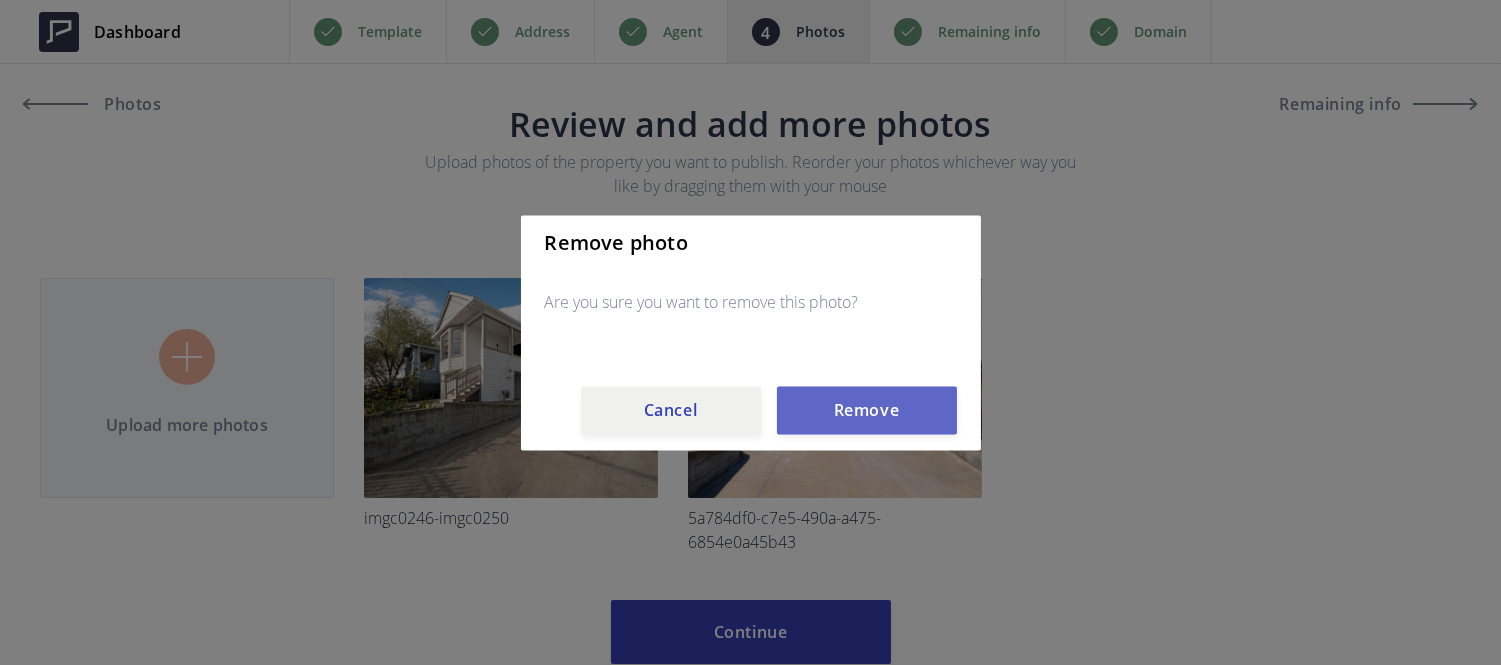 click on "Remove" at bounding box center [867, 410] 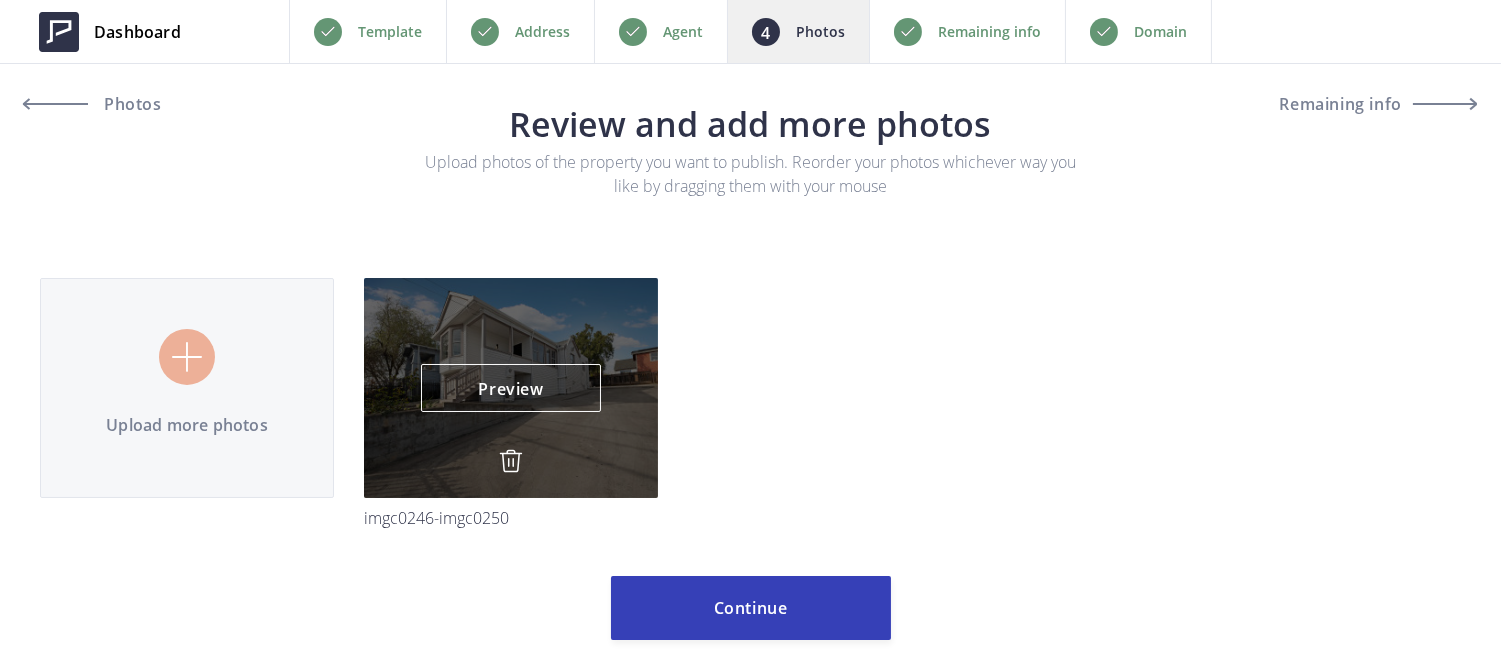 click at bounding box center [511, 461] 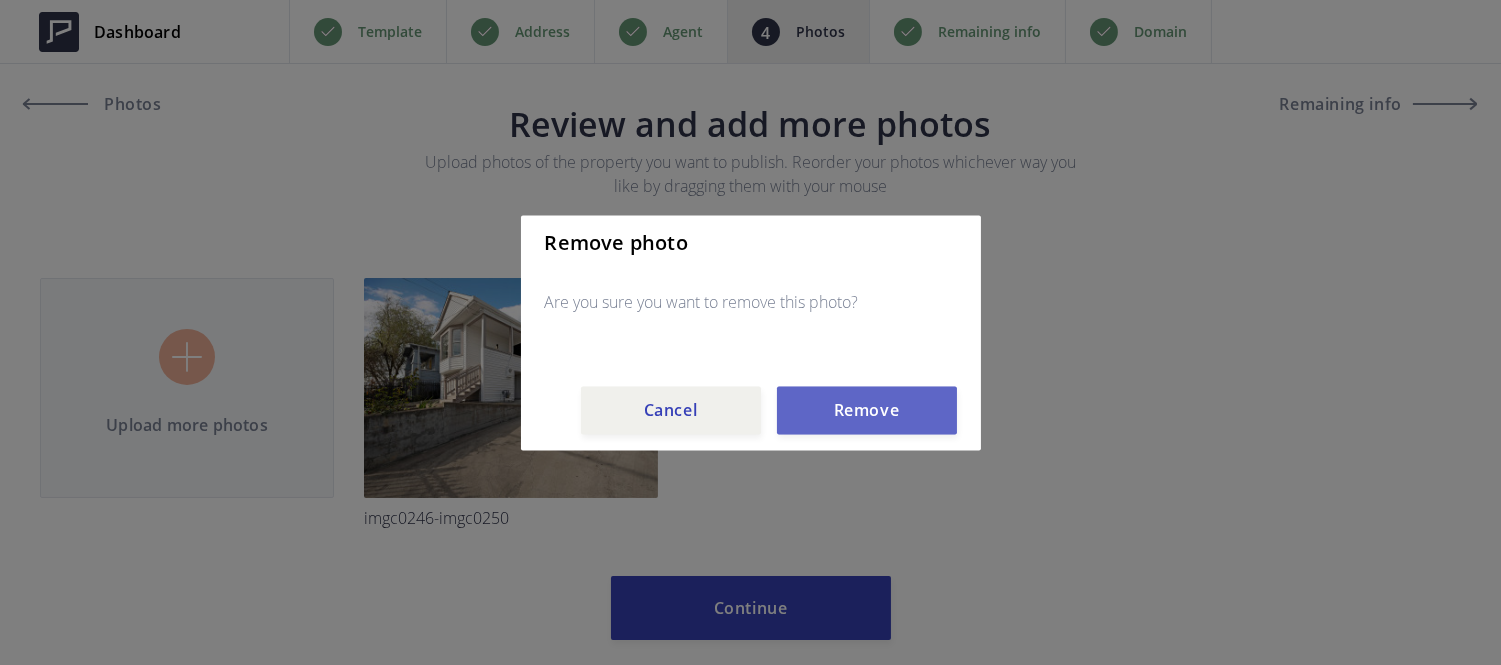 click on "Remove" at bounding box center [867, 410] 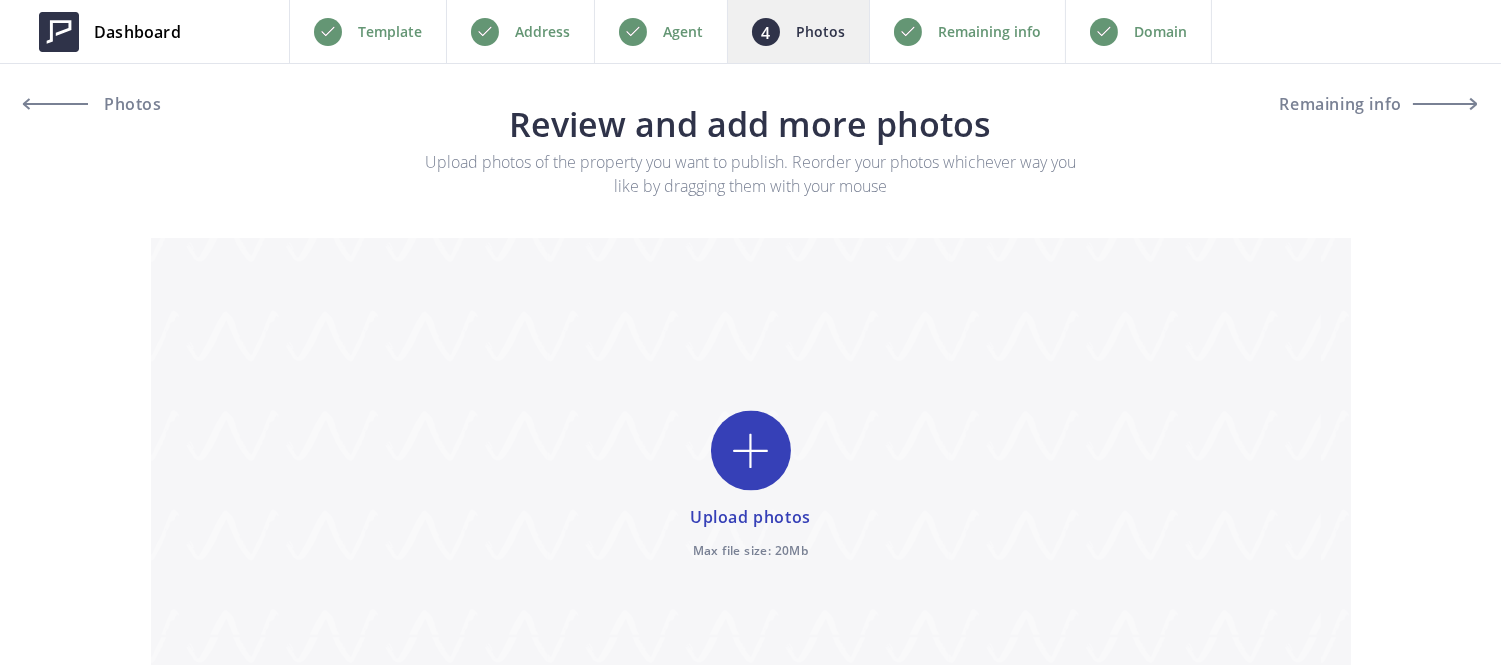 click at bounding box center [751, 487] 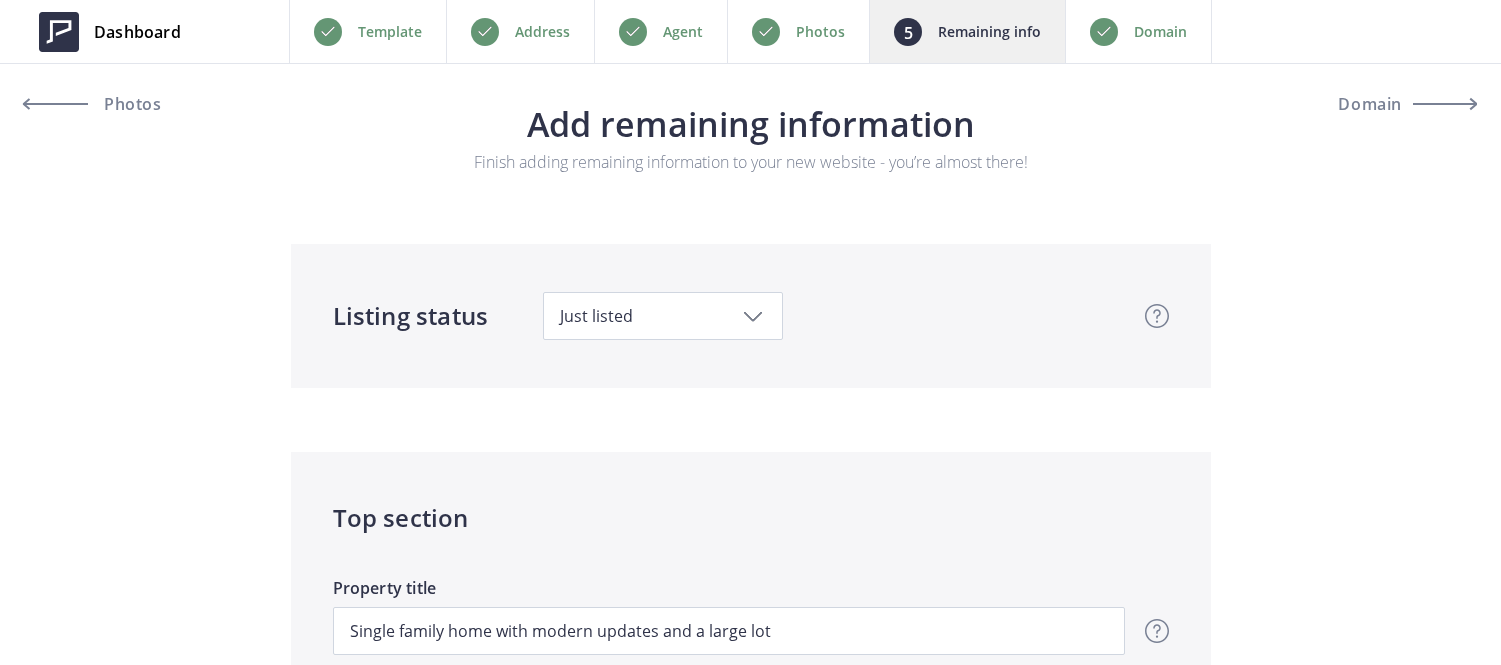 scroll, scrollTop: 0, scrollLeft: 0, axis: both 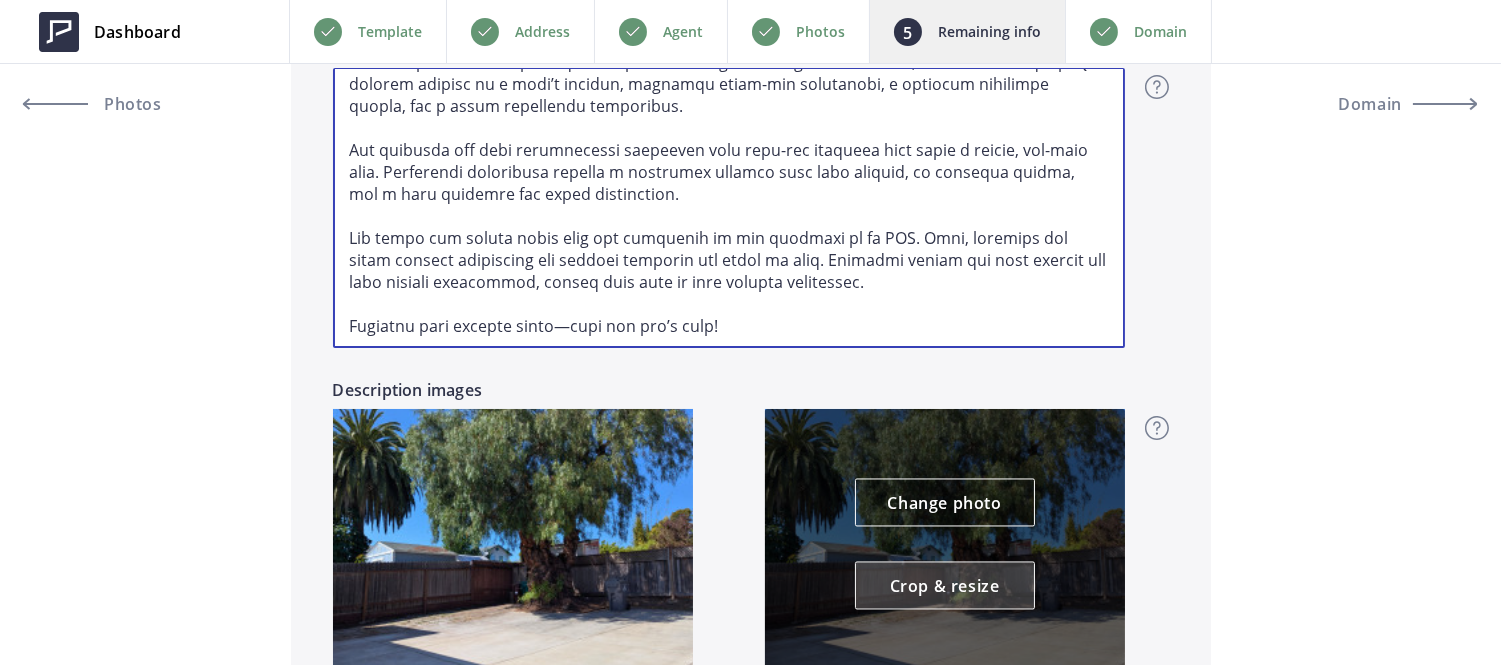 drag, startPoint x: 346, startPoint y: 138, endPoint x: 958, endPoint y: 651, distance: 798.56934 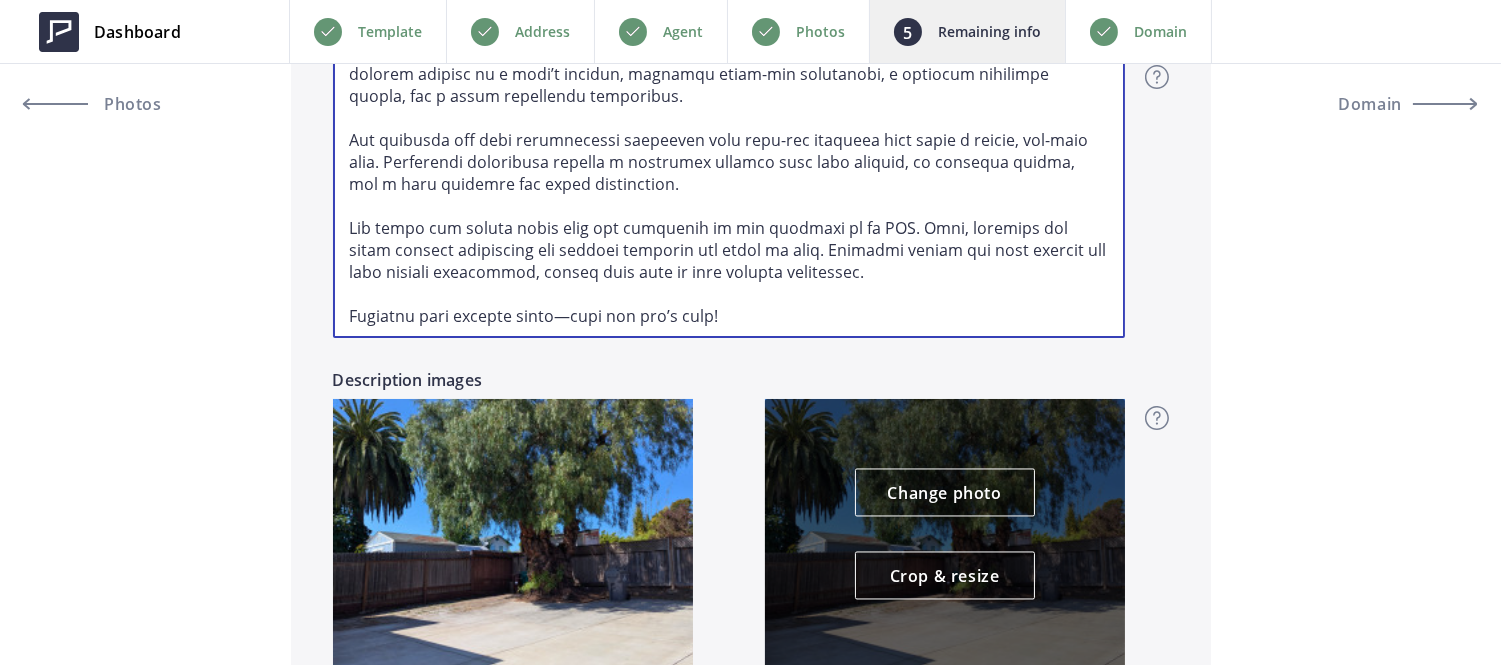 type on "599,000" 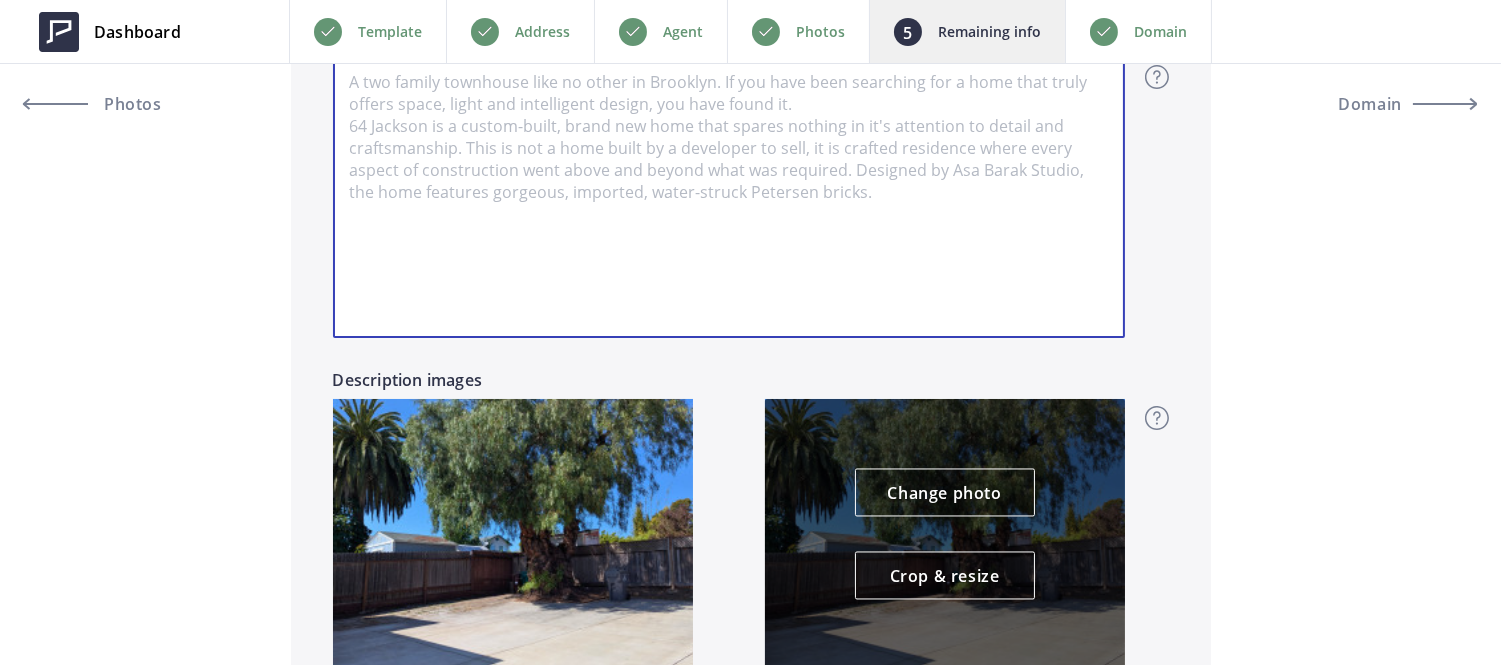scroll, scrollTop: 0, scrollLeft: 0, axis: both 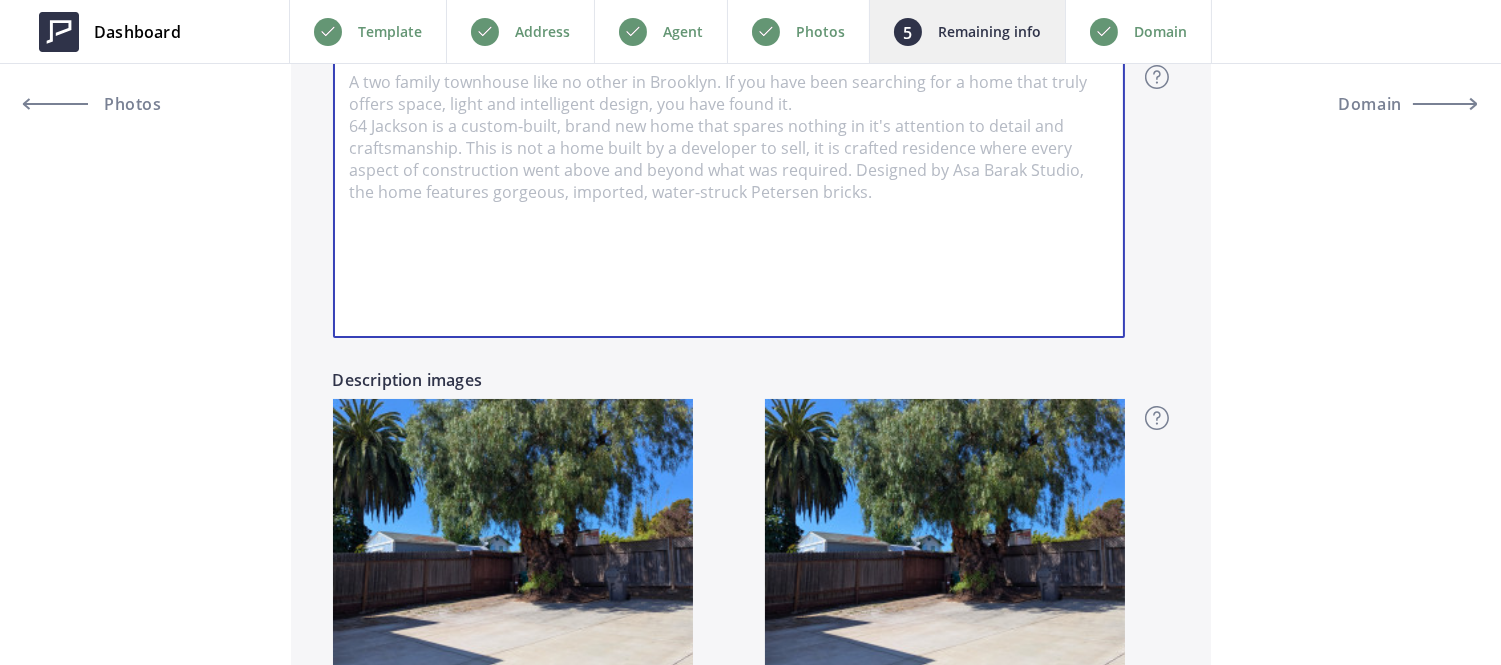 type 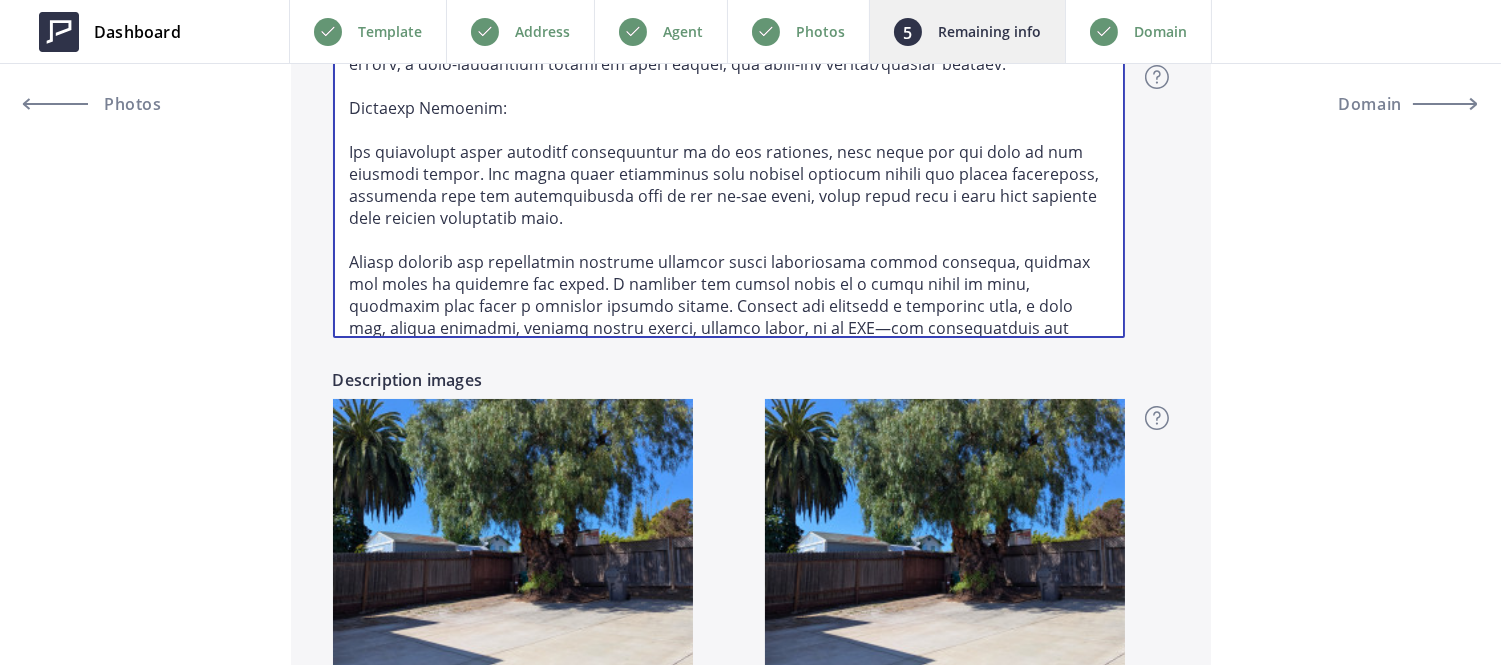 scroll, scrollTop: 447, scrollLeft: 0, axis: vertical 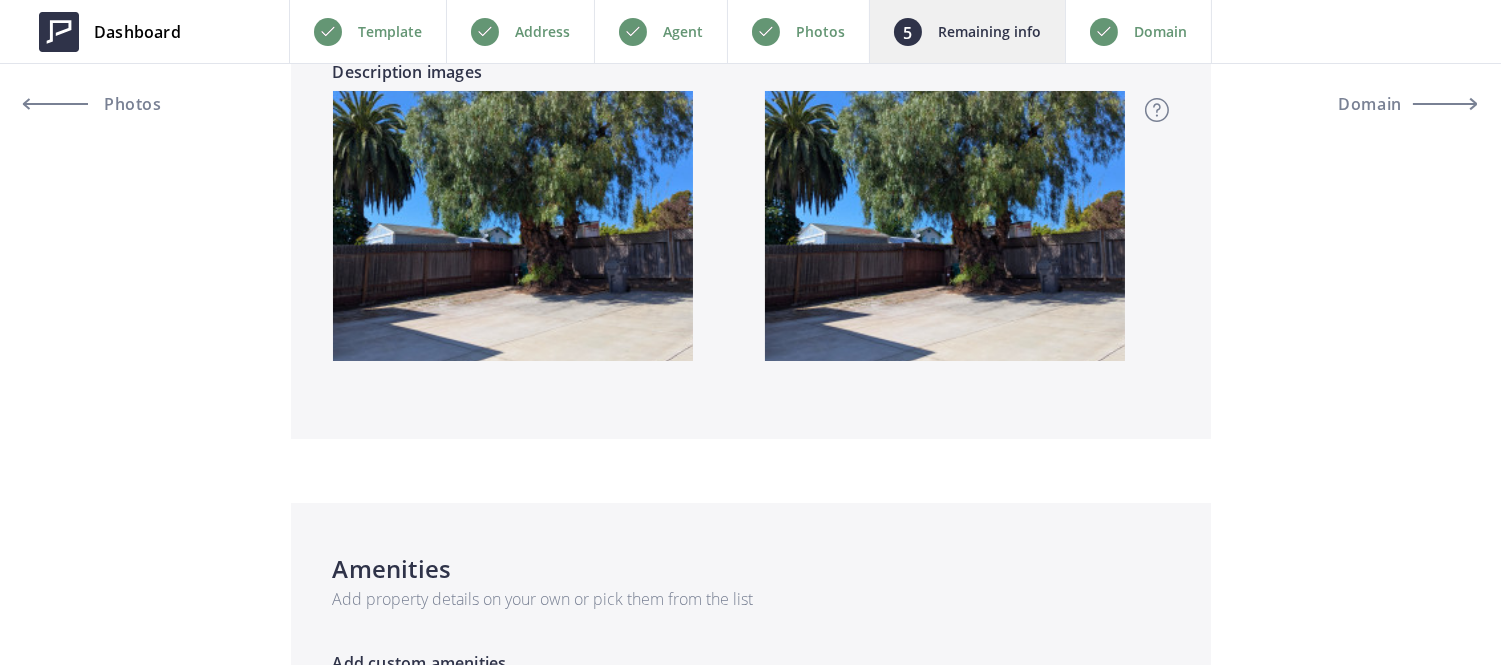 type on "Welcome to refined country club living in the prestigious Sequoyah Hills. Just a golf swing from the renowned Sequoyah Hills Country Club, this stunning 5-bedroom, 5-bathroom home is an entertainer’s dream, perfectly balancing luxury, privacy, and style.
Recently reimagined with a comprehensive modern remodel, this 2,720 sq ft residence is nestled atop a 27,680 sq ft lot, offering sweeping views and over 4,000 sq ft of rare flat, usable land—ready for your personal touch to create a private oasis.
Every detail has been thoughtfully curated. The expansive chef’s kitchen features a commercial-grade oven and stove, sleek new cabinetry, and abundant storage—ideal for both everyday living and grand-scale entertaining. Natural light pours in through brand-new double-pane windows with three skylights, while multiple large sliding doors seamlessly blur the lines between indoor and outdoor living.
The home boasts fully upgraded bathrooms, including remote-controlled showers, a luxurious soaking tub, motion-senso..." 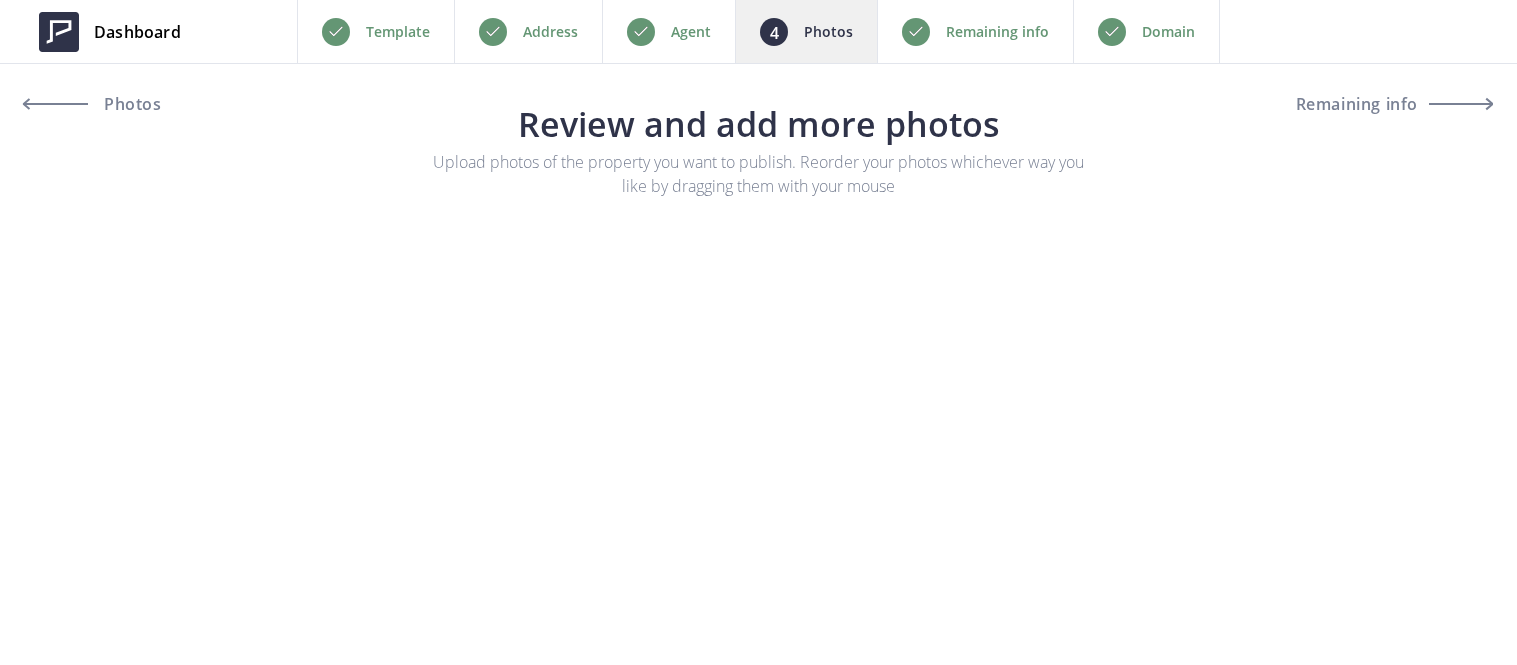 scroll, scrollTop: 0, scrollLeft: 0, axis: both 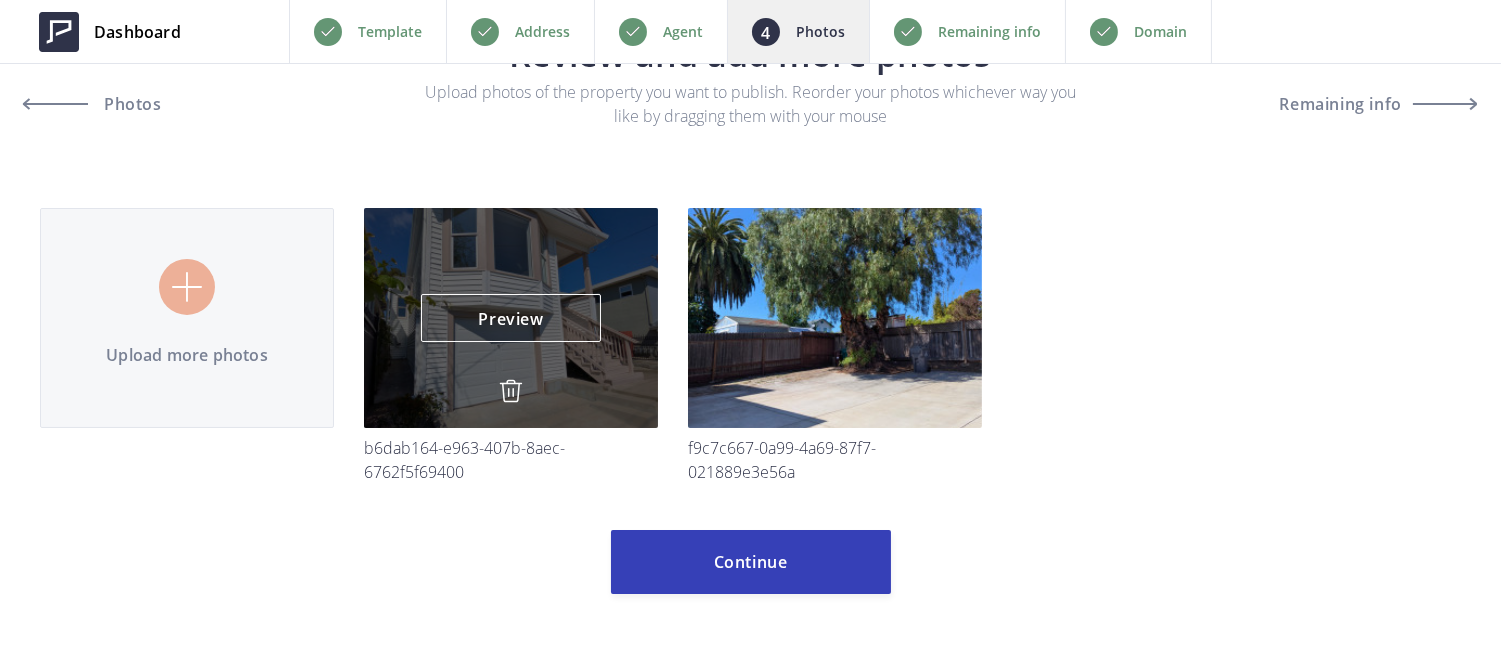 click at bounding box center [511, 391] 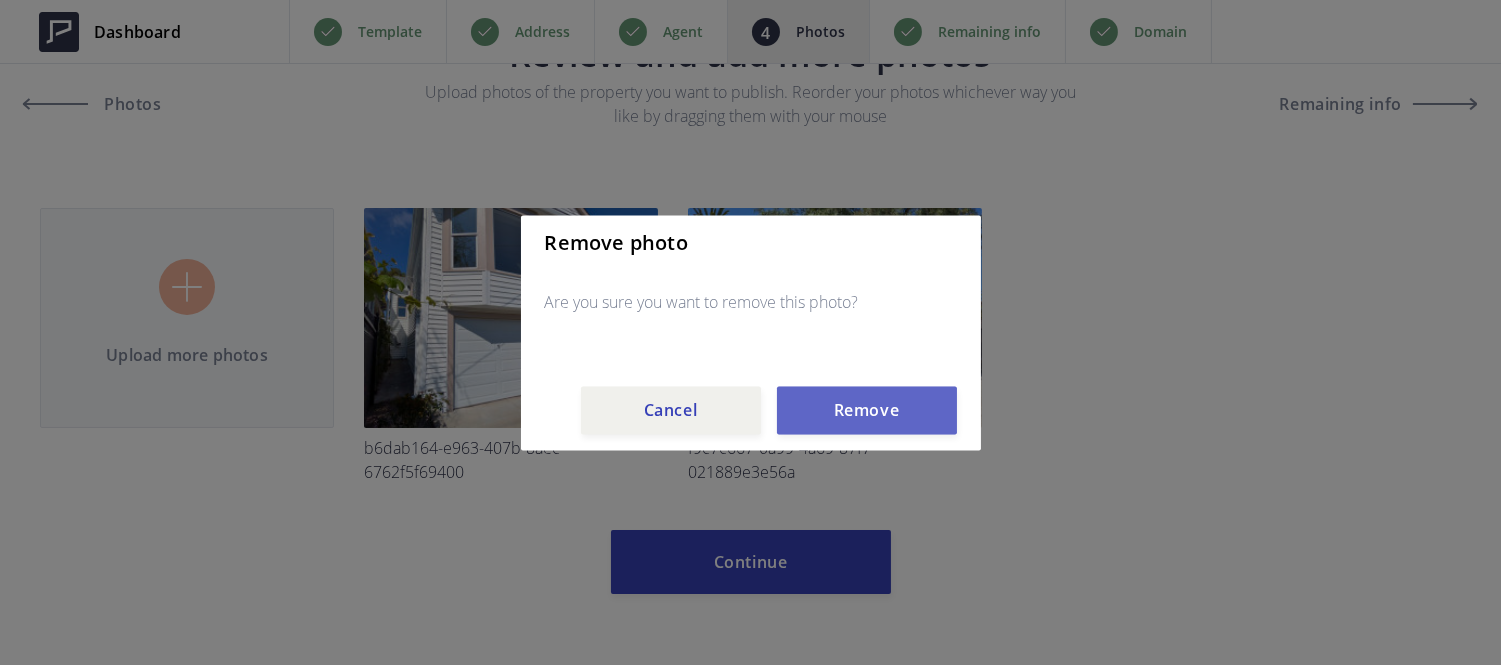 click on "Remove" at bounding box center [867, 410] 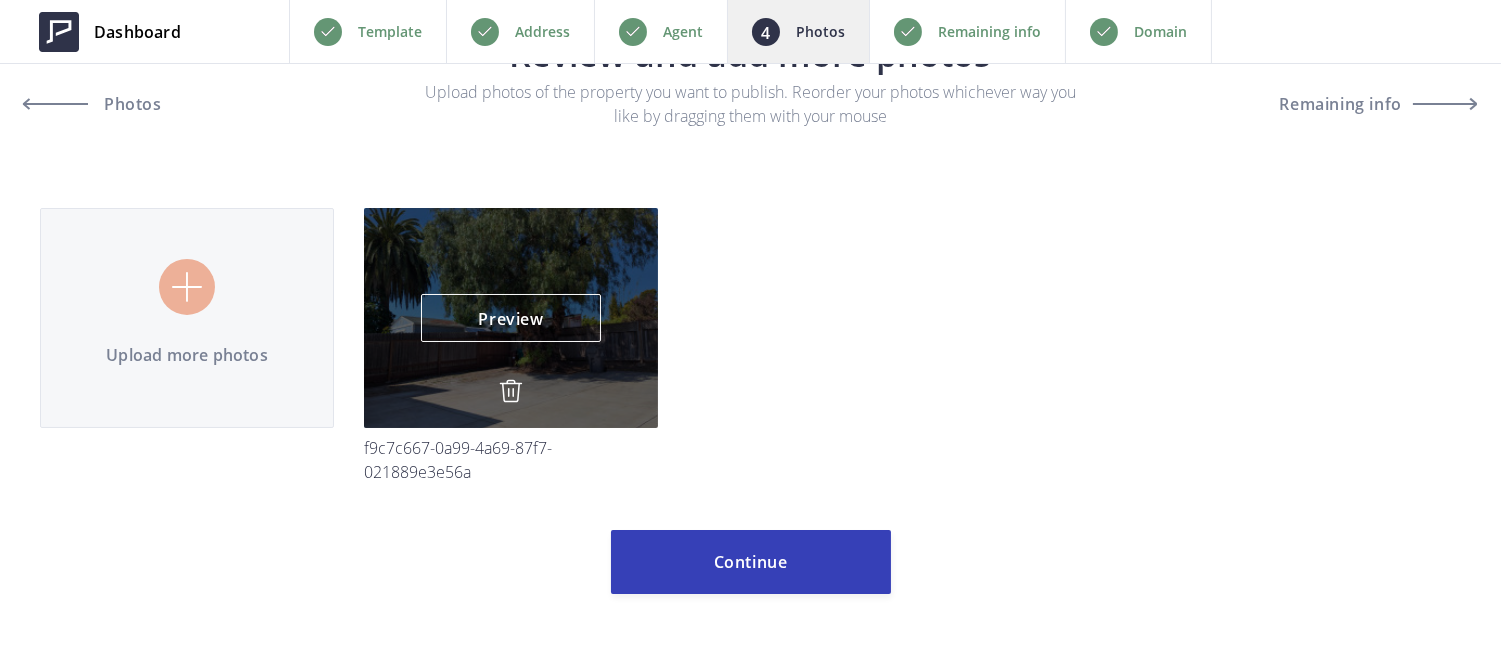 click at bounding box center [511, 391] 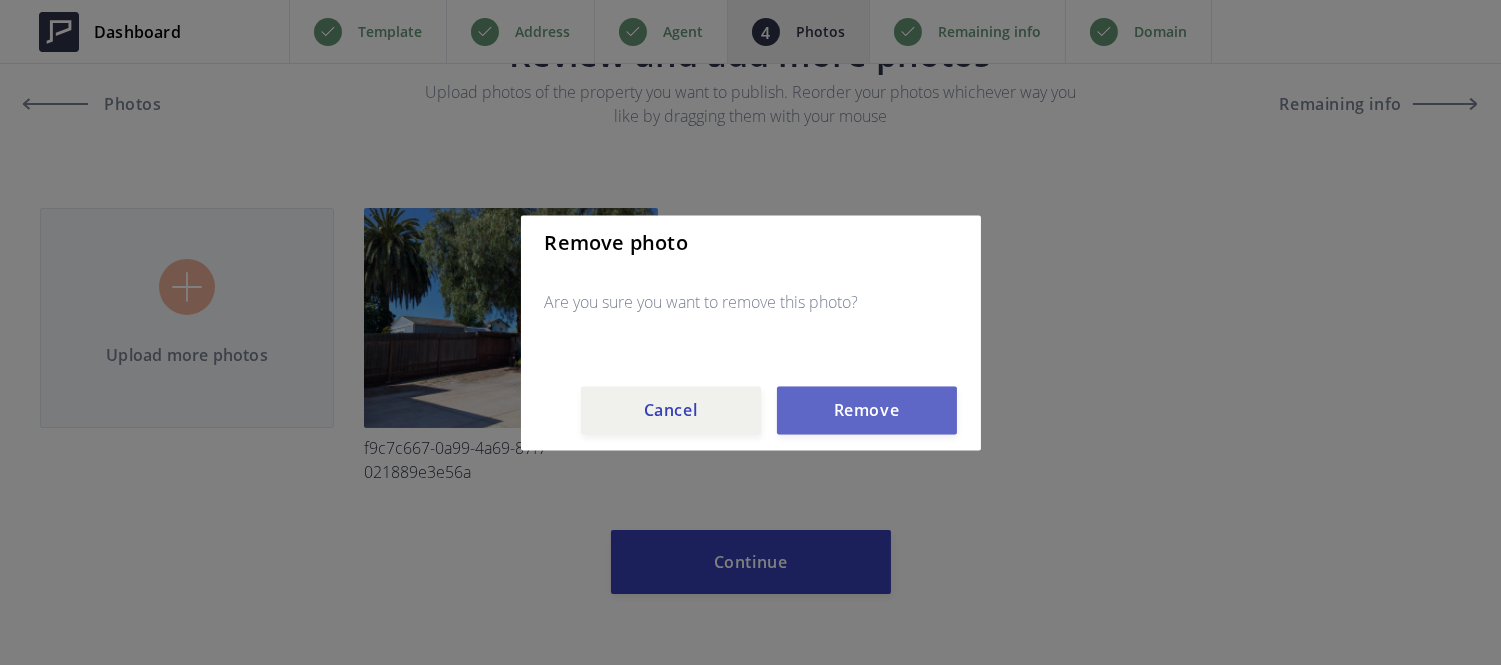 click on "Remove" at bounding box center [867, 410] 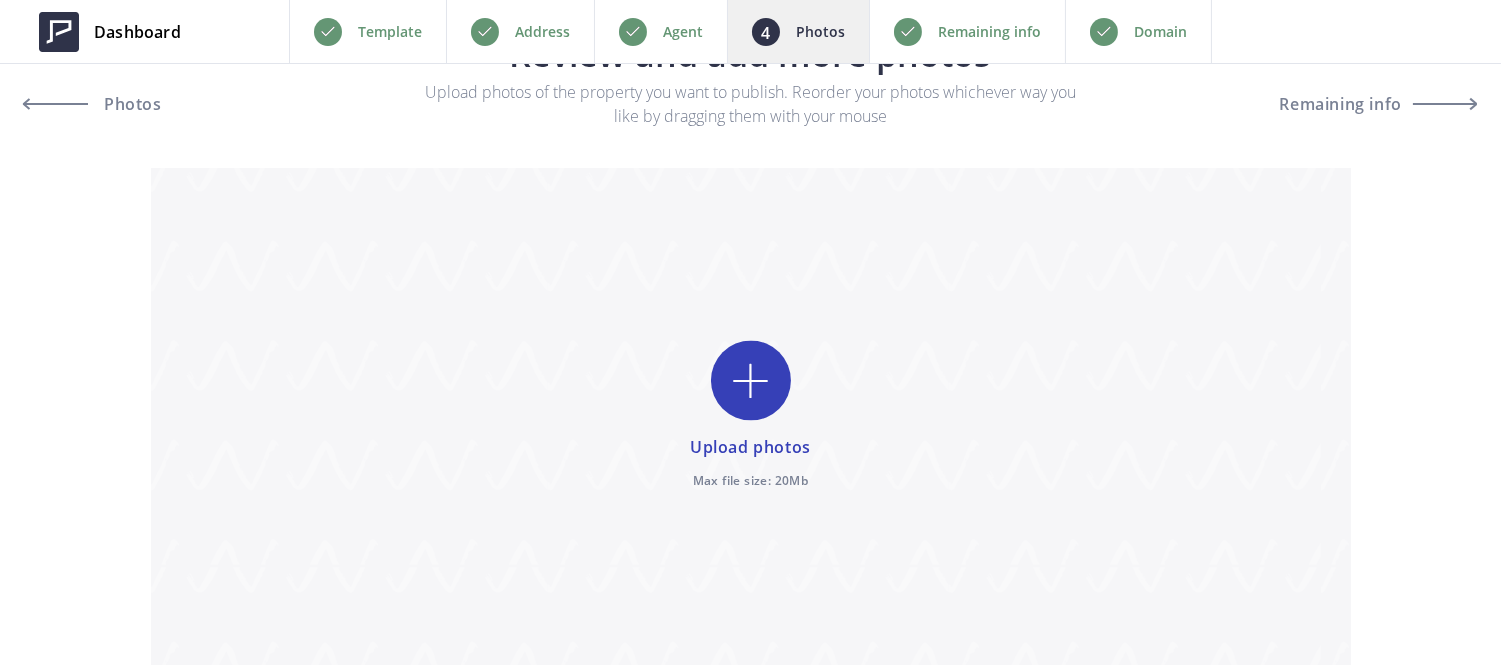 click on "Upload photos of the property you want to publish. Reorder your photos whichever way you like by dragging them with your mouse" at bounding box center [750, 104] 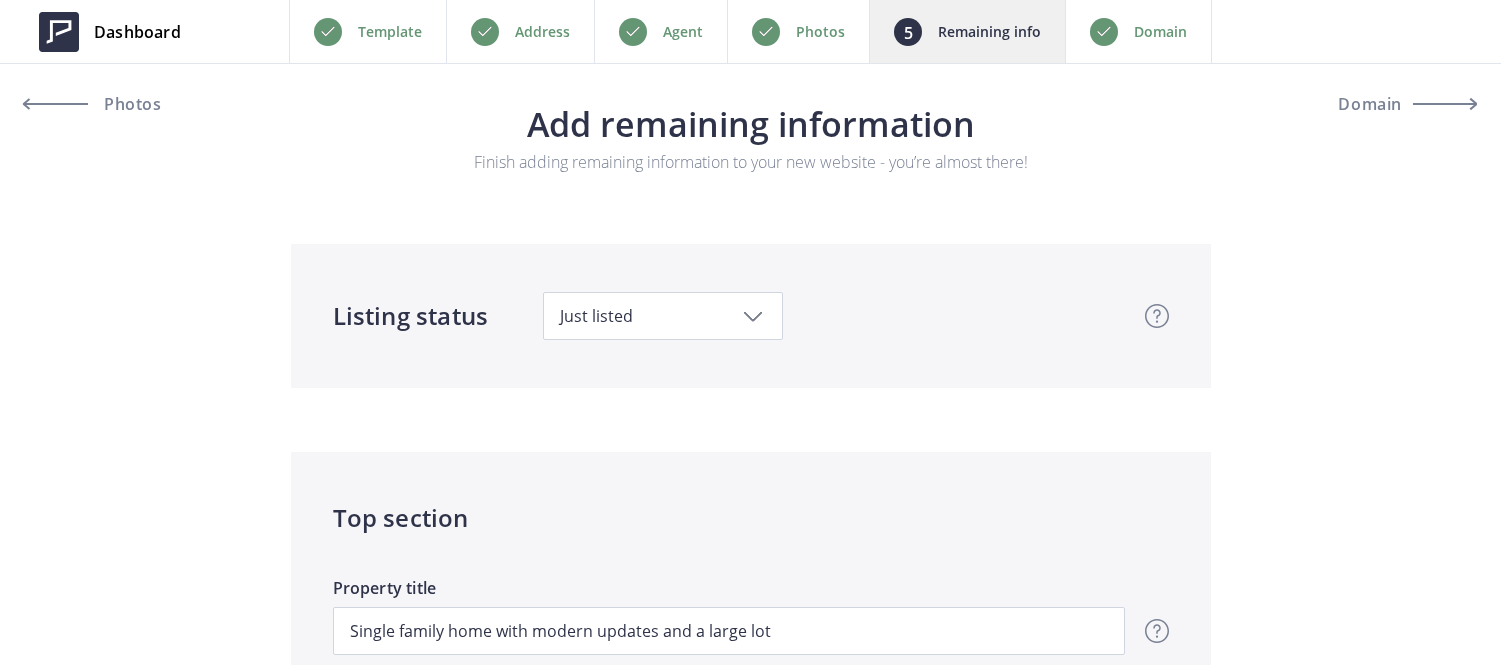 scroll, scrollTop: 0, scrollLeft: 0, axis: both 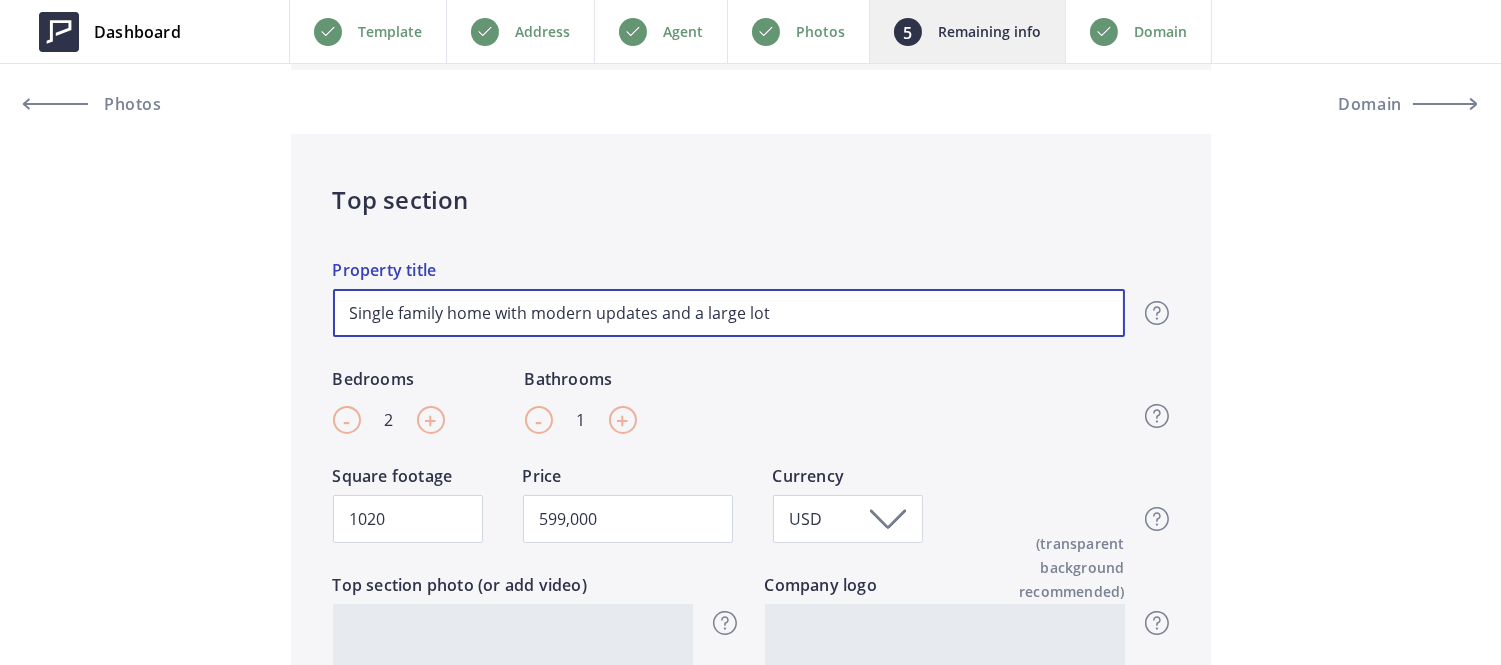 click on "Single family home with modern updates and a large lot" at bounding box center [729, 313] 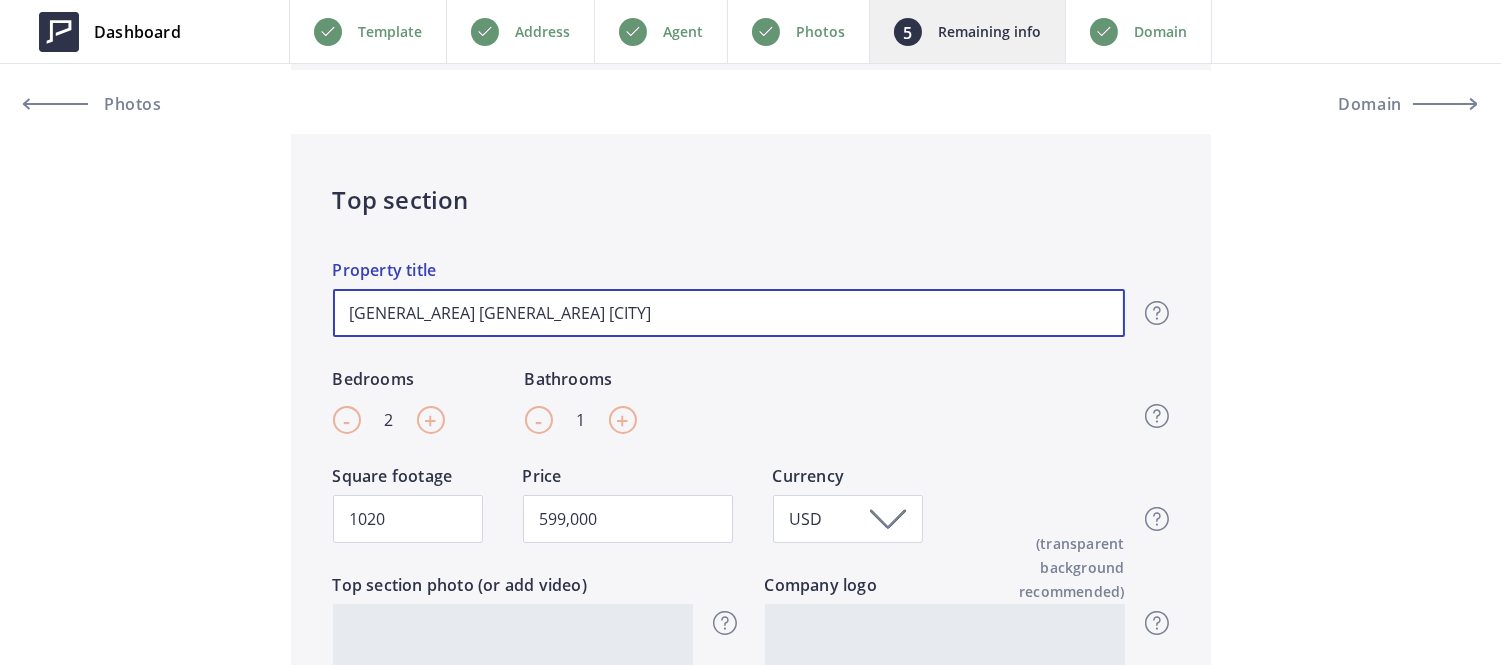 type on "[GENERAL_AREA] [GENERAL_AREA] [CITY]" 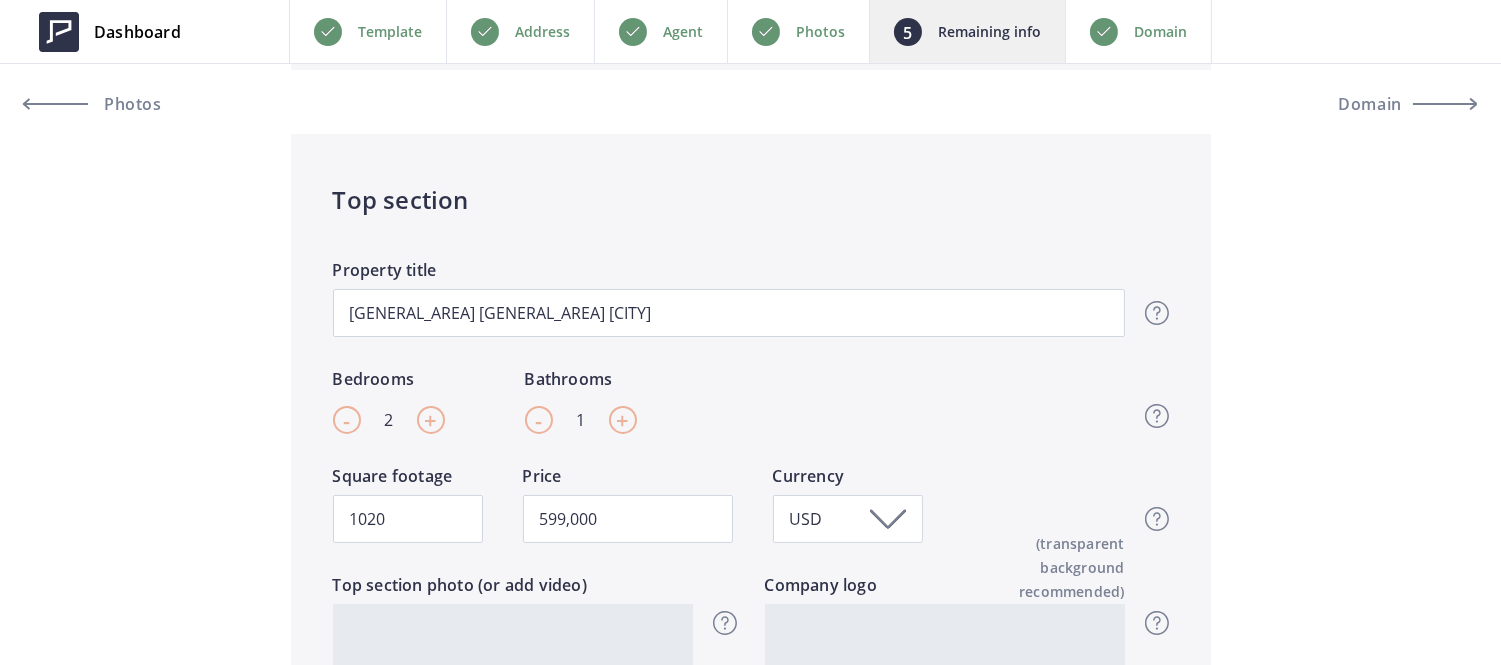 click on "+" at bounding box center (431, 420) 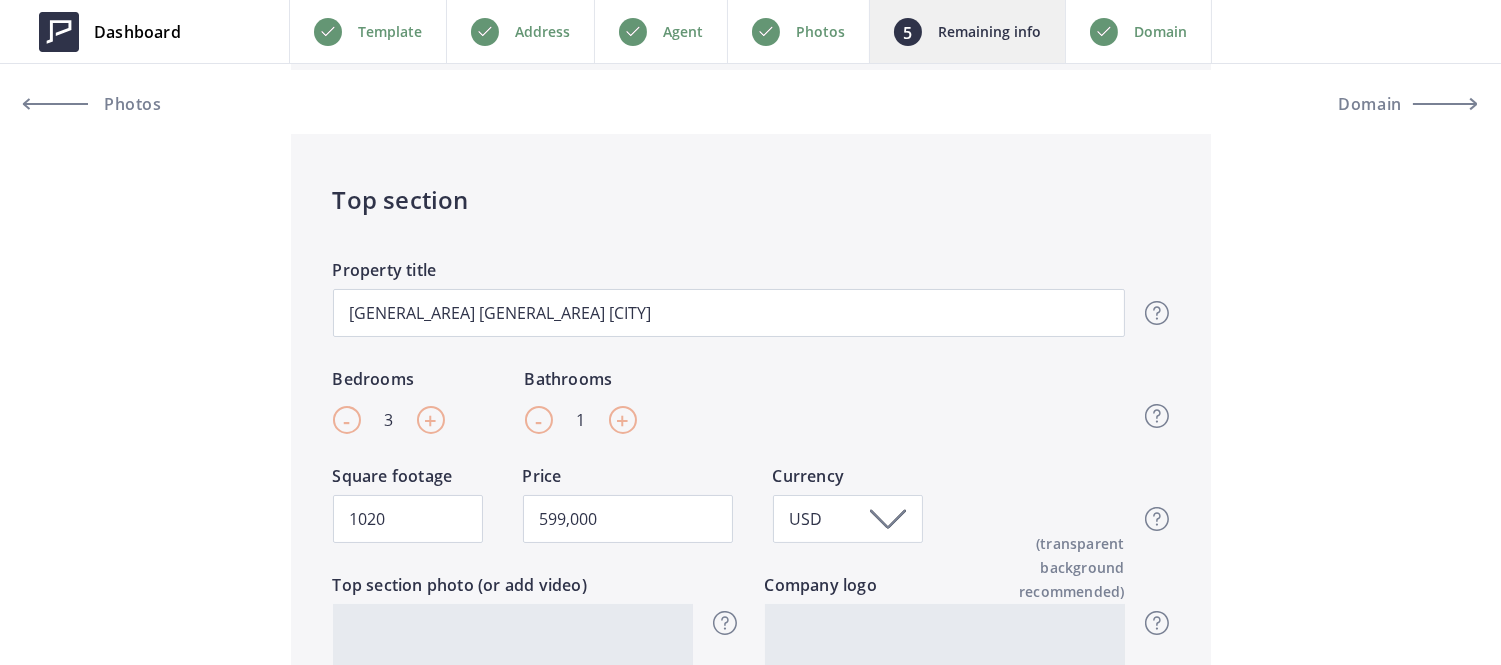 click on "+" at bounding box center (430, 420) 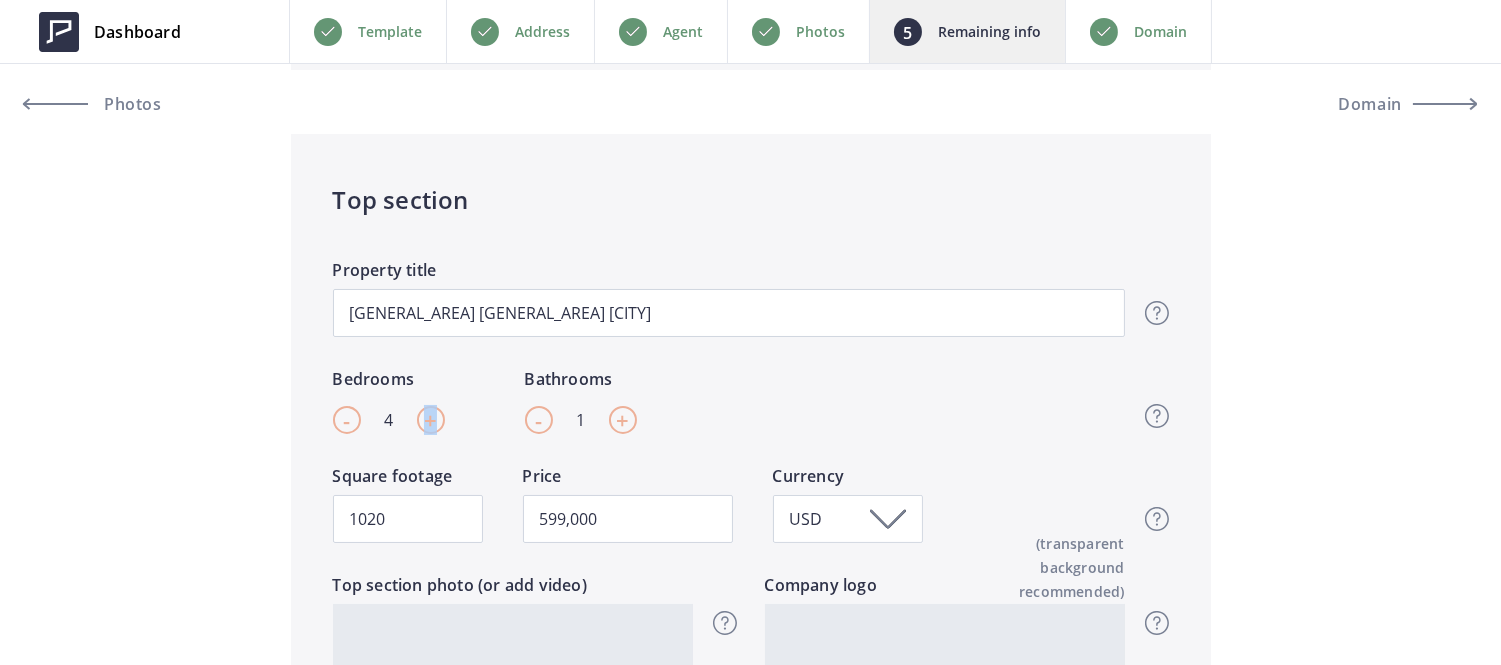 click on "+" at bounding box center [430, 420] 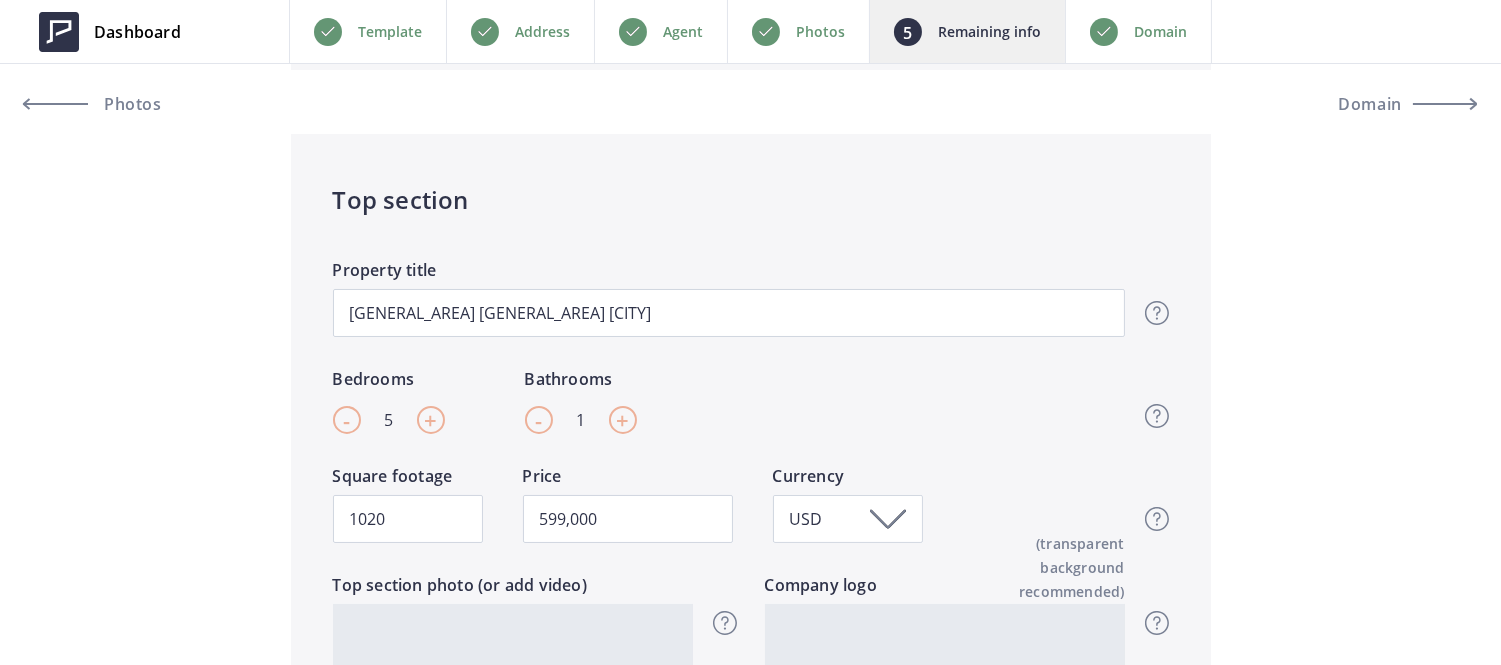 click on "+" at bounding box center [622, 420] 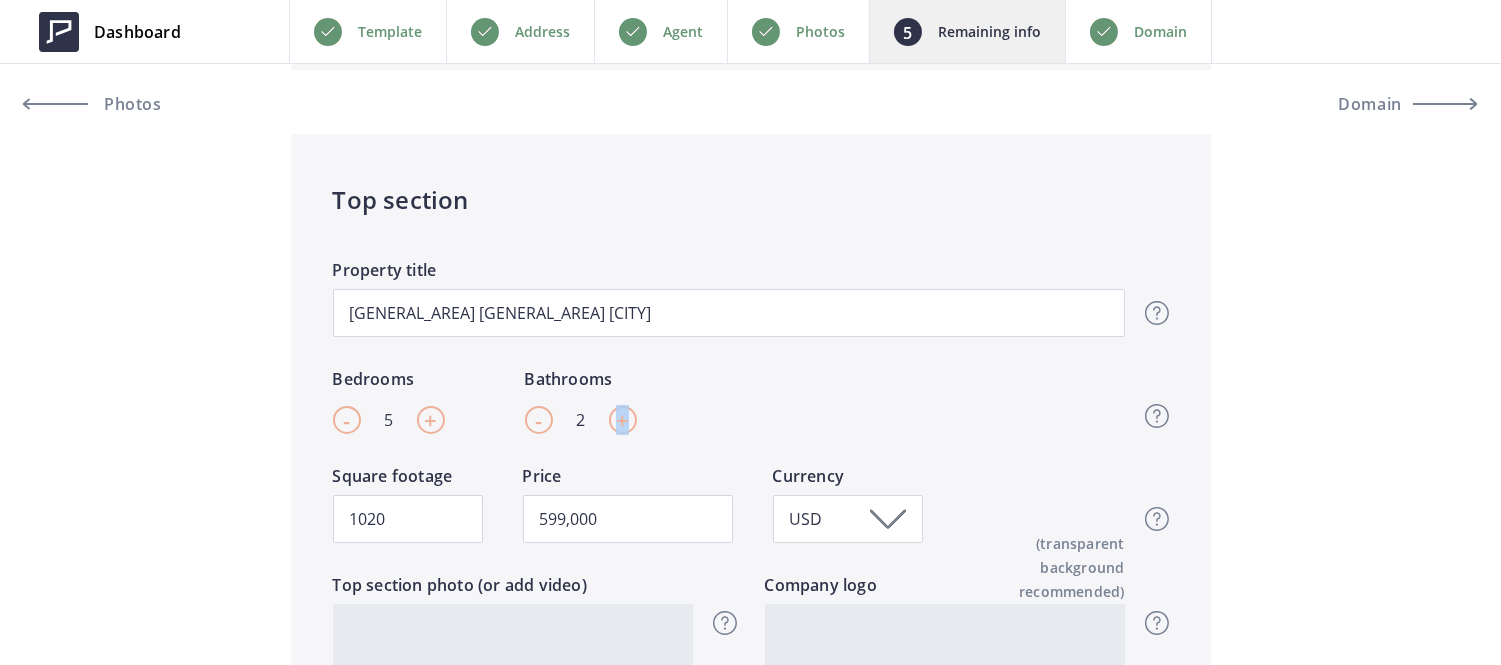 click on "+" at bounding box center [622, 420] 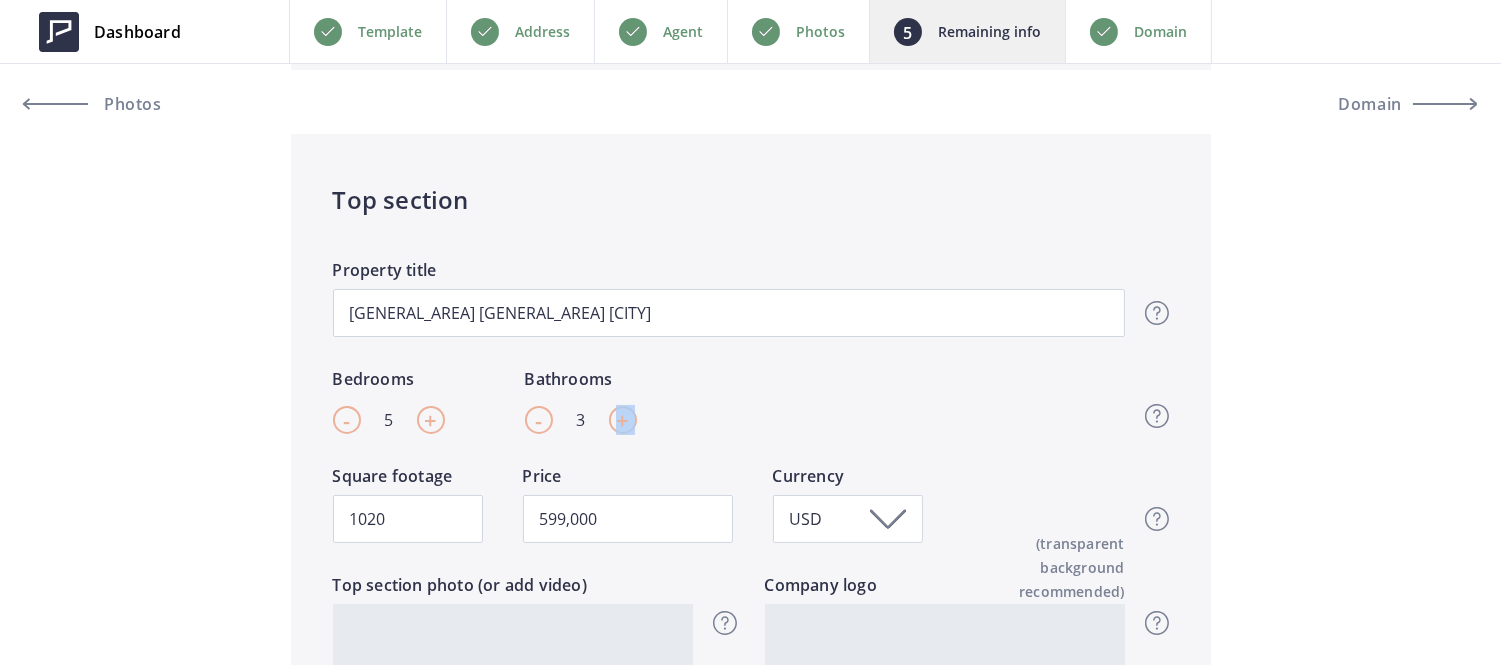 click on "+" at bounding box center [622, 420] 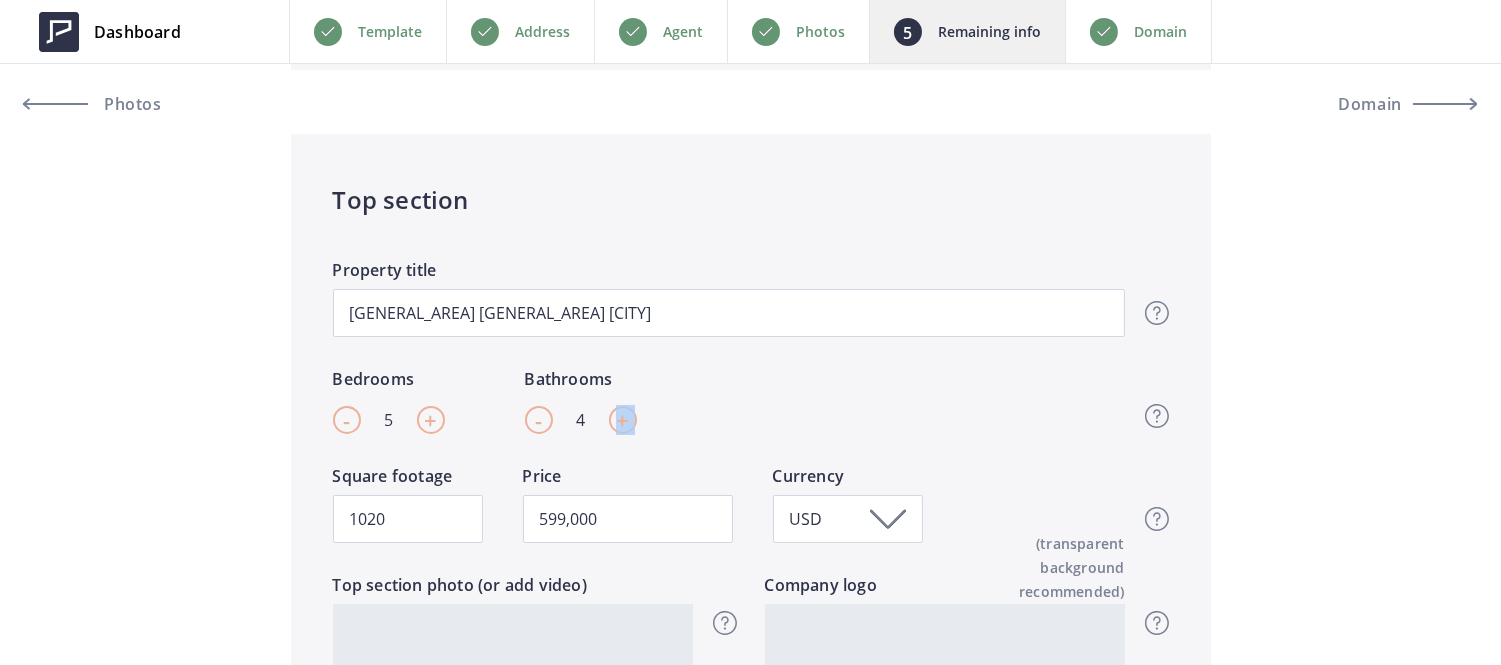 click on "+" at bounding box center [622, 420] 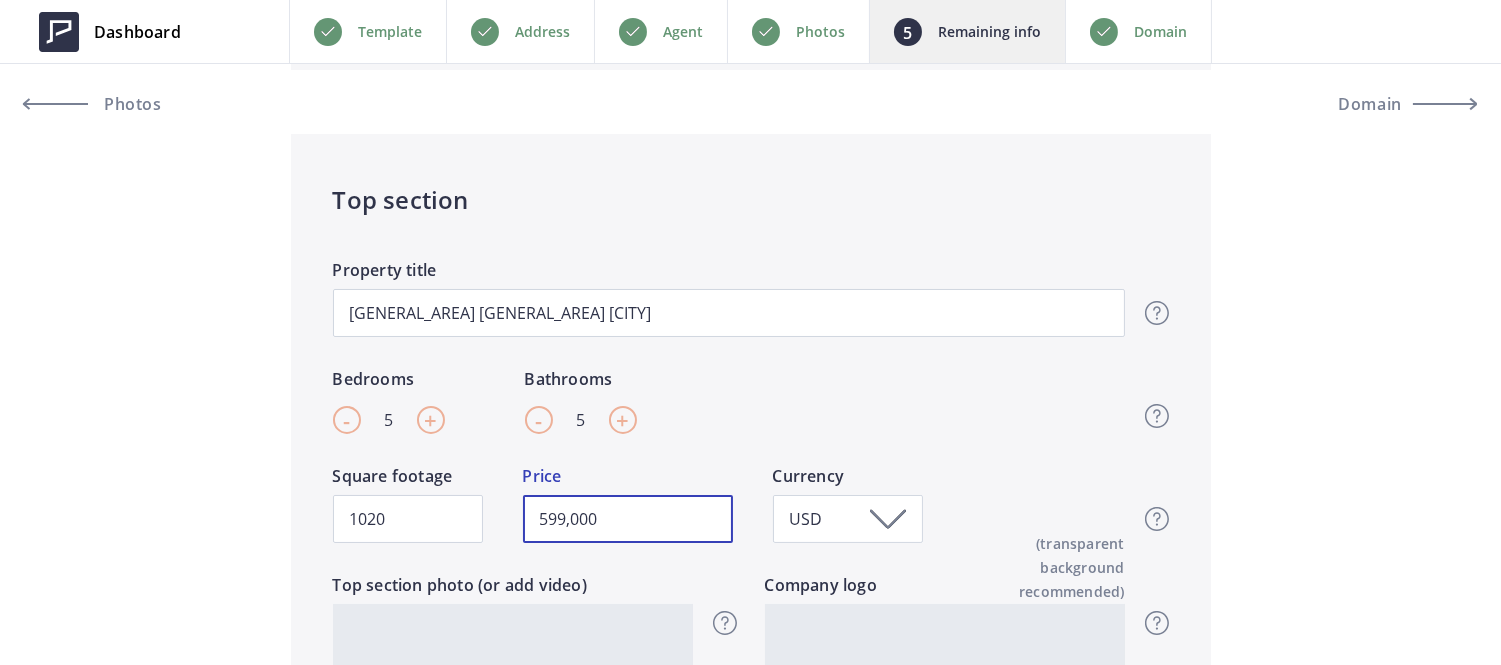 click on "599,000" at bounding box center [628, 519] 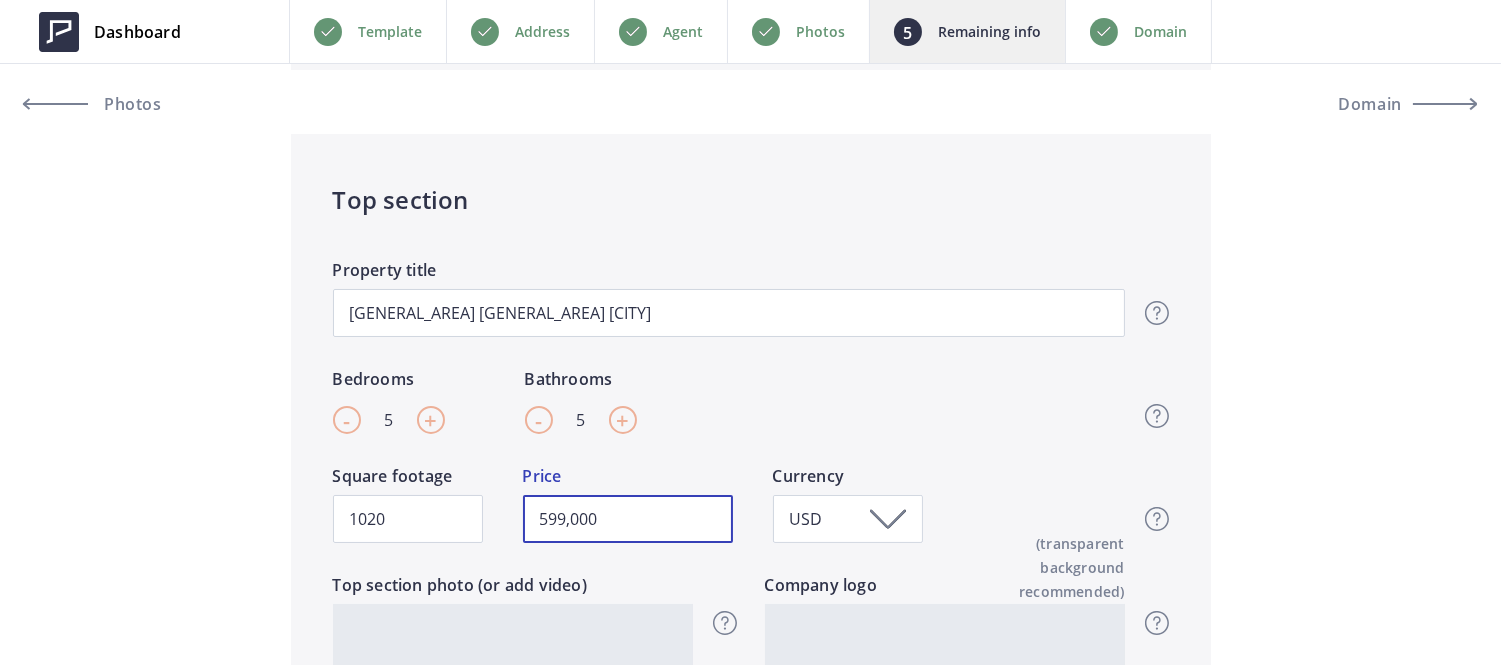 type on "4" 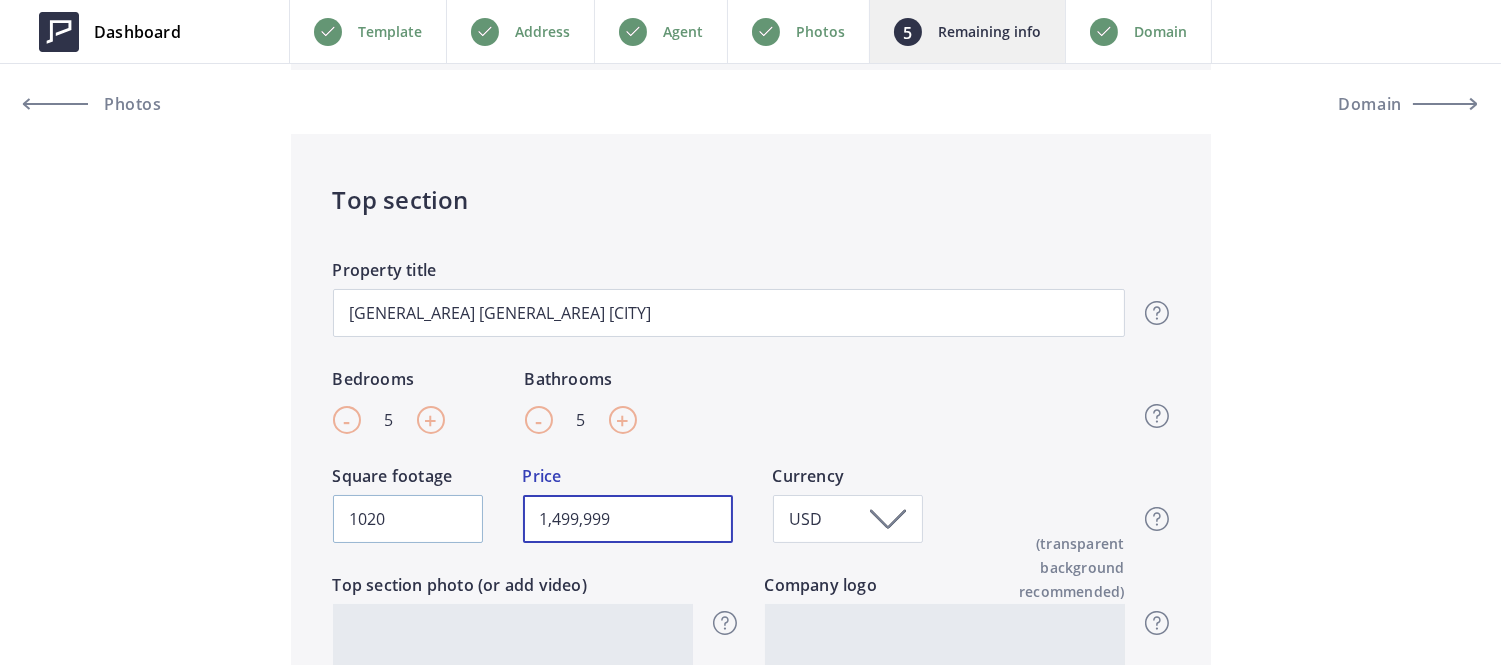 type on "1,499,999" 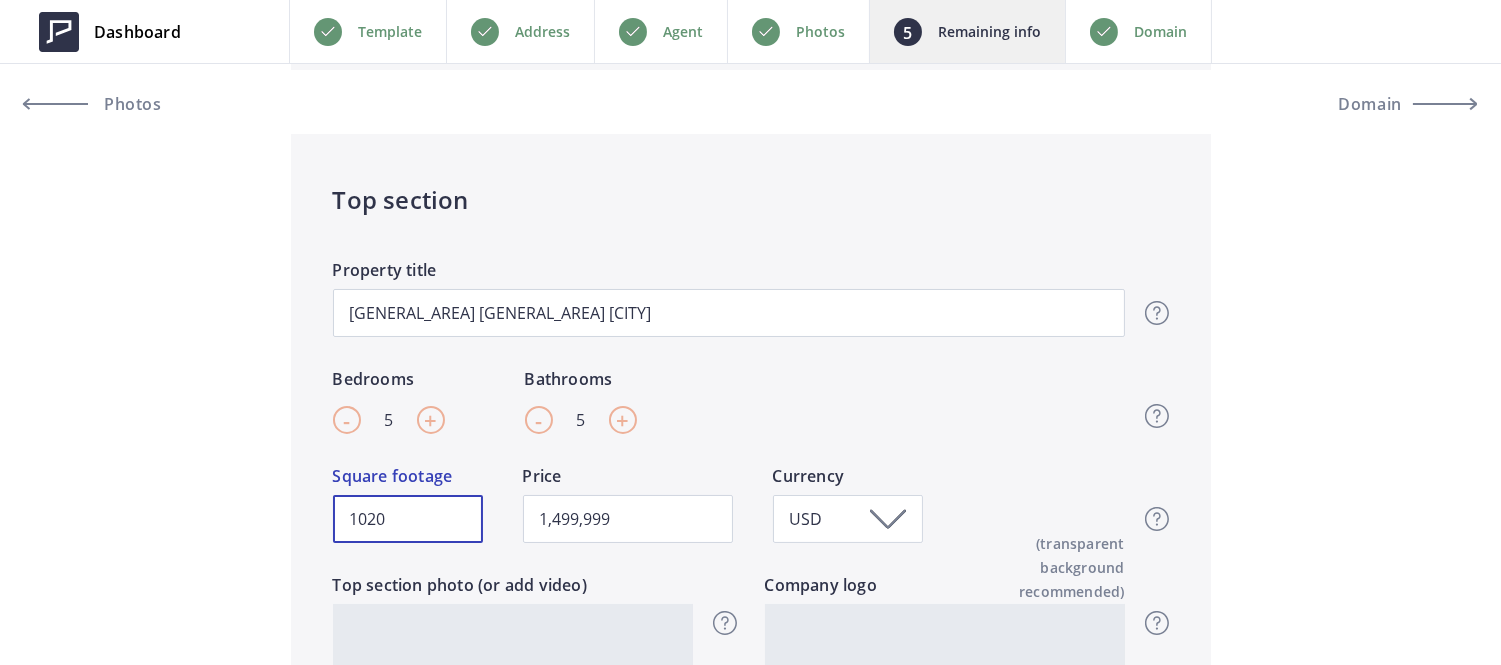 click on "1020" at bounding box center (408, 519) 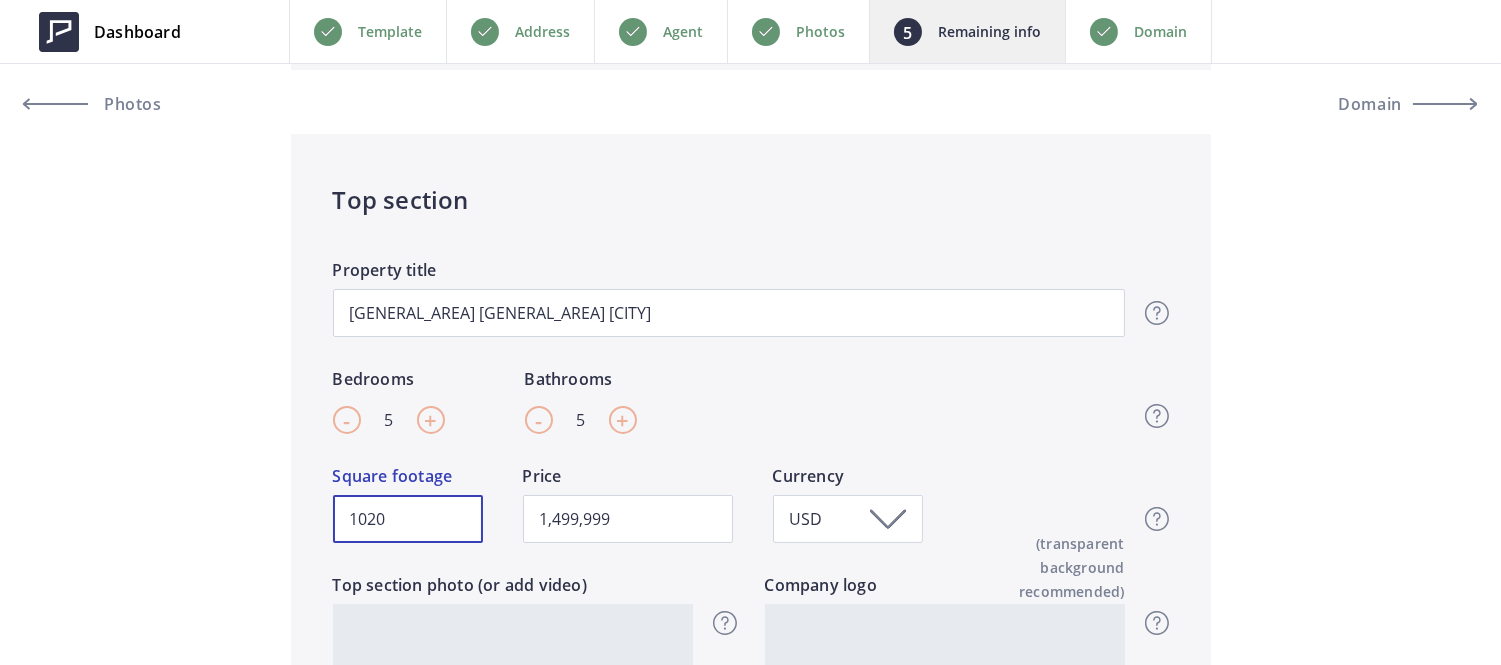 type on "2" 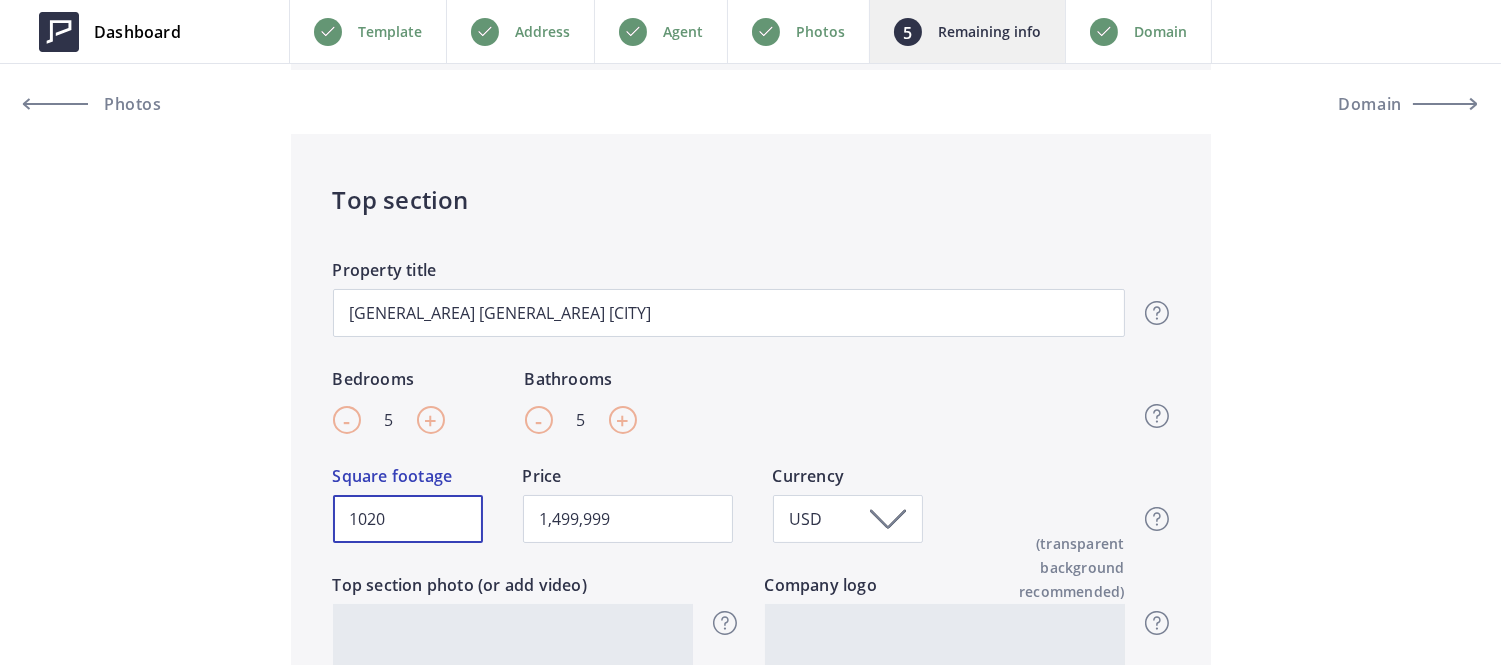 type on "1,499,999" 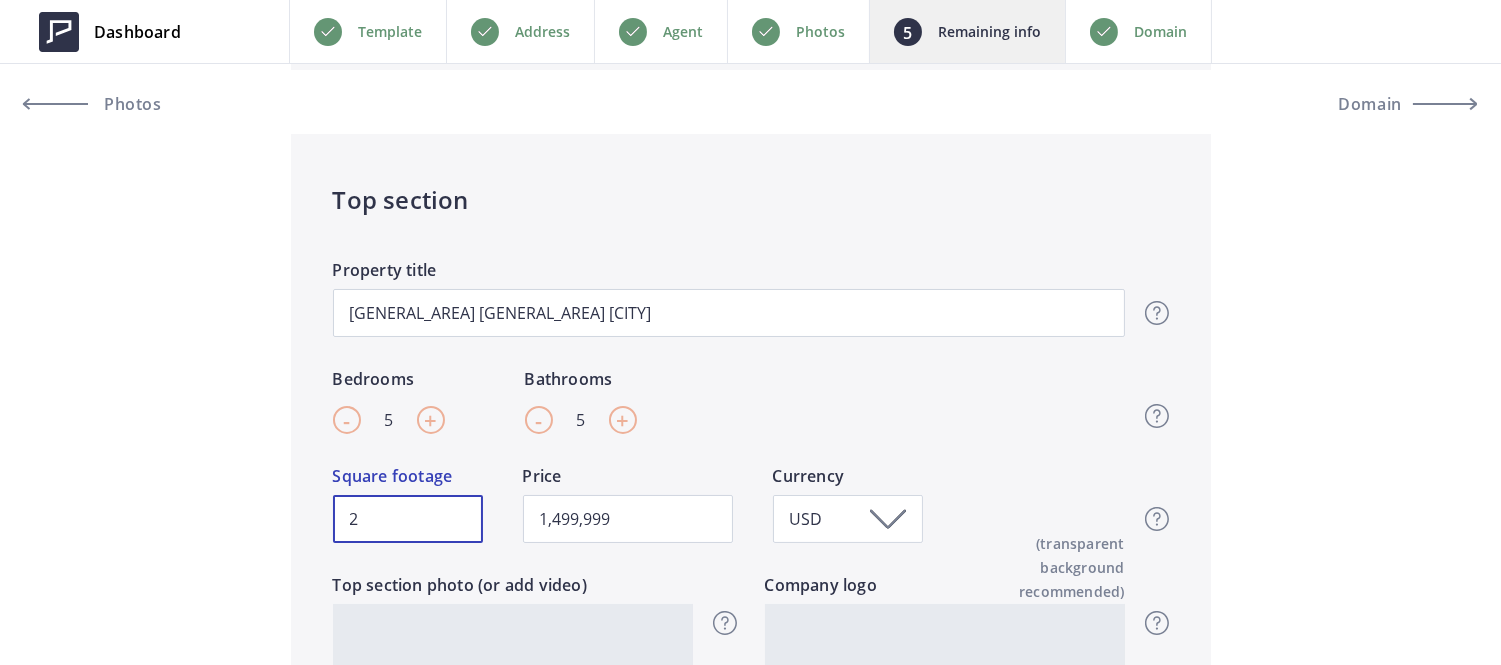 type on "27" 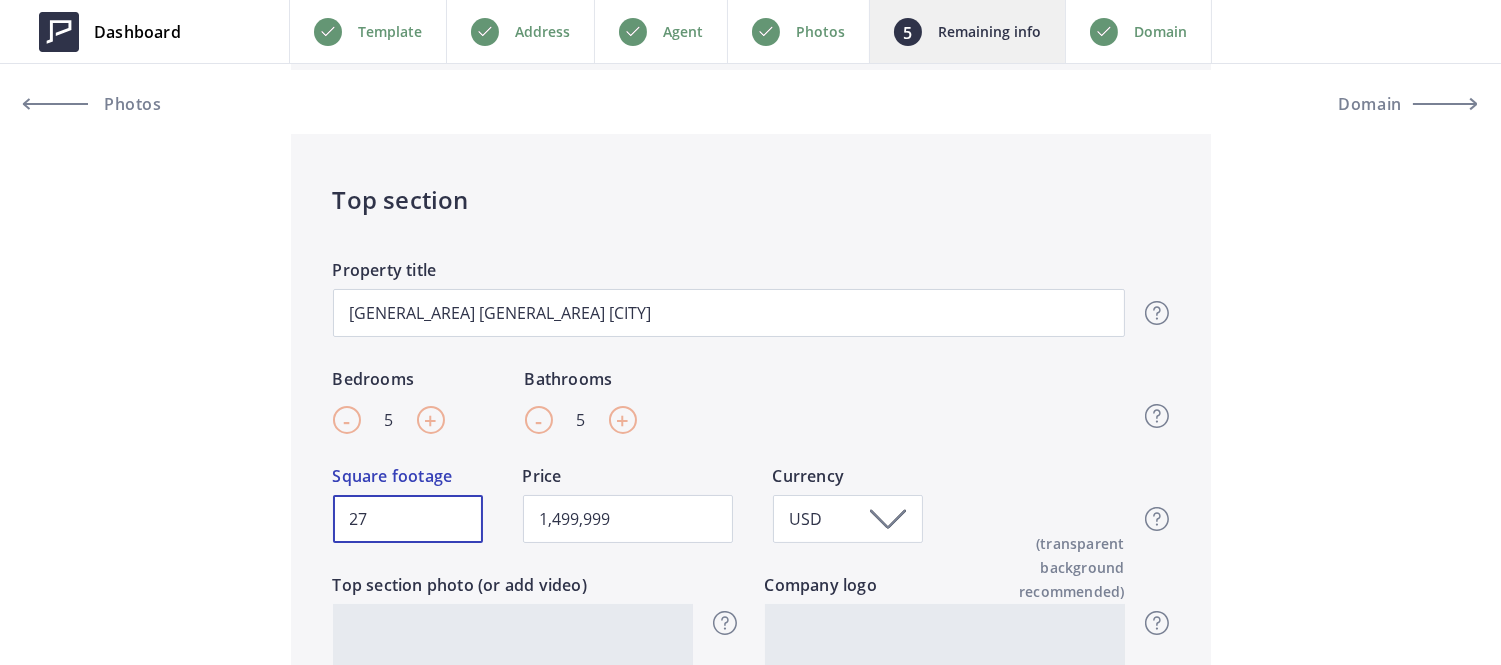 type on "272" 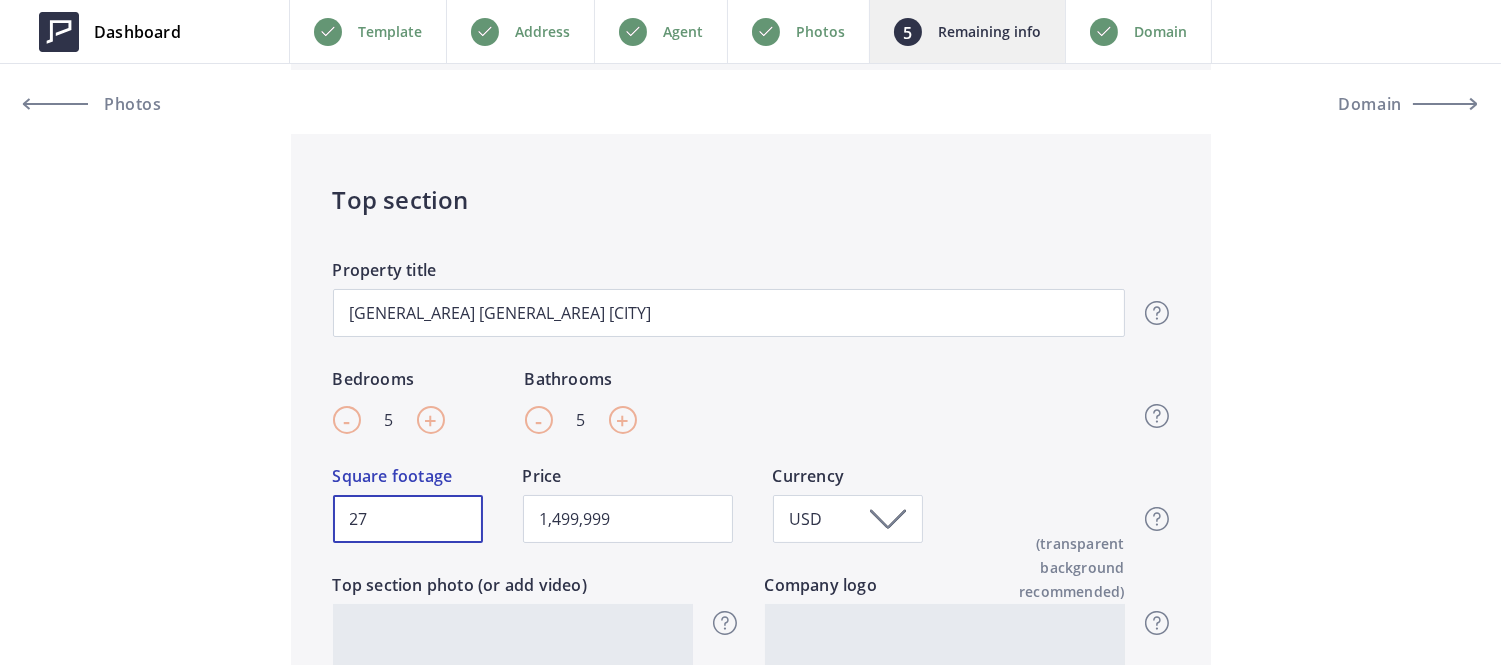 type on "1,499,999" 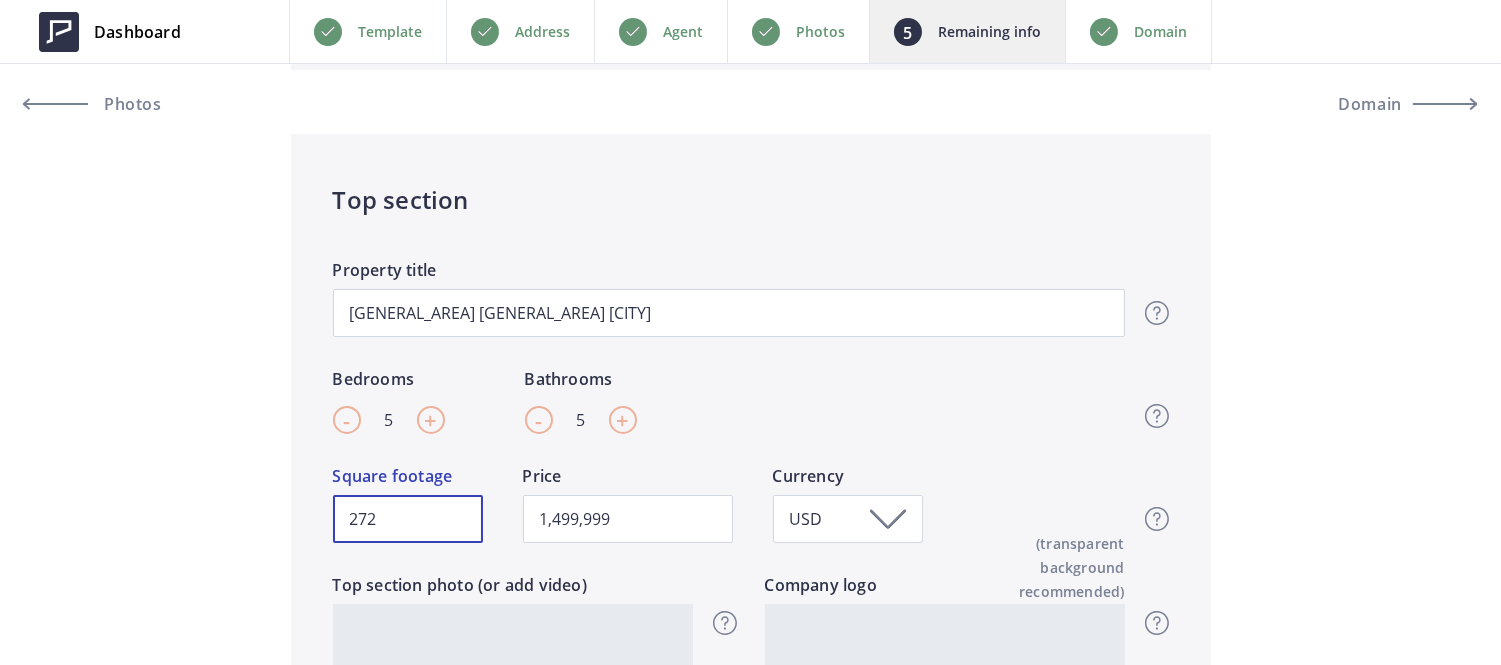 type on "2720" 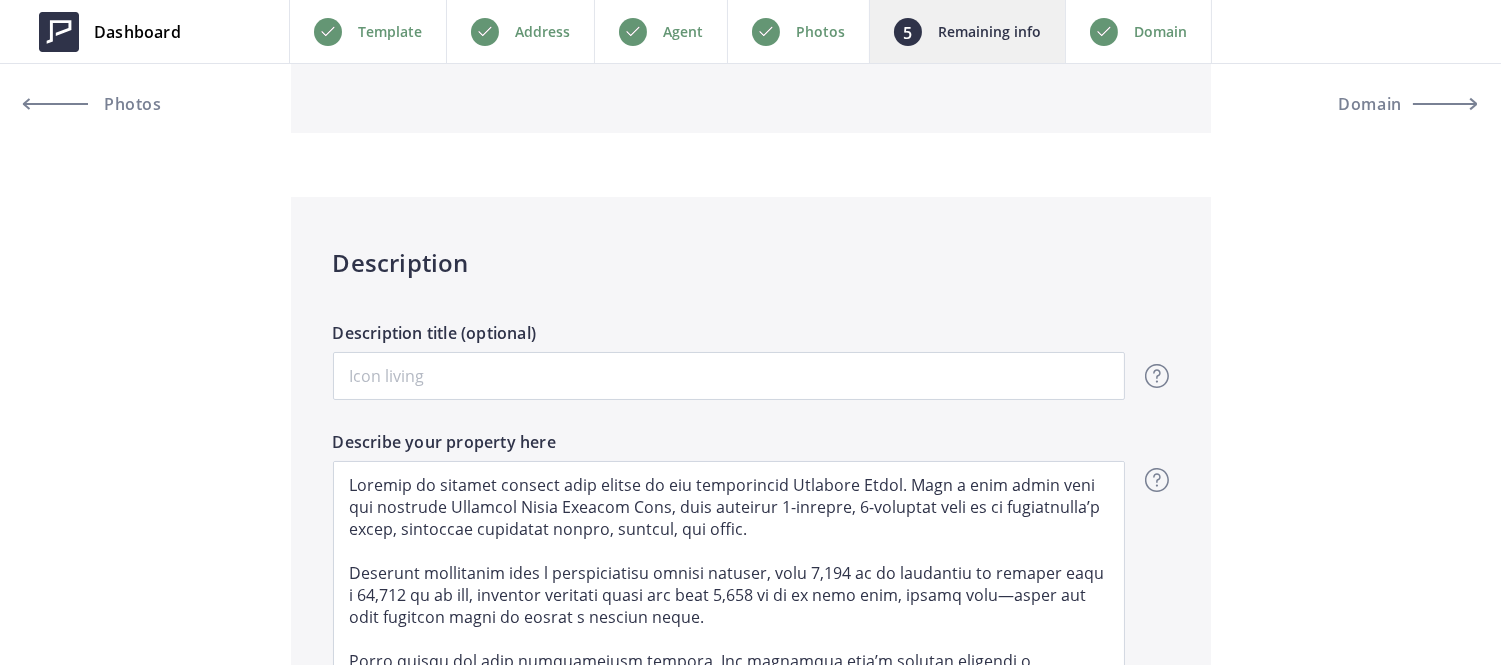 scroll, scrollTop: 1136, scrollLeft: 0, axis: vertical 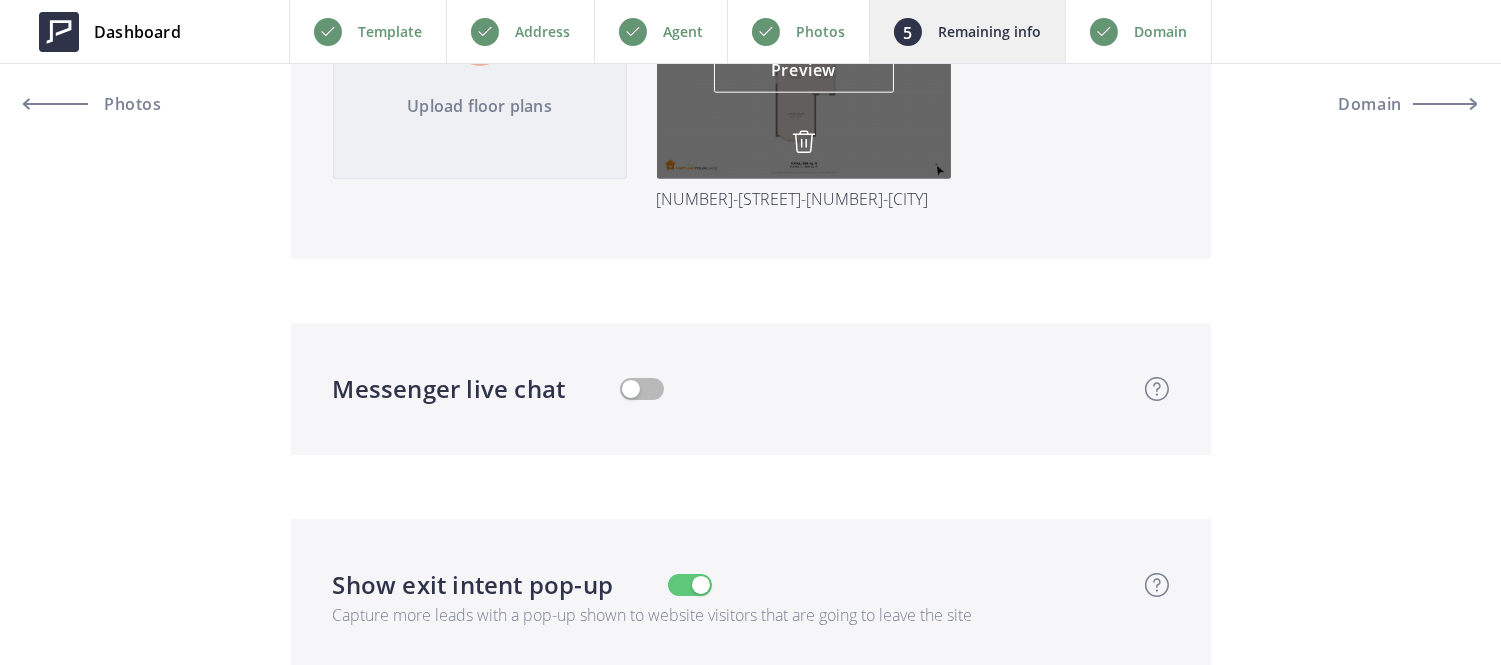 type on "2720" 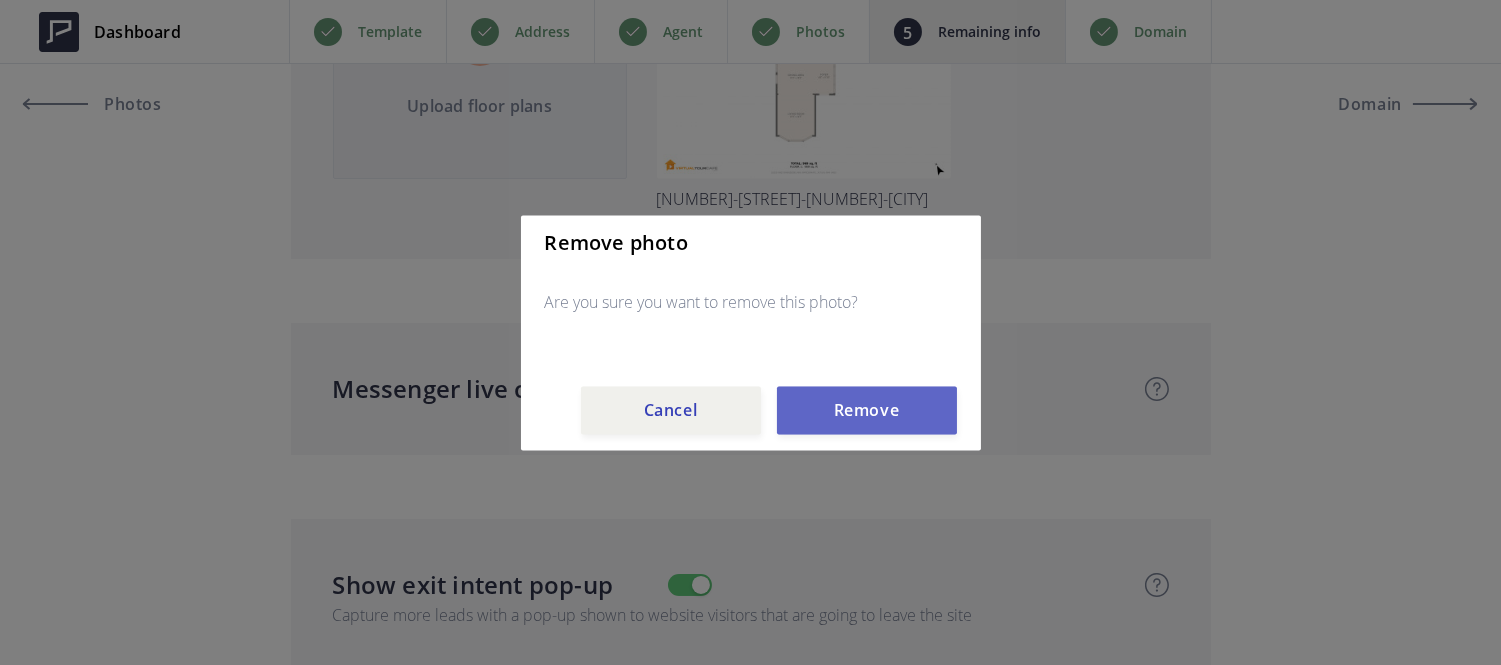 click on "Remove" at bounding box center [867, 410] 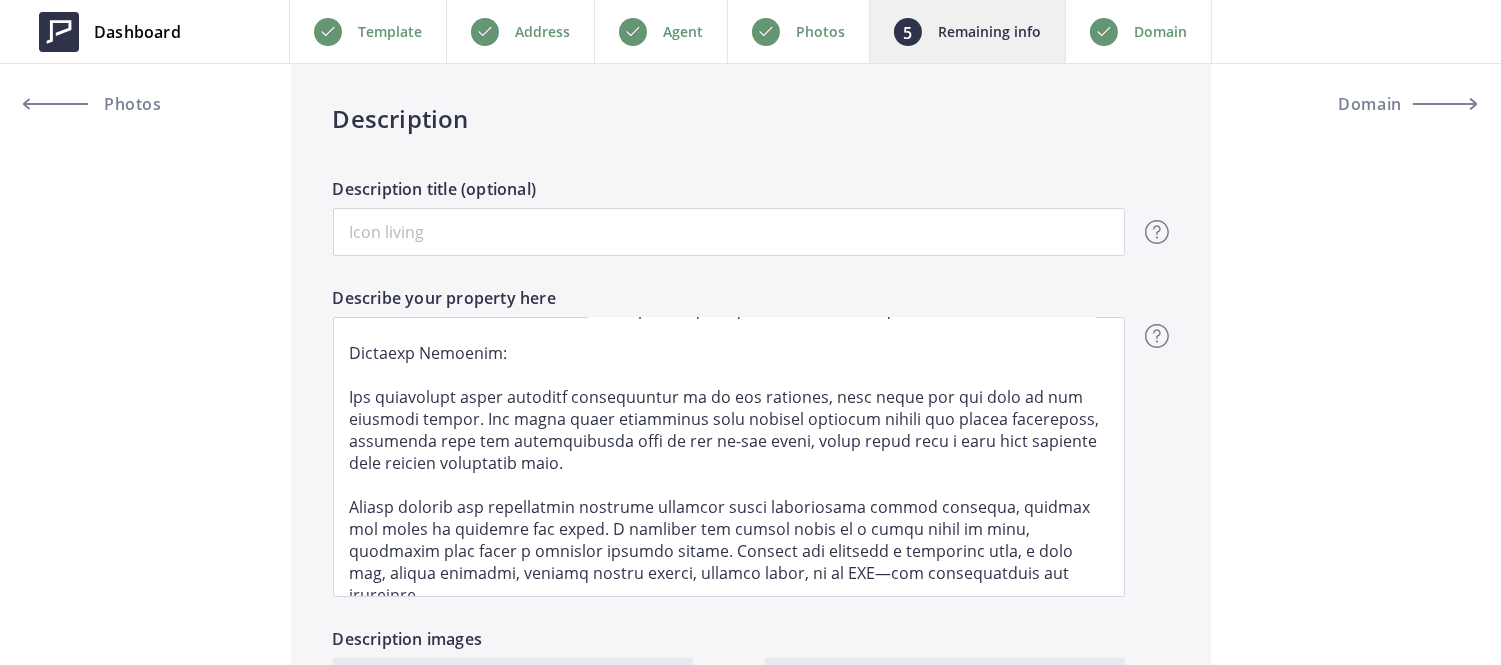 scroll, scrollTop: 1217, scrollLeft: 0, axis: vertical 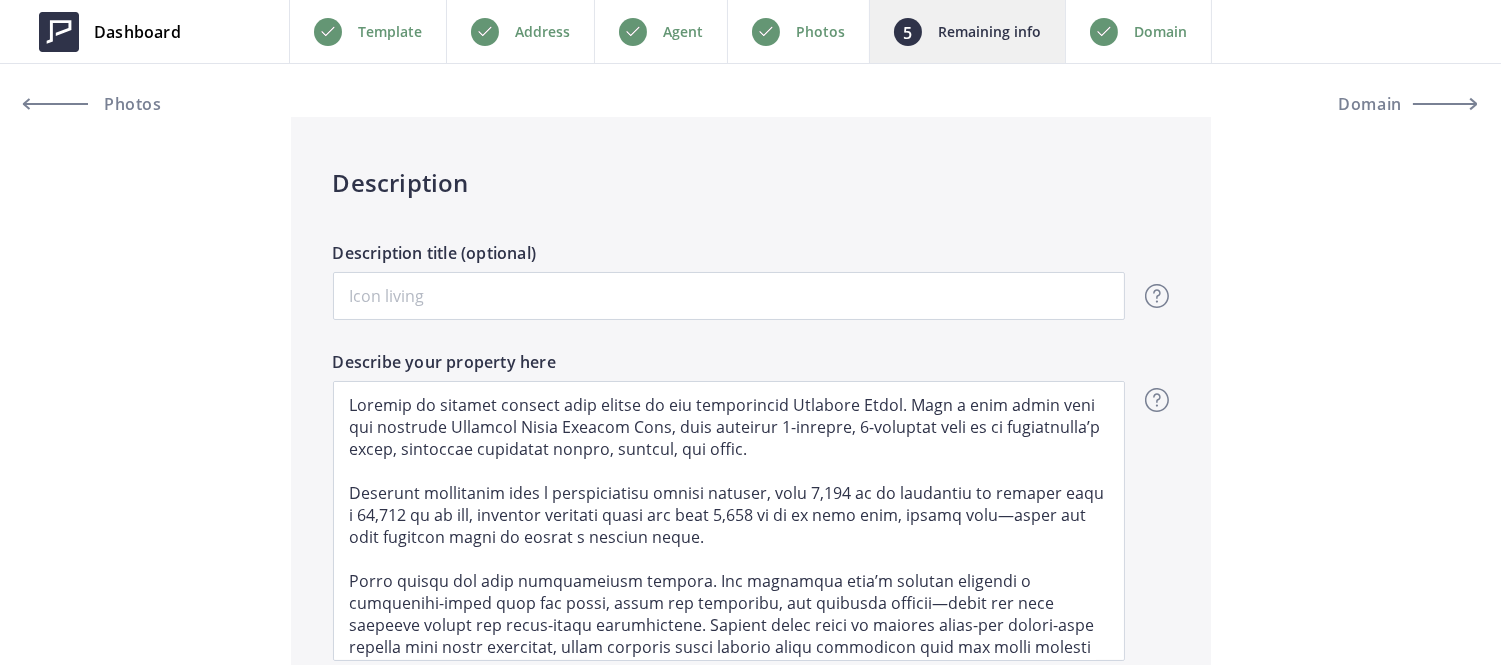 click on "Agent" at bounding box center [683, 32] 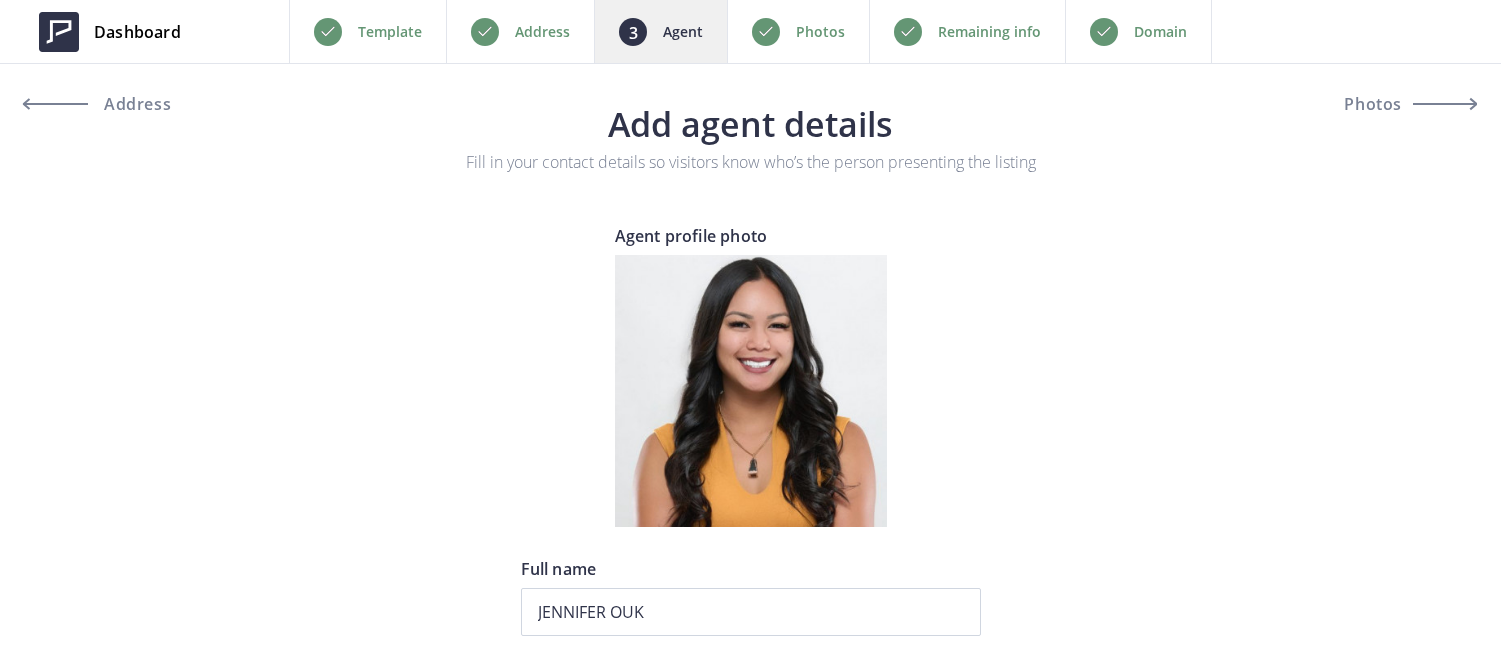 scroll, scrollTop: 0, scrollLeft: 0, axis: both 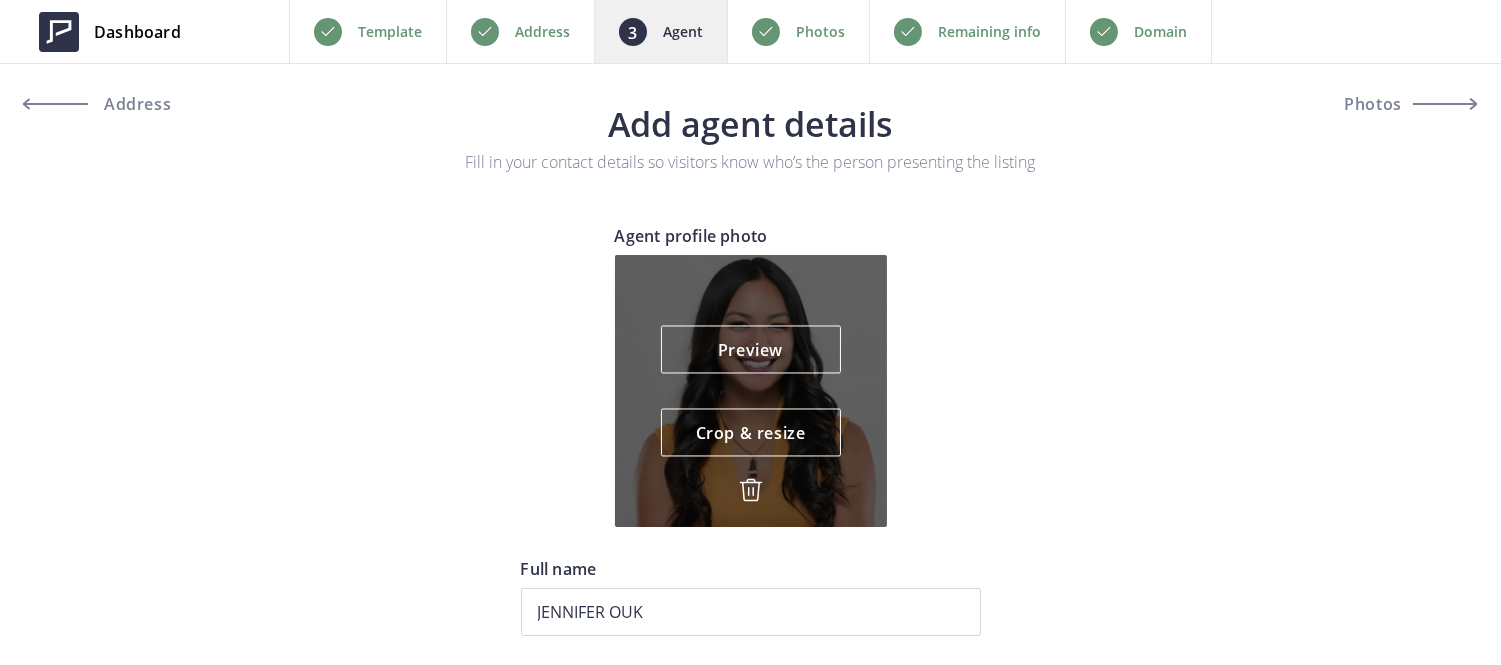click on "Preview   Crop & resize" at bounding box center (751, 391) 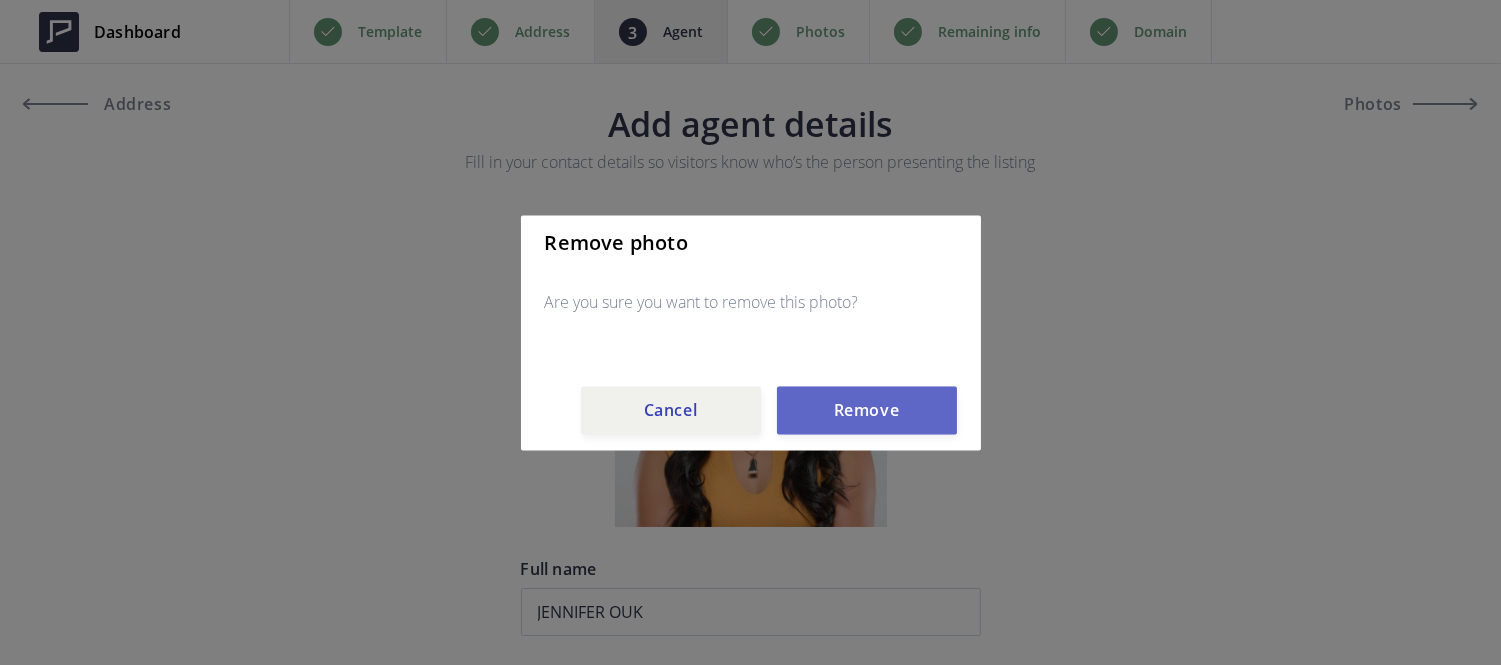 click on "Remove" at bounding box center [867, 410] 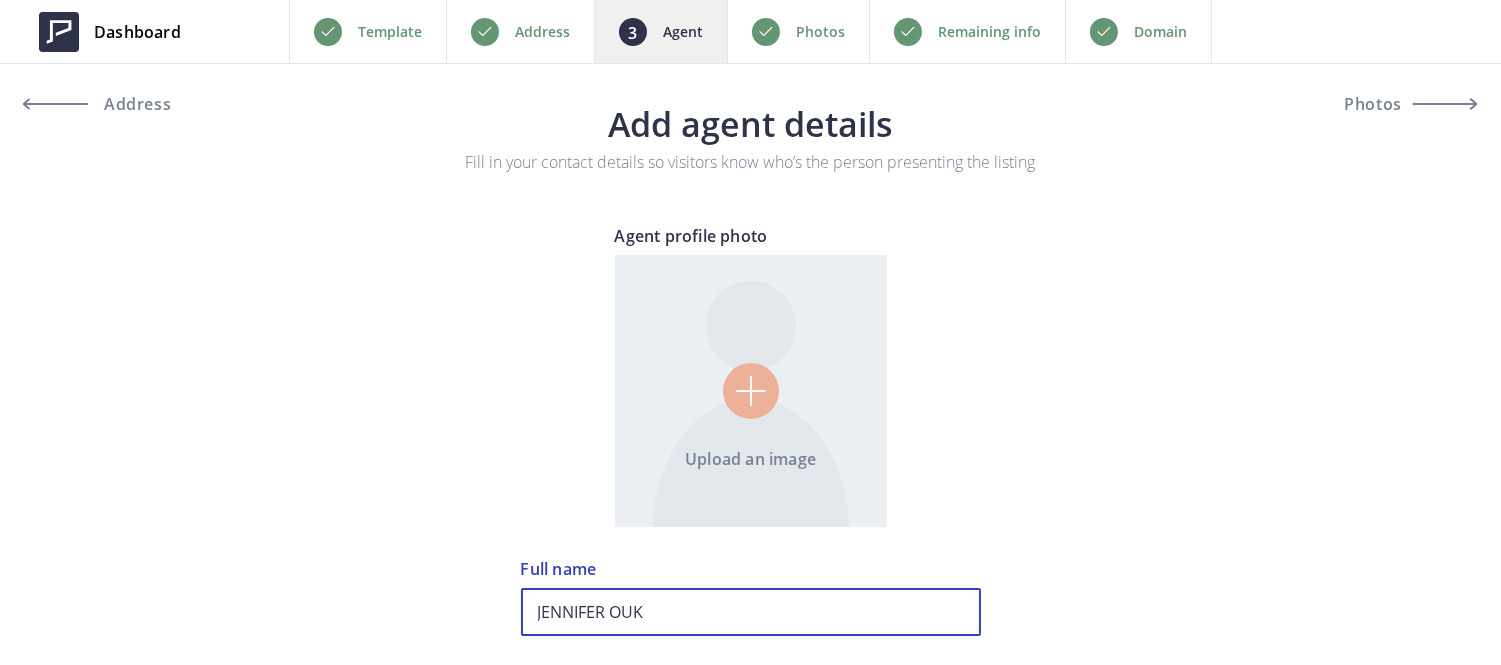 drag, startPoint x: 751, startPoint y: 595, endPoint x: 368, endPoint y: 464, distance: 404.7839 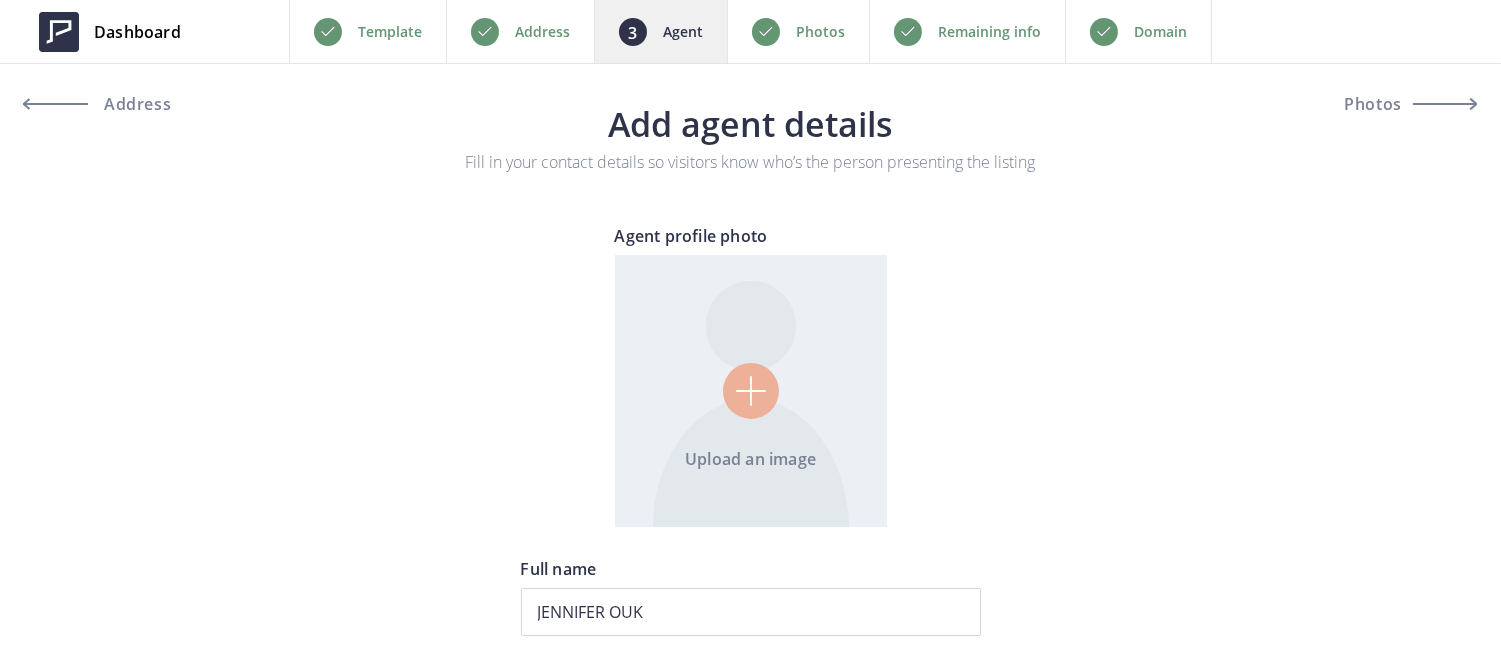 click on "Upload an image
Agent profile photo   JENNIFER OUK   Full name   REALTOR® DRE# [LICENSE]   Occupation   [EMAIL]   Company   Fast Real Estate x eXp Realty   Company   [WEBSITE]       ▼     United States
+1
Russia (Россия)
+7
Lithuania (Lietuva)
+370
Afghanistan (‫افغانستان‬‎)
+93
Albania (Shqipëri)
+355
Algeria (‫الجزائر‬‎)
+213
American Samoa
+1684
Andorra
+376
Angola
+244
Anguilla
+1264
Antigua and Barbuda
+1268
Argentina
+54
Armenia (Հայաստան)
+374
Aruba
+297
Australia
+61
Austria (Österreich)
+43
Bahamas" at bounding box center (750, 1325) 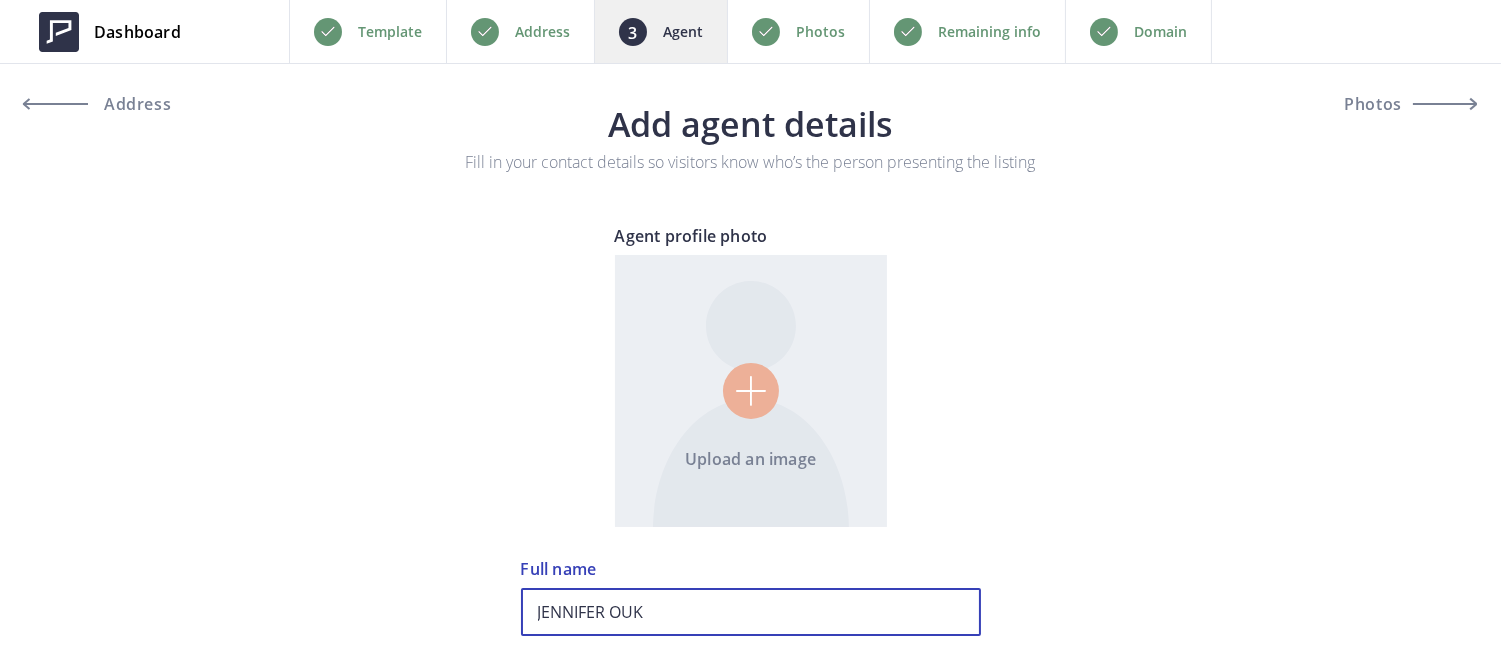 click on "JENNIFER OUK" at bounding box center (751, 612) 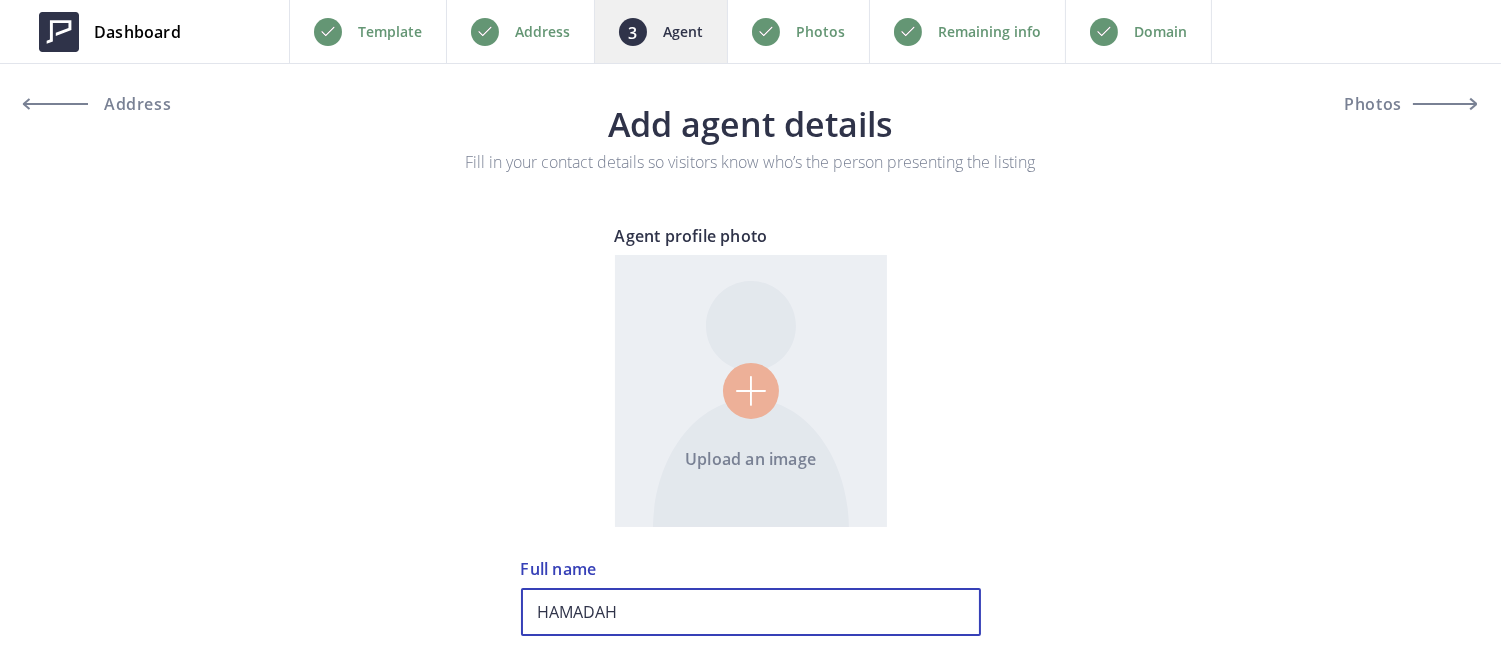 type on "HAMADAH" 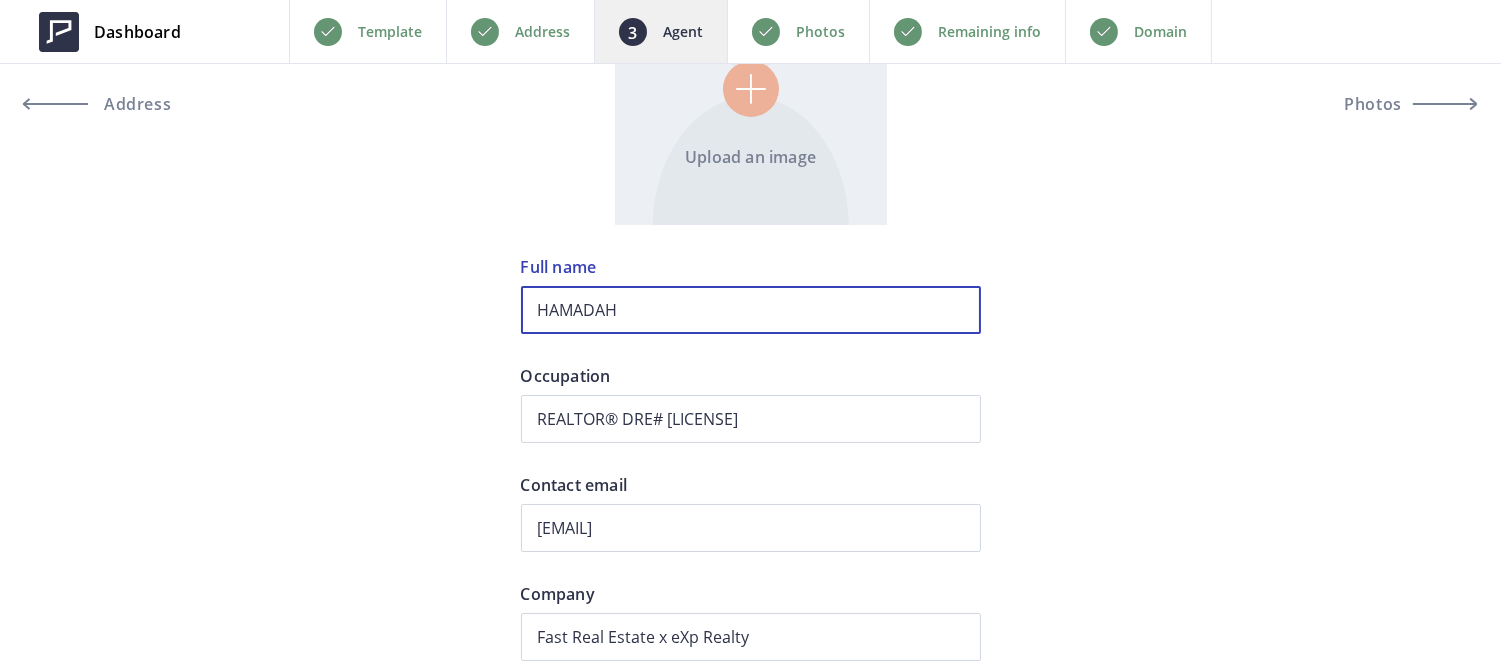 scroll, scrollTop: 303, scrollLeft: 0, axis: vertical 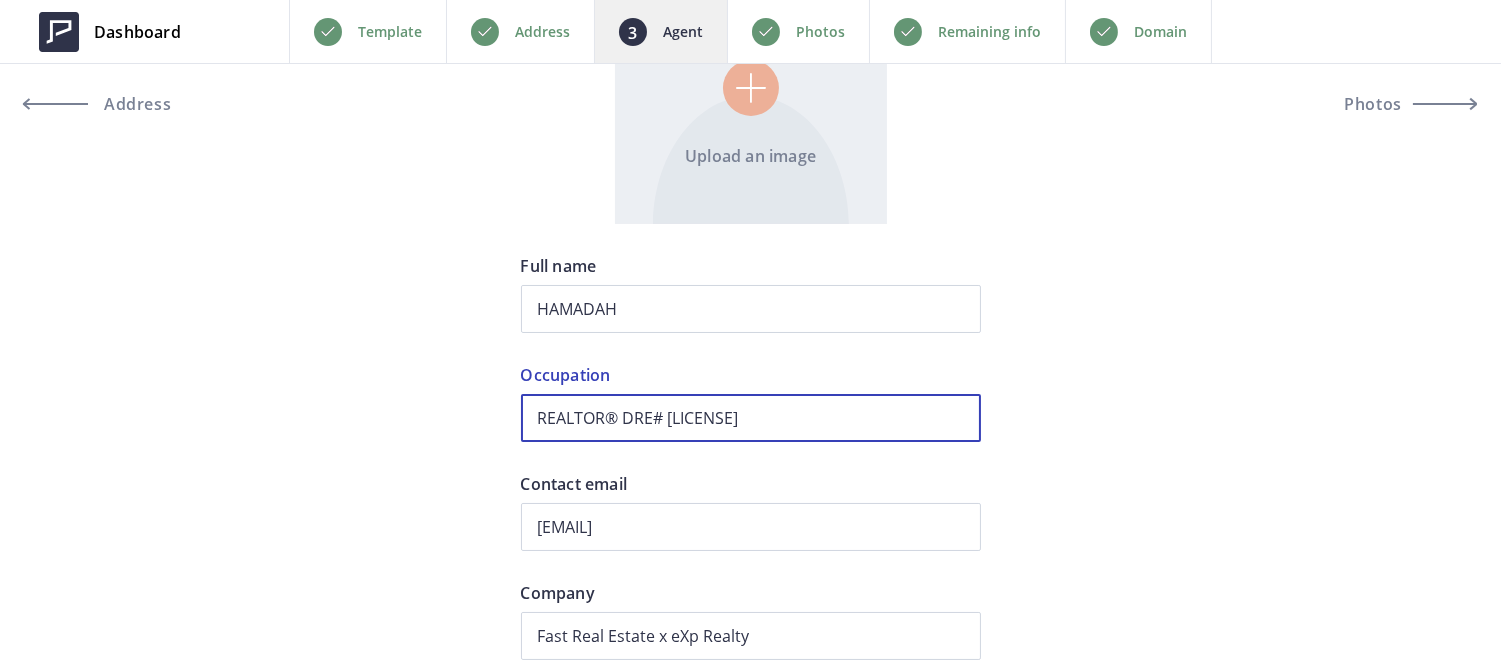click on "REALTOR® DRE# [LICENSE]" at bounding box center (751, 418) 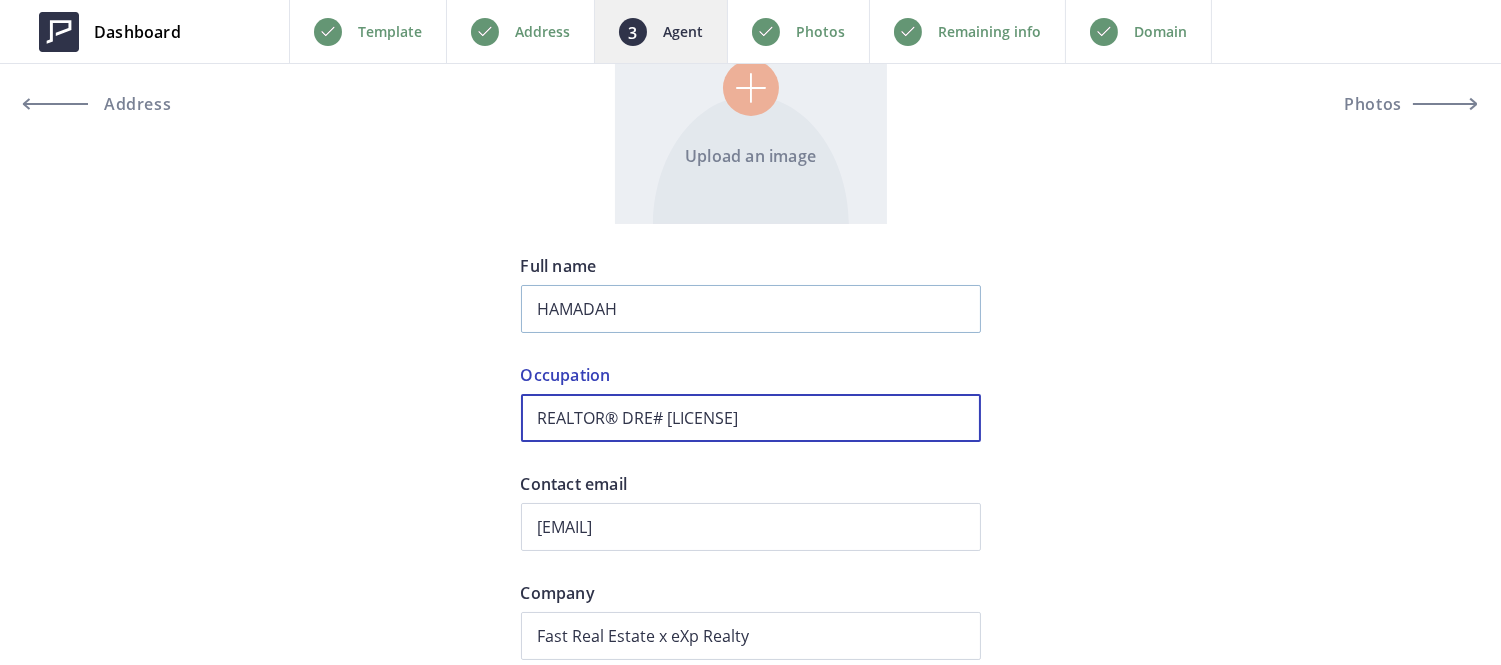 type on "REALTOR® DRE# [LICENSE]" 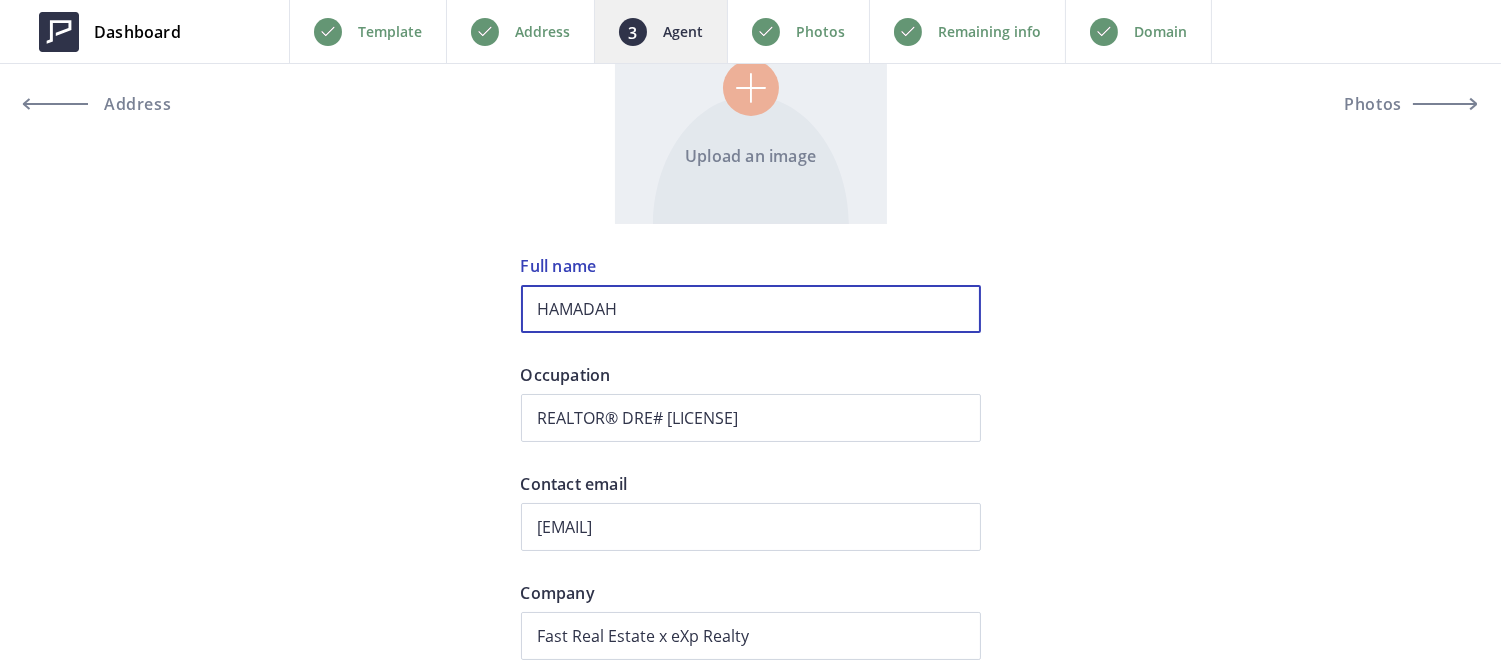 click on "HAMADAH" at bounding box center (751, 309) 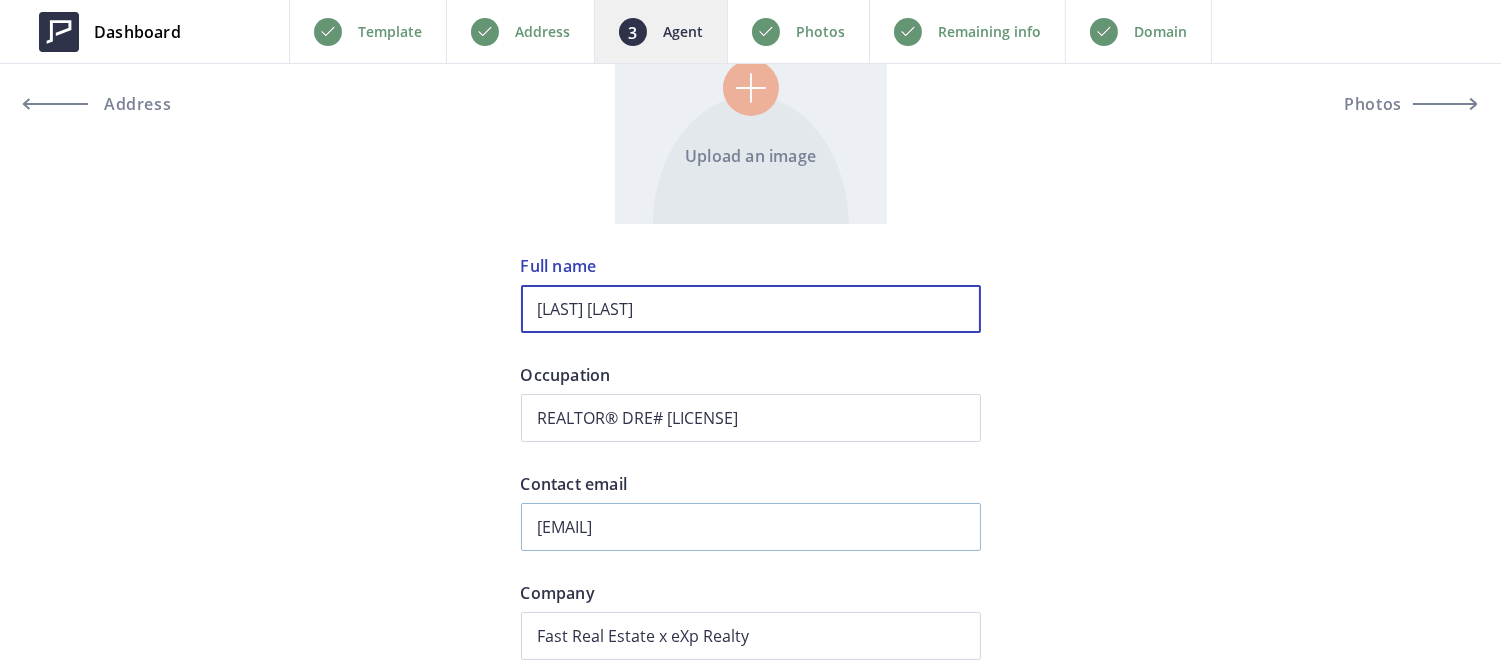 type on "[LAST] [LAST]" 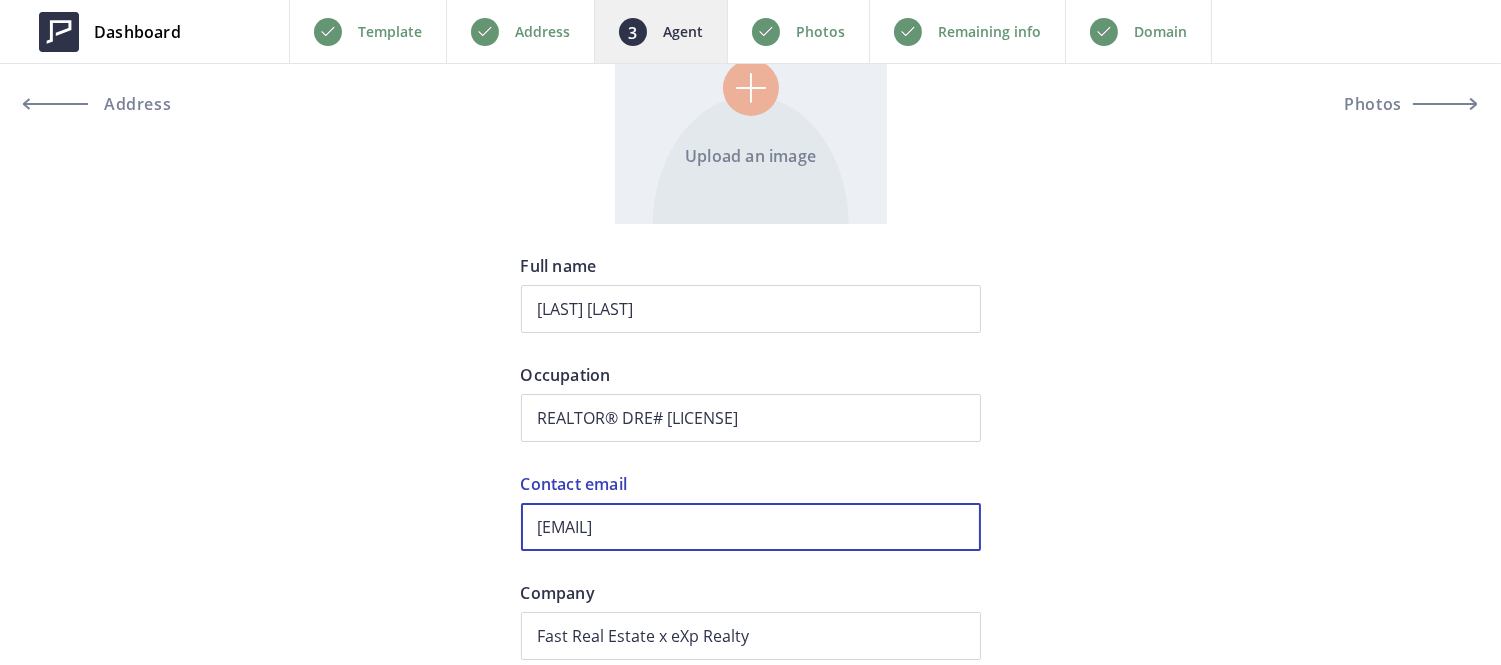 click on "[EMAIL]" at bounding box center (751, 527) 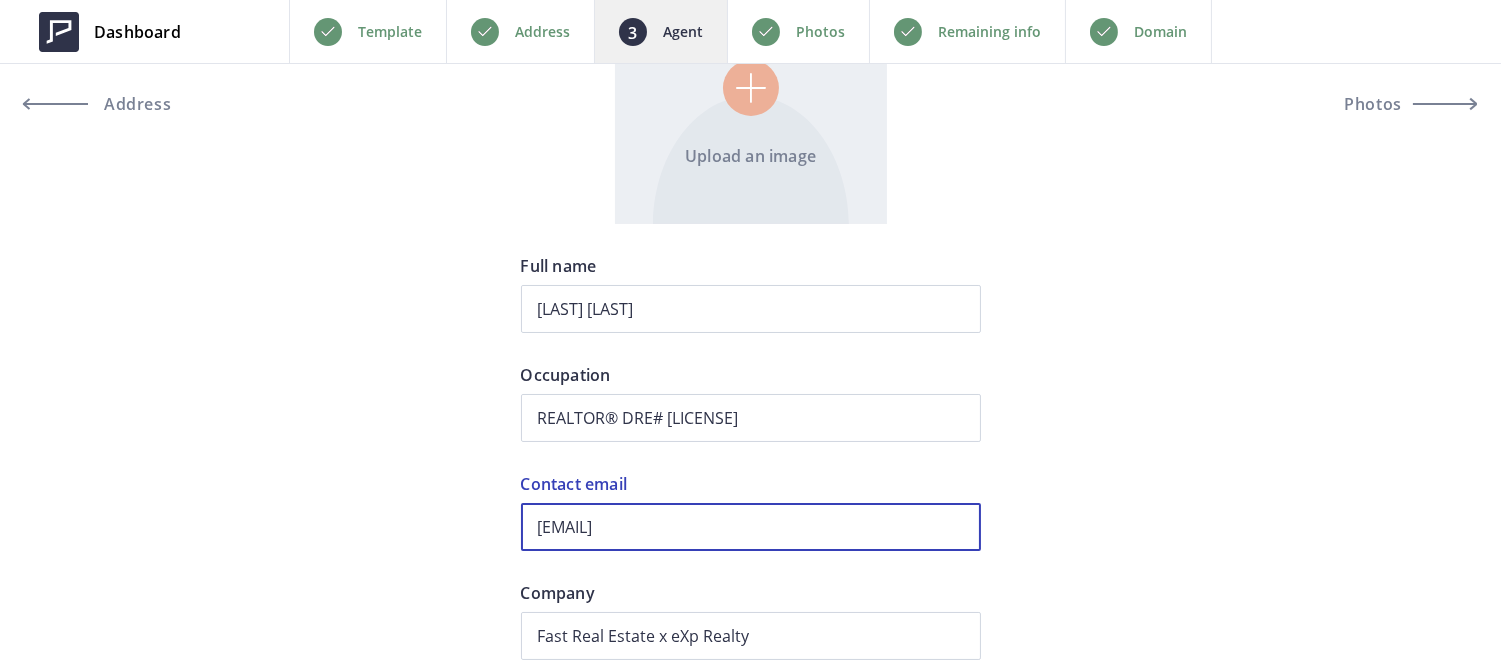 drag, startPoint x: 572, startPoint y: 525, endPoint x: 562, endPoint y: 535, distance: 14.142136 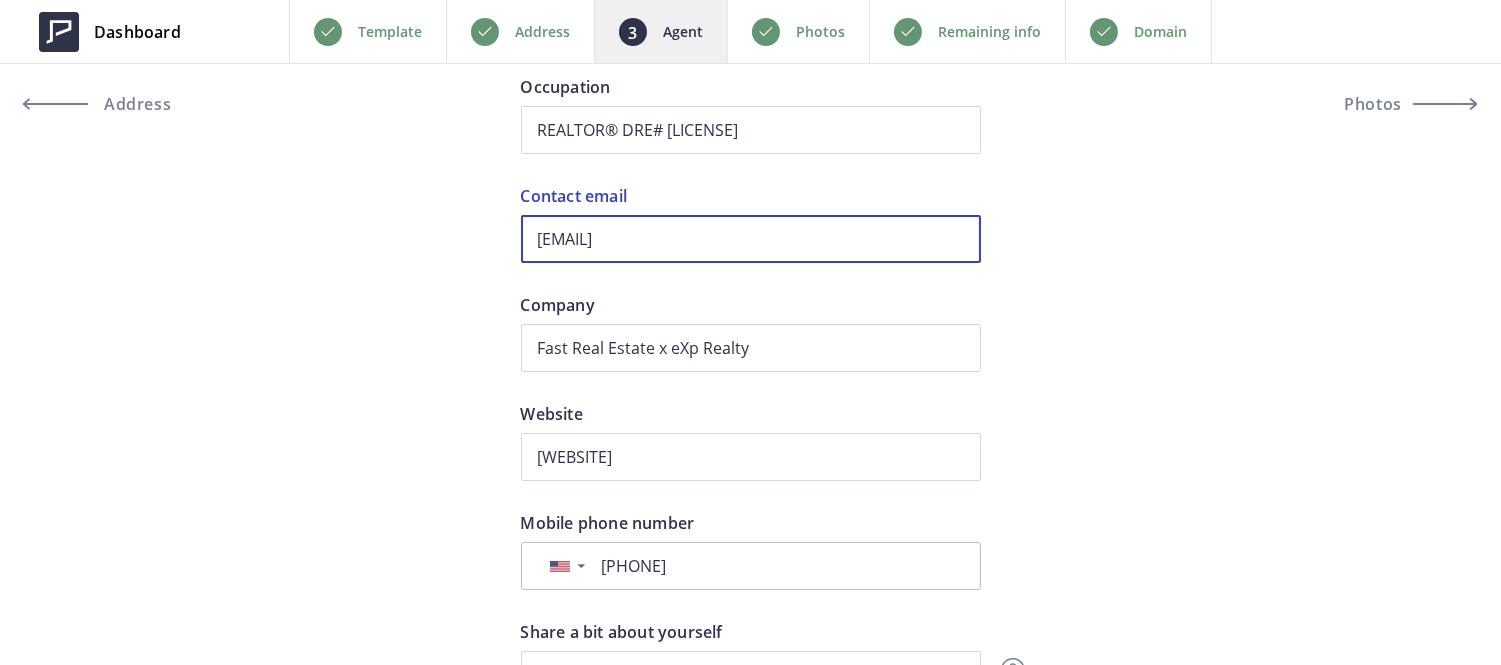 scroll, scrollTop: 593, scrollLeft: 0, axis: vertical 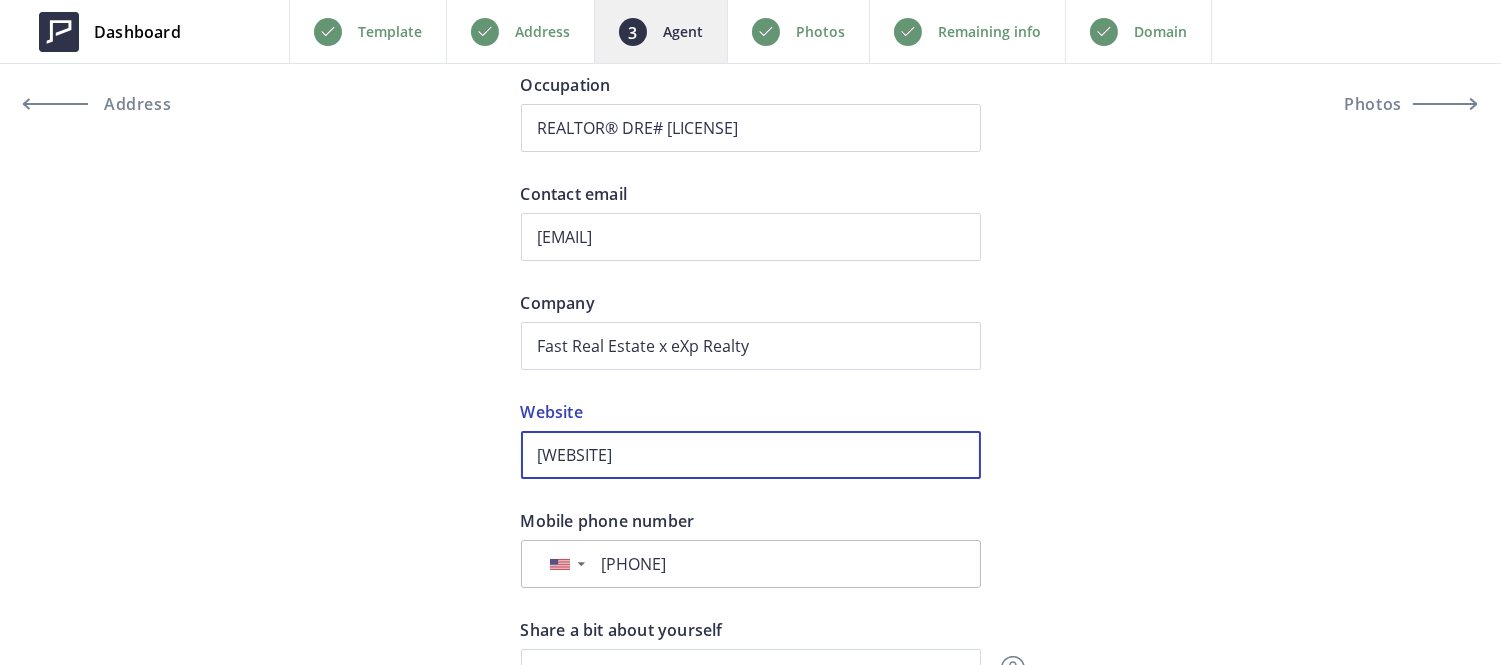 drag, startPoint x: 710, startPoint y: 468, endPoint x: 197, endPoint y: 317, distance: 534.76166 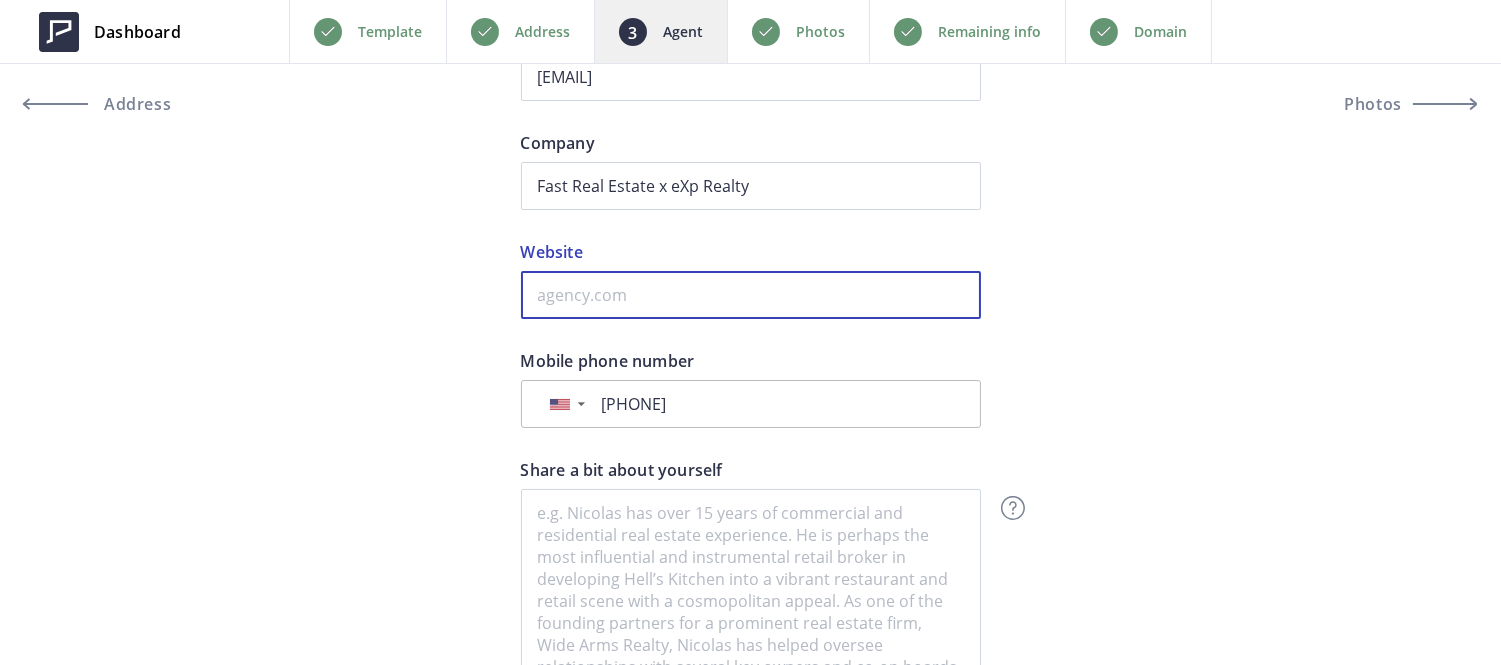 scroll, scrollTop: 860, scrollLeft: 0, axis: vertical 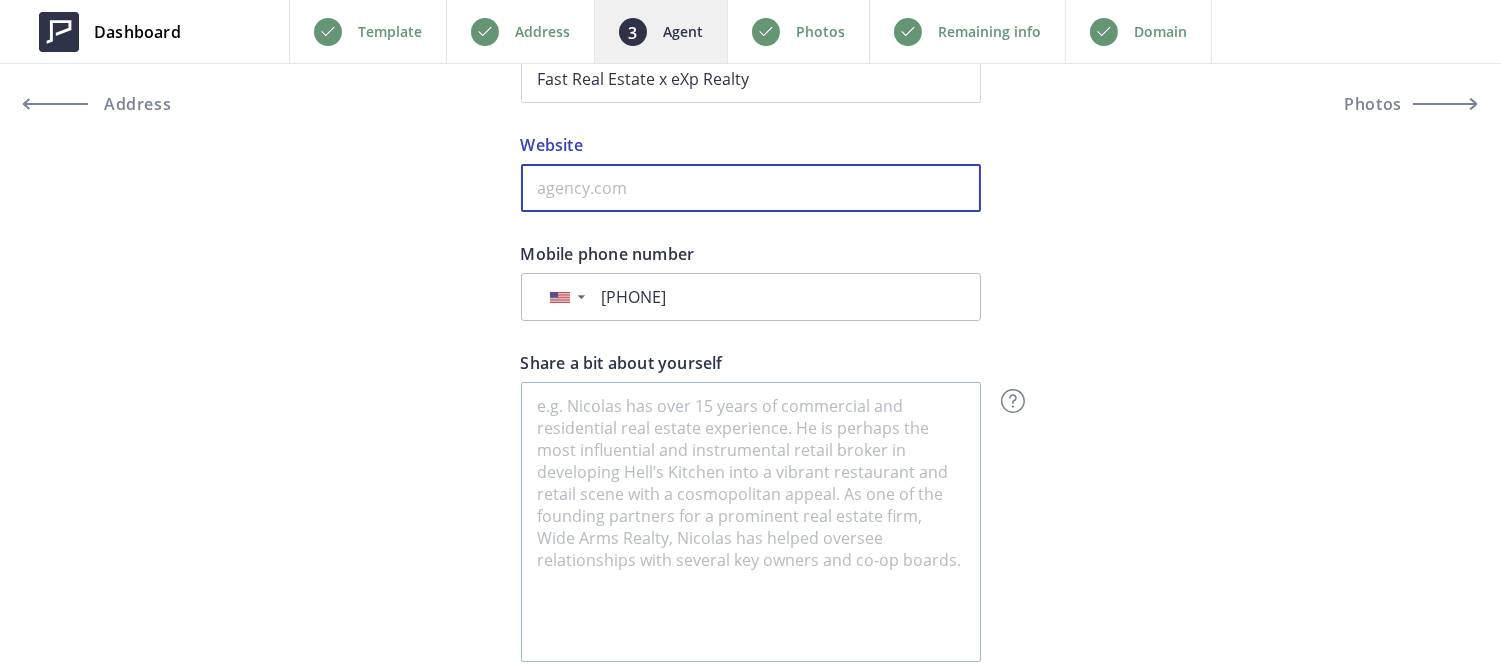 type 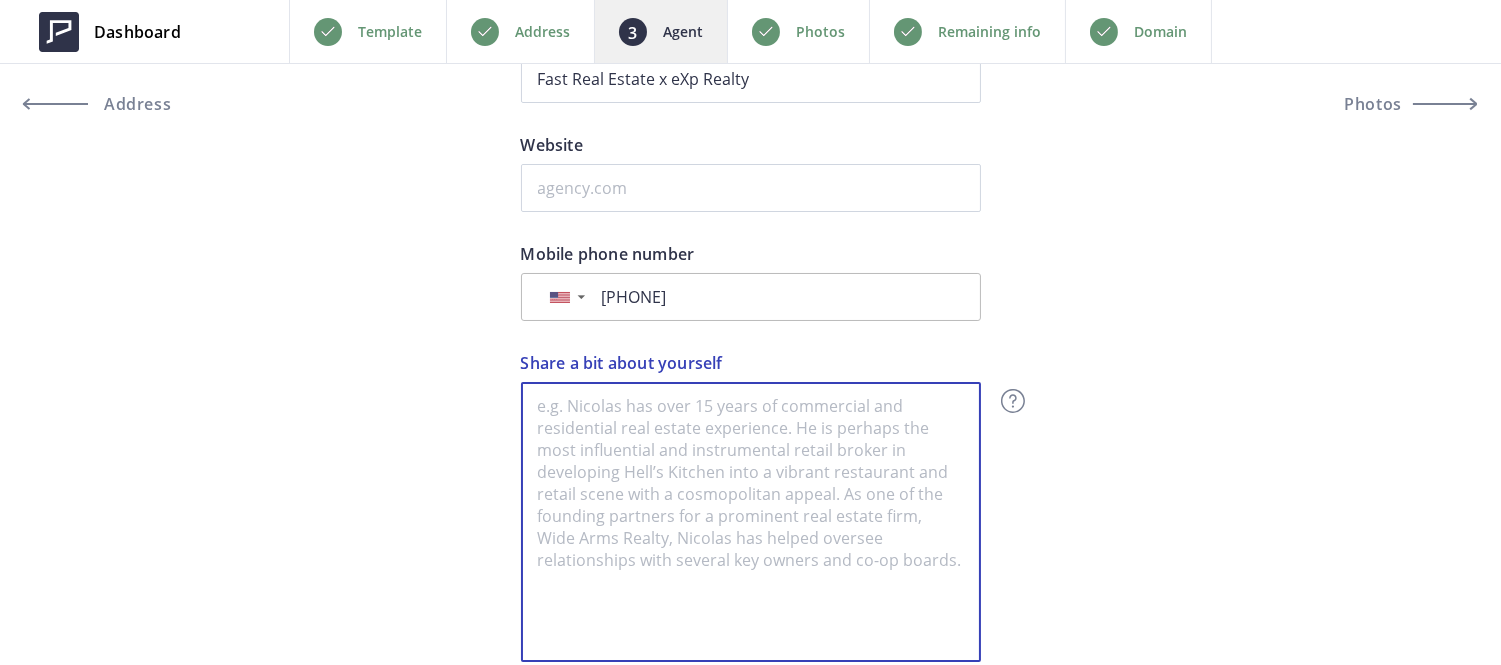 click on "Share a bit about yourself" at bounding box center [751, 522] 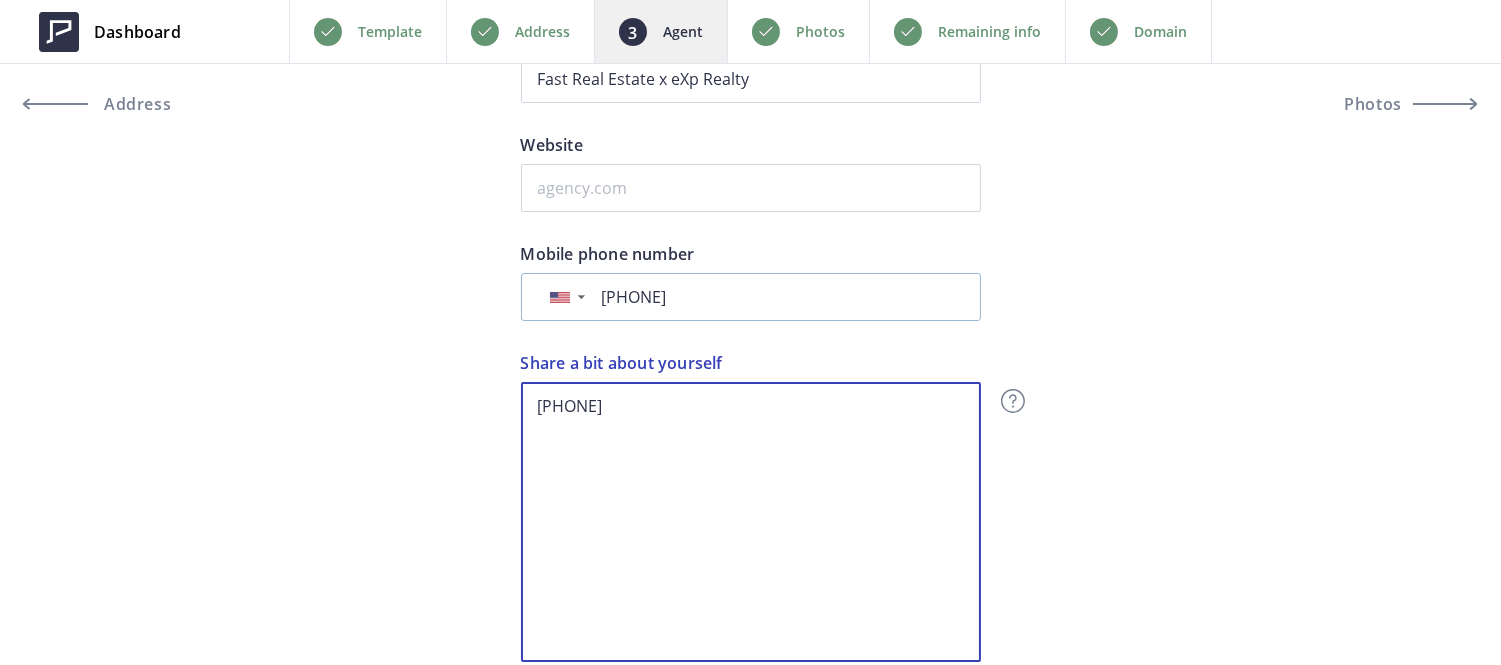 type on "[PHONE]" 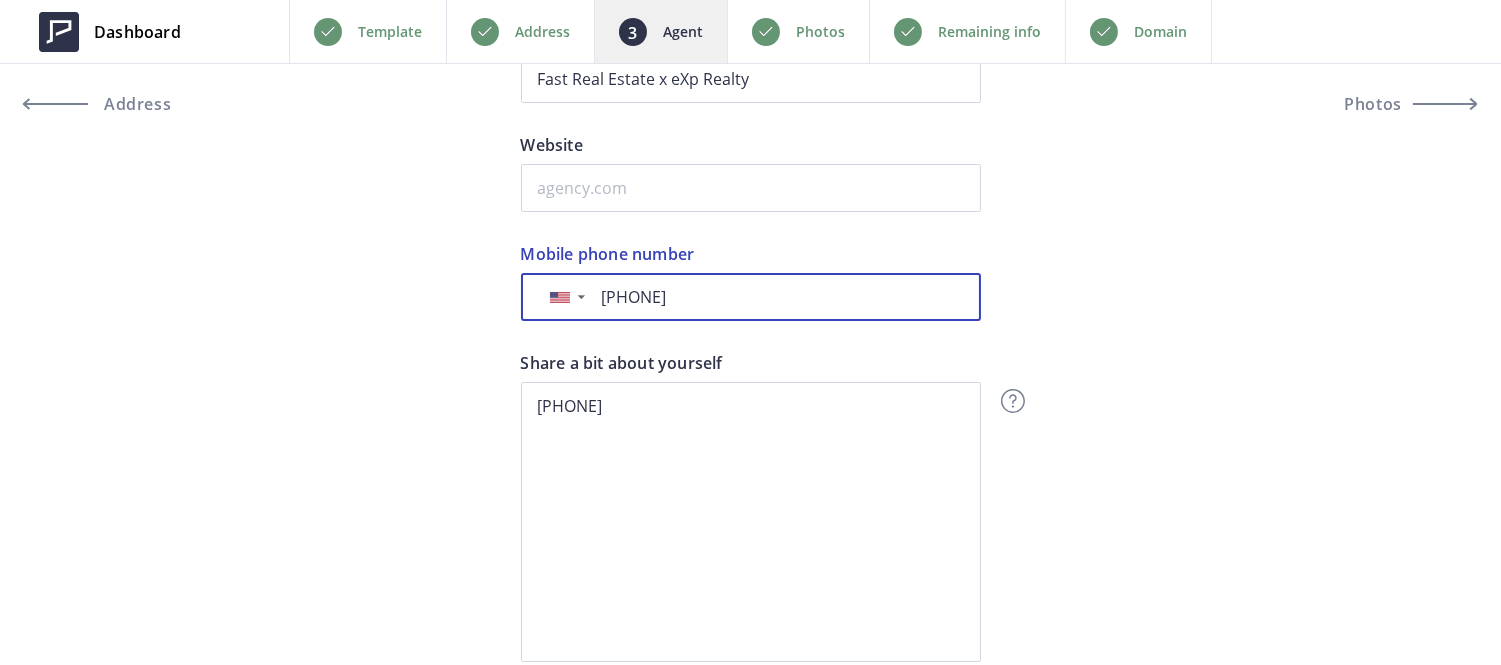 click on "[PHONE]" at bounding box center [778, 297] 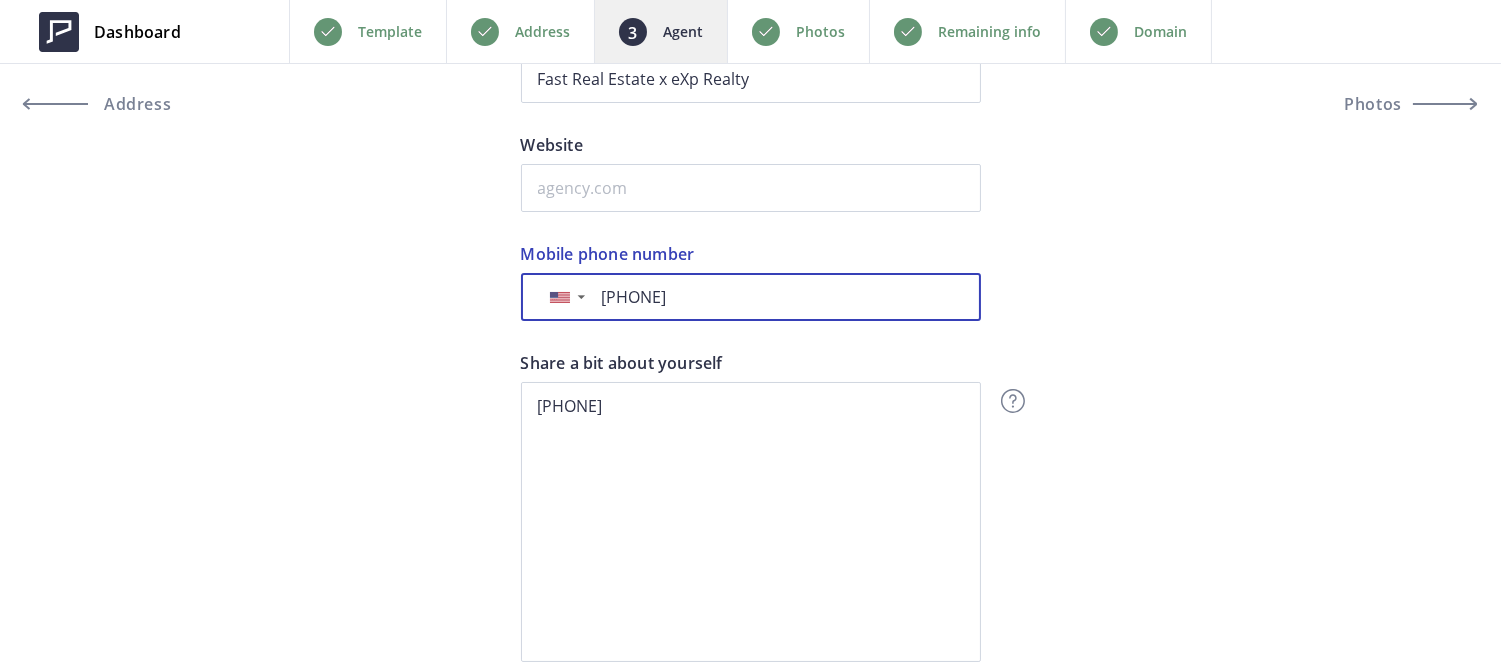 click on "[PHONE]" at bounding box center [778, 297] 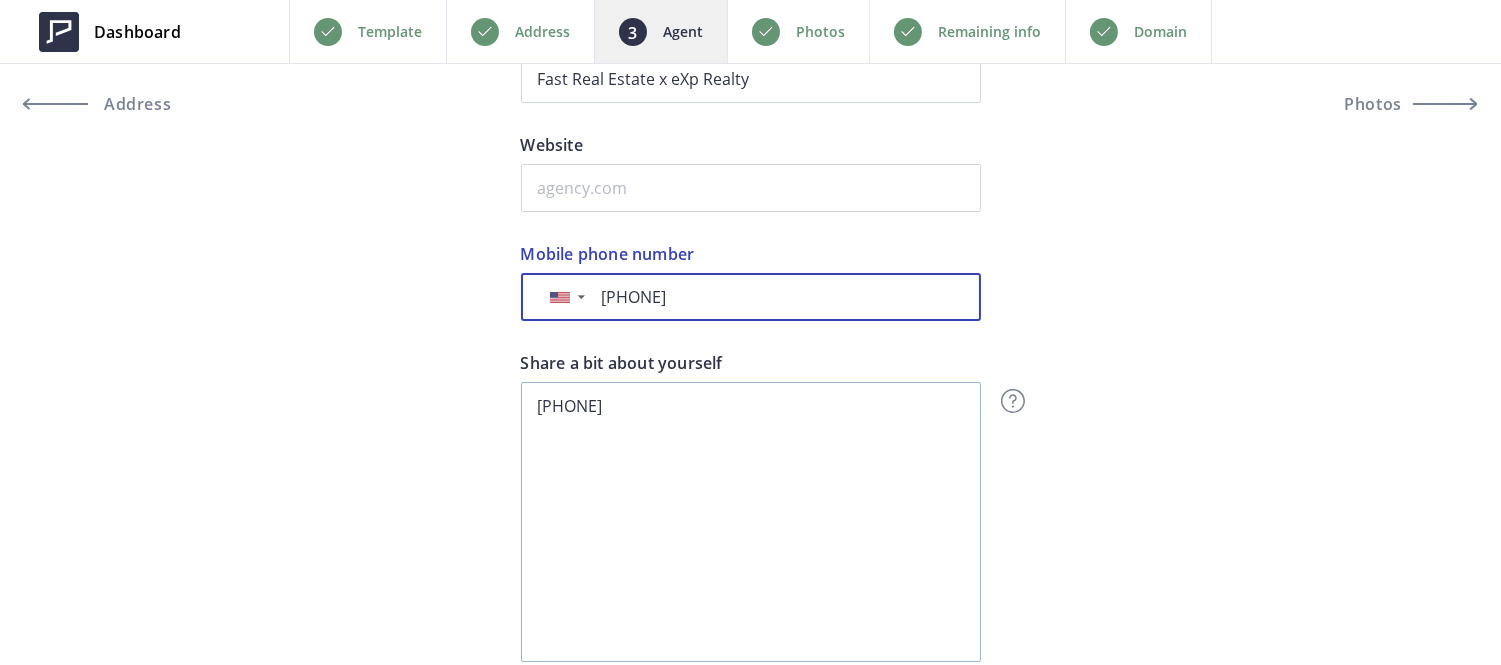 type on "[PHONE]" 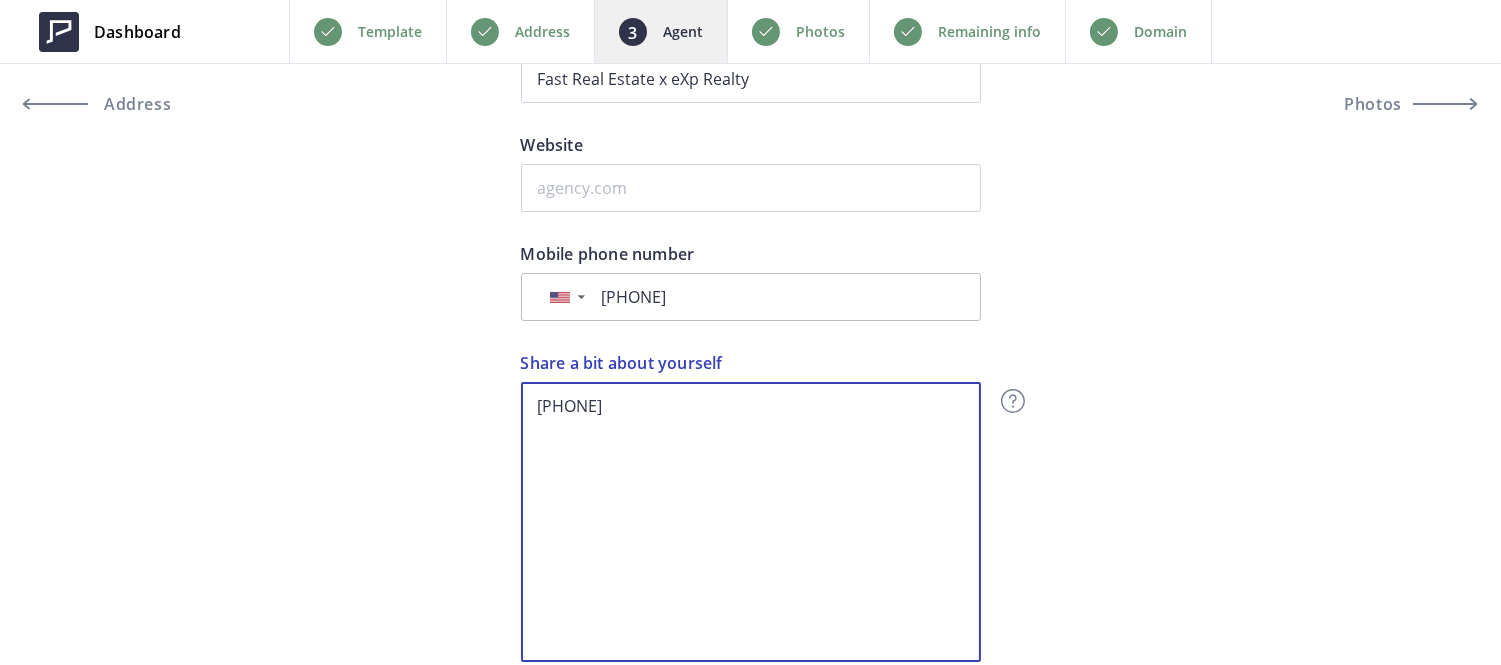 drag, startPoint x: 685, startPoint y: 440, endPoint x: 425, endPoint y: 360, distance: 272.02942 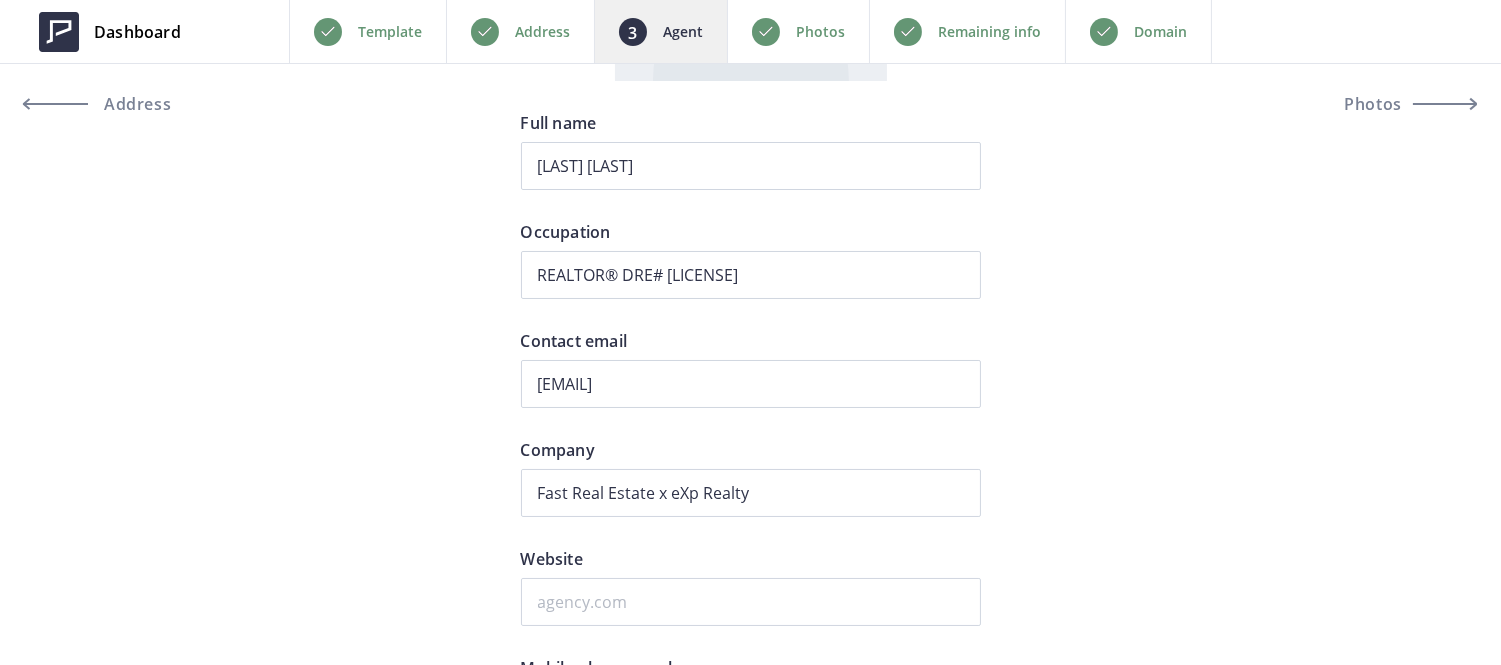 scroll, scrollTop: 442, scrollLeft: 0, axis: vertical 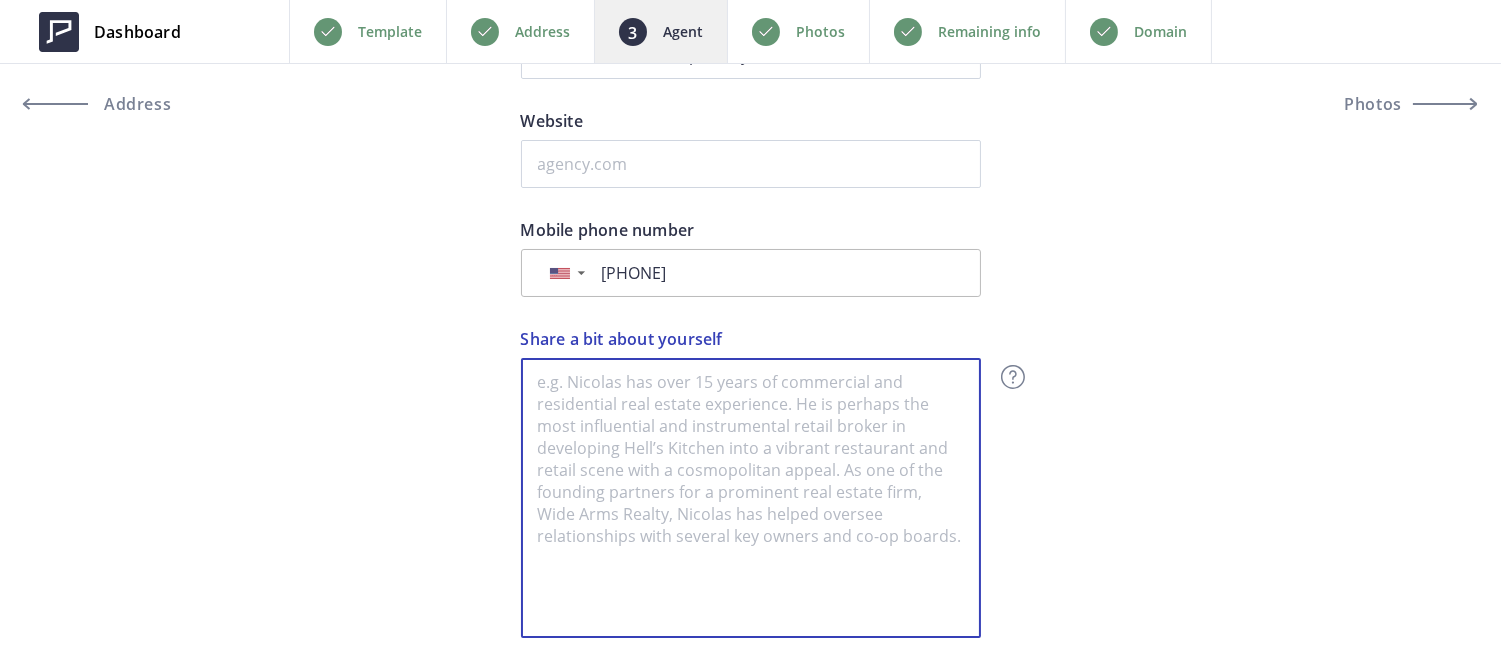 click on "Share a bit about yourself" at bounding box center [751, 498] 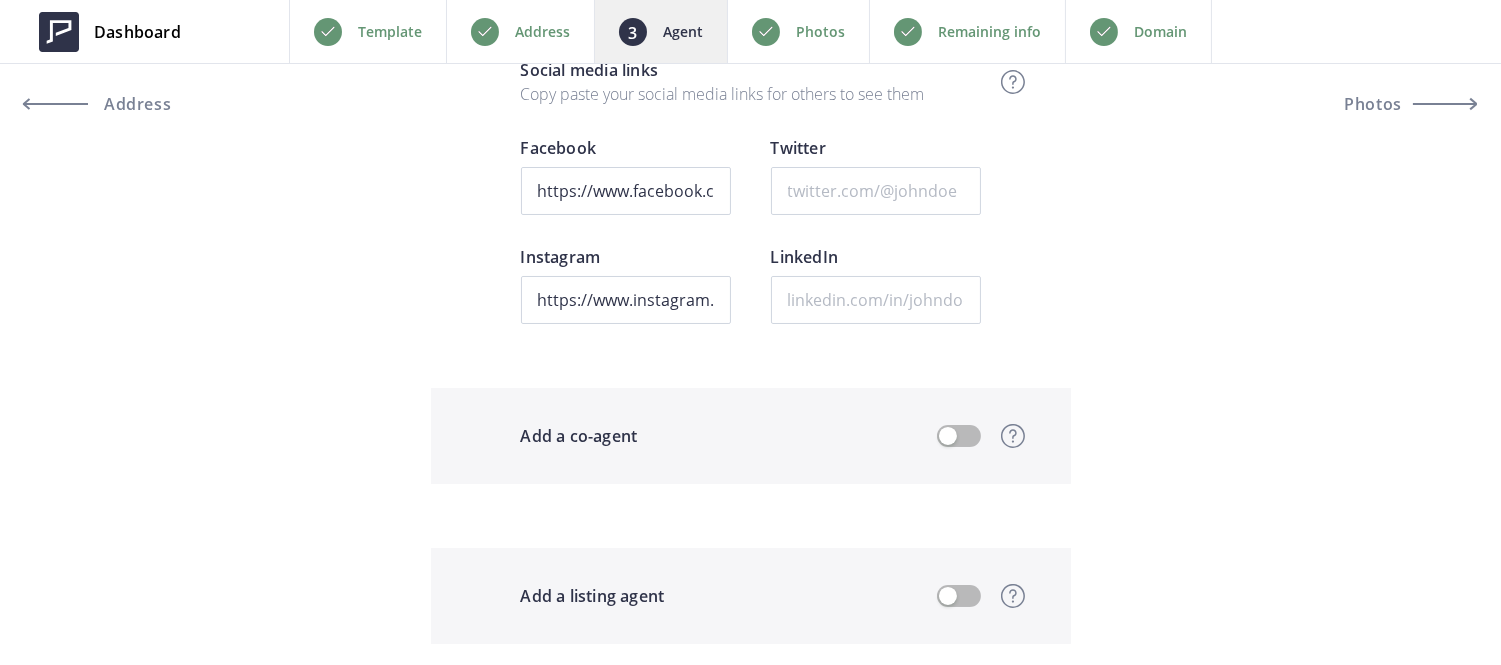 scroll, scrollTop: 1495, scrollLeft: 0, axis: vertical 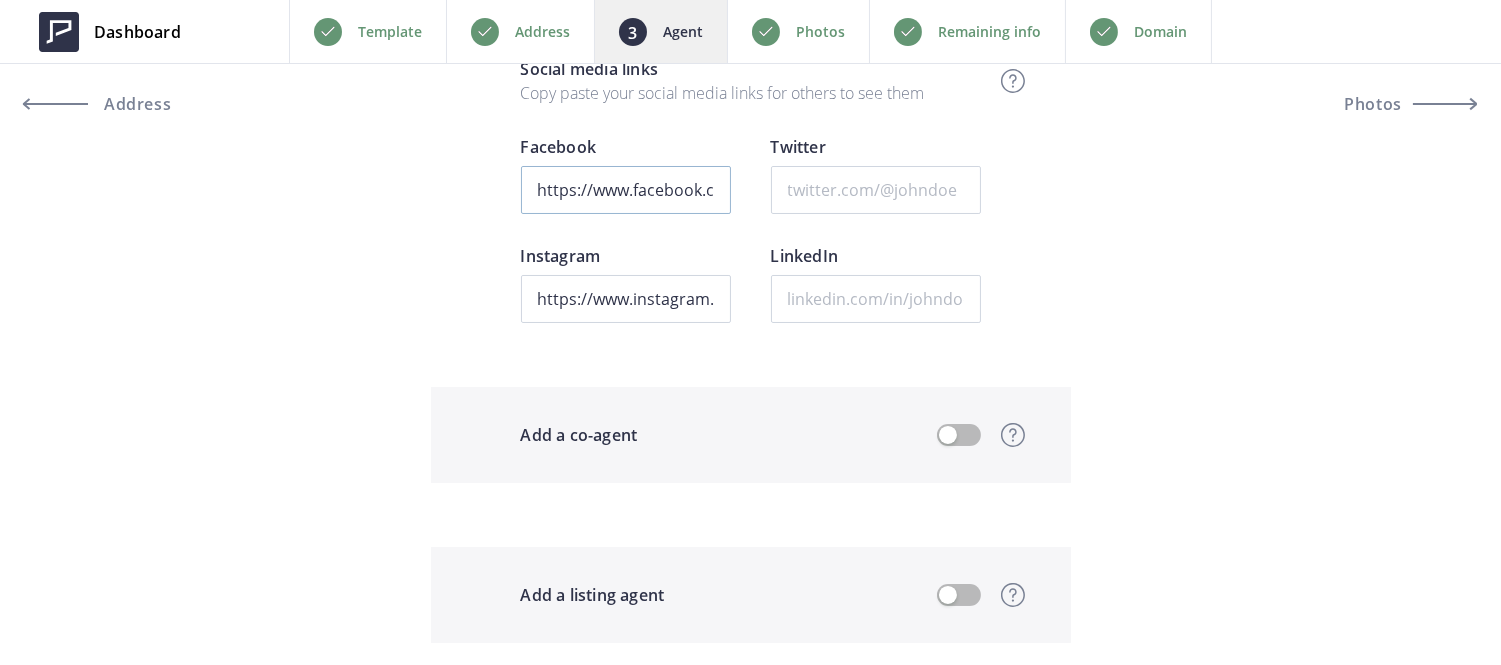 type on "[LAST] [LAST] is a Real Estate Investor, TeachOne Coach, and Author, bringing a wealth of experience and knowledge to his endeavors. With a focus on real estate investment, he shares his insights as a coach and author, guiding others on their path to financial success. His multifaceted approach reflects a commitment to both personal growth and empowering others in the real estate industry." 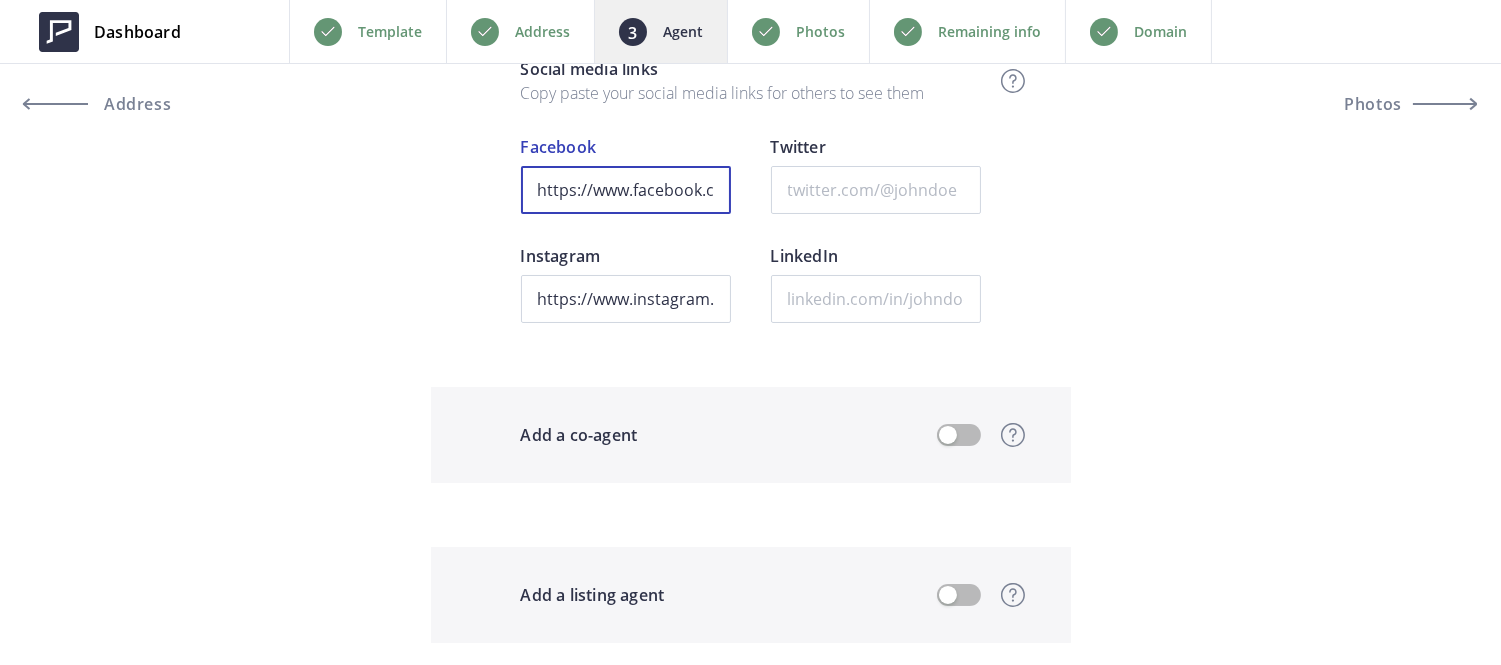click on "https://www.facebook.com/[NAME]" at bounding box center (626, 190) 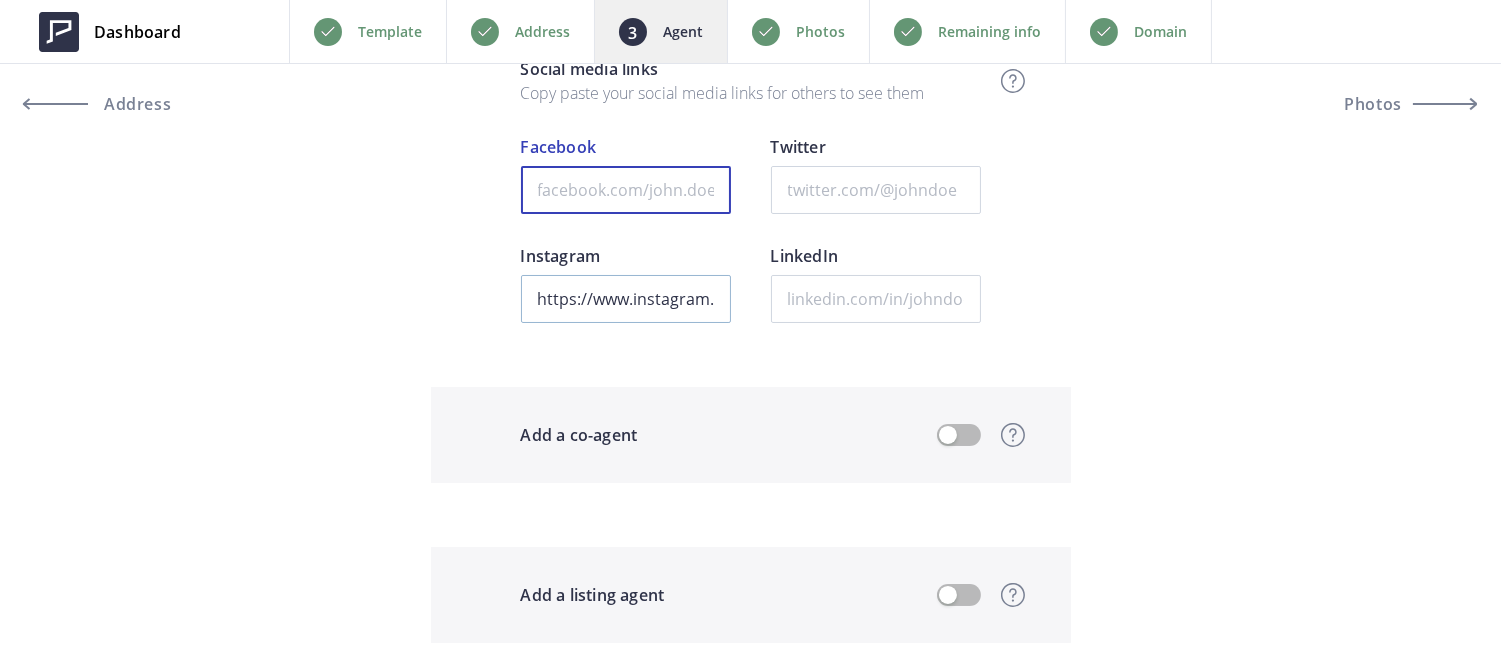 type 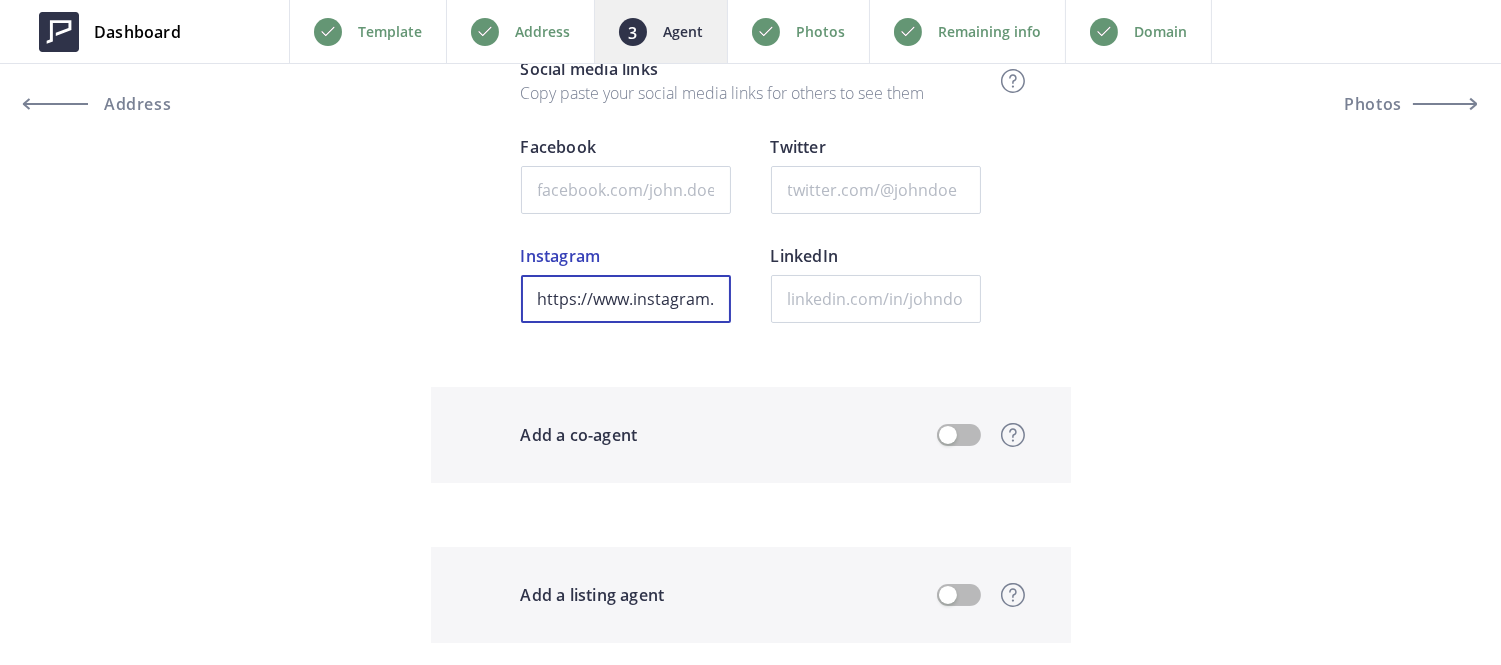 click on "https://www.instagram.com/[NAME]/?hl=en" at bounding box center (626, 299) 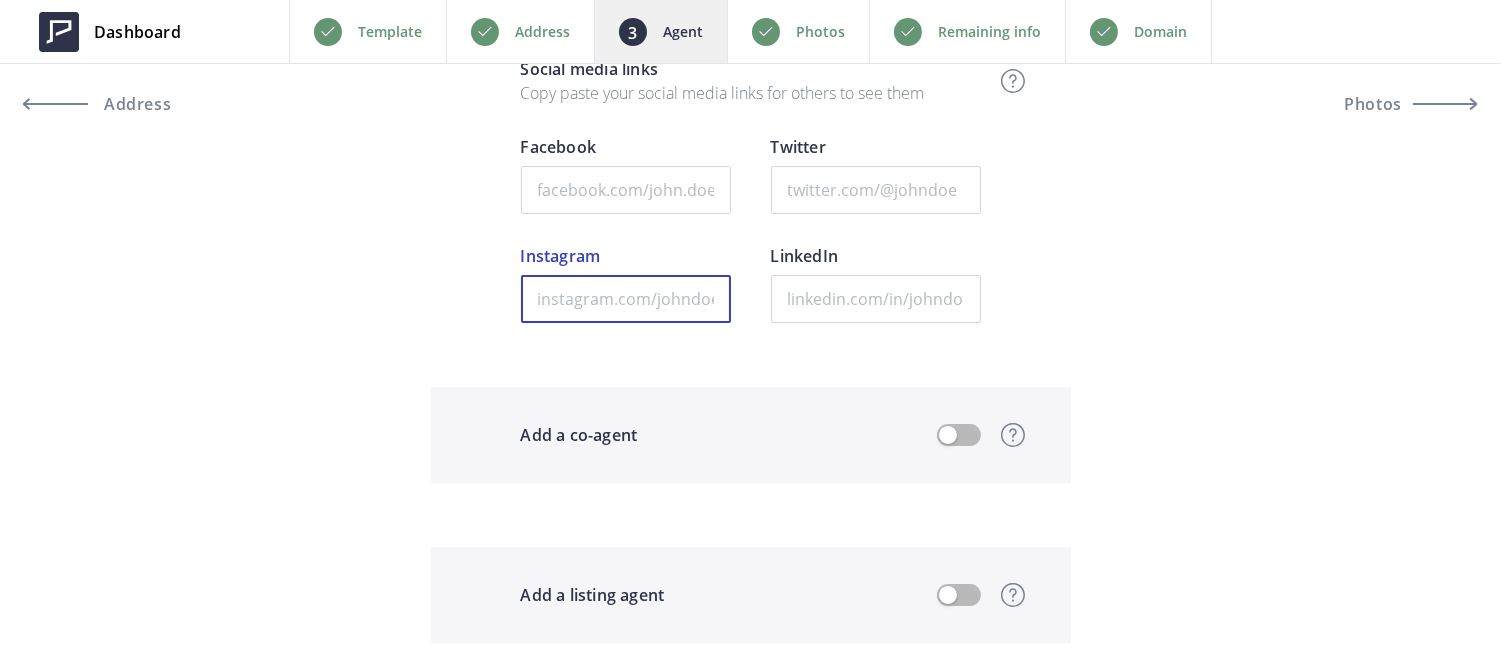 paste on "https://www.instagram.com/[NAME]/#" 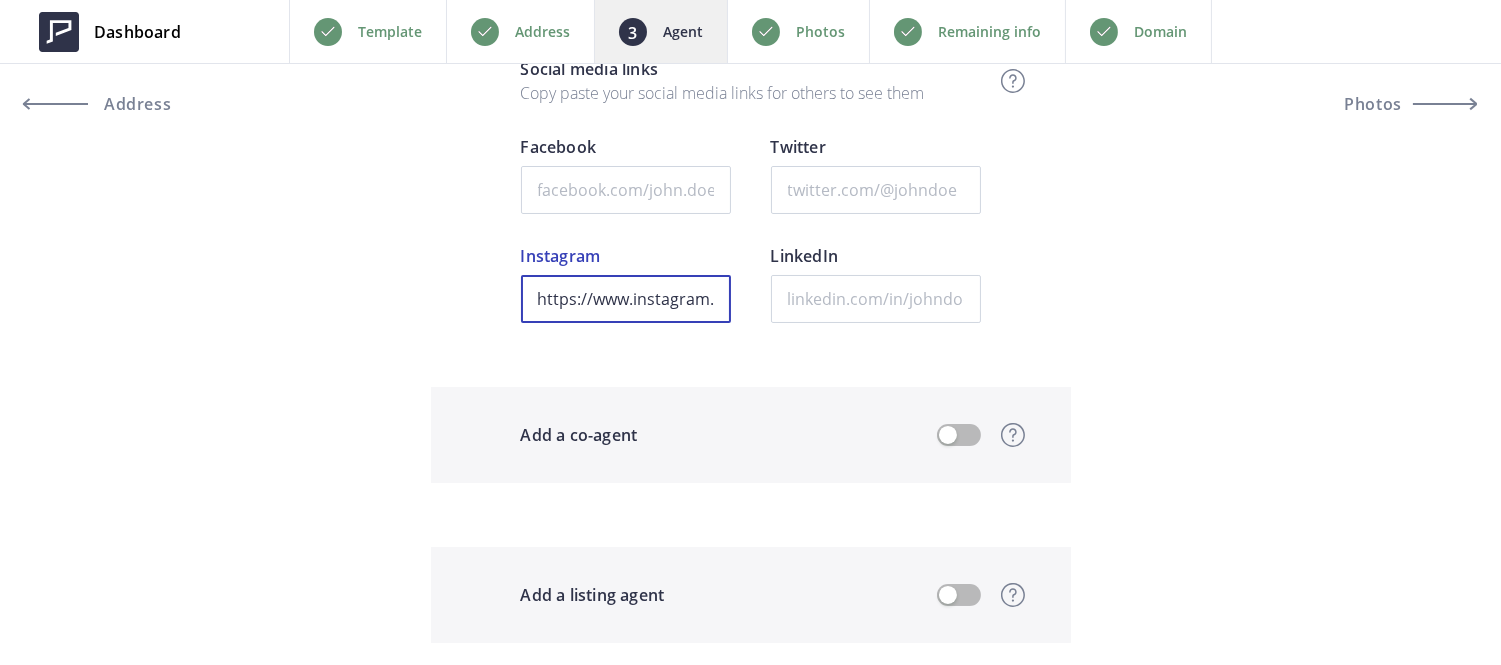 scroll, scrollTop: 0, scrollLeft: 167, axis: horizontal 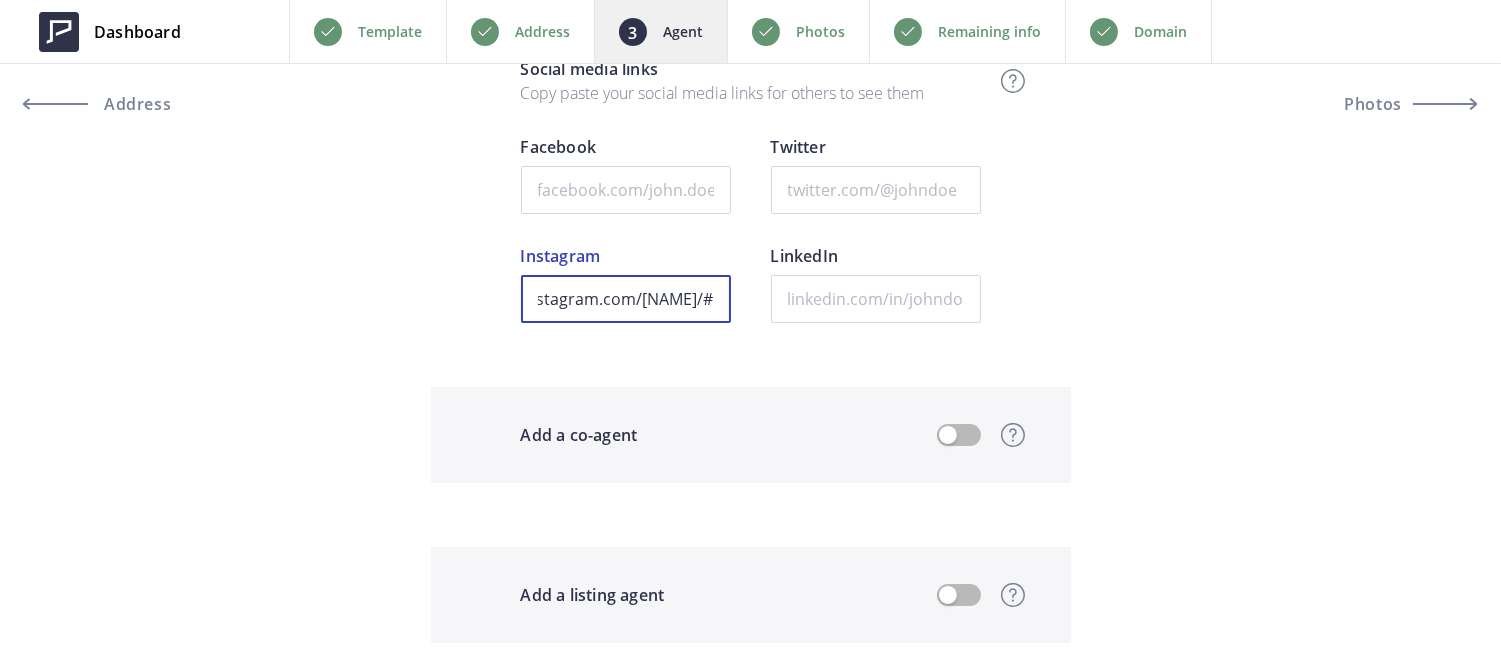 type on "https://www.instagram.com/[NAME]/#" 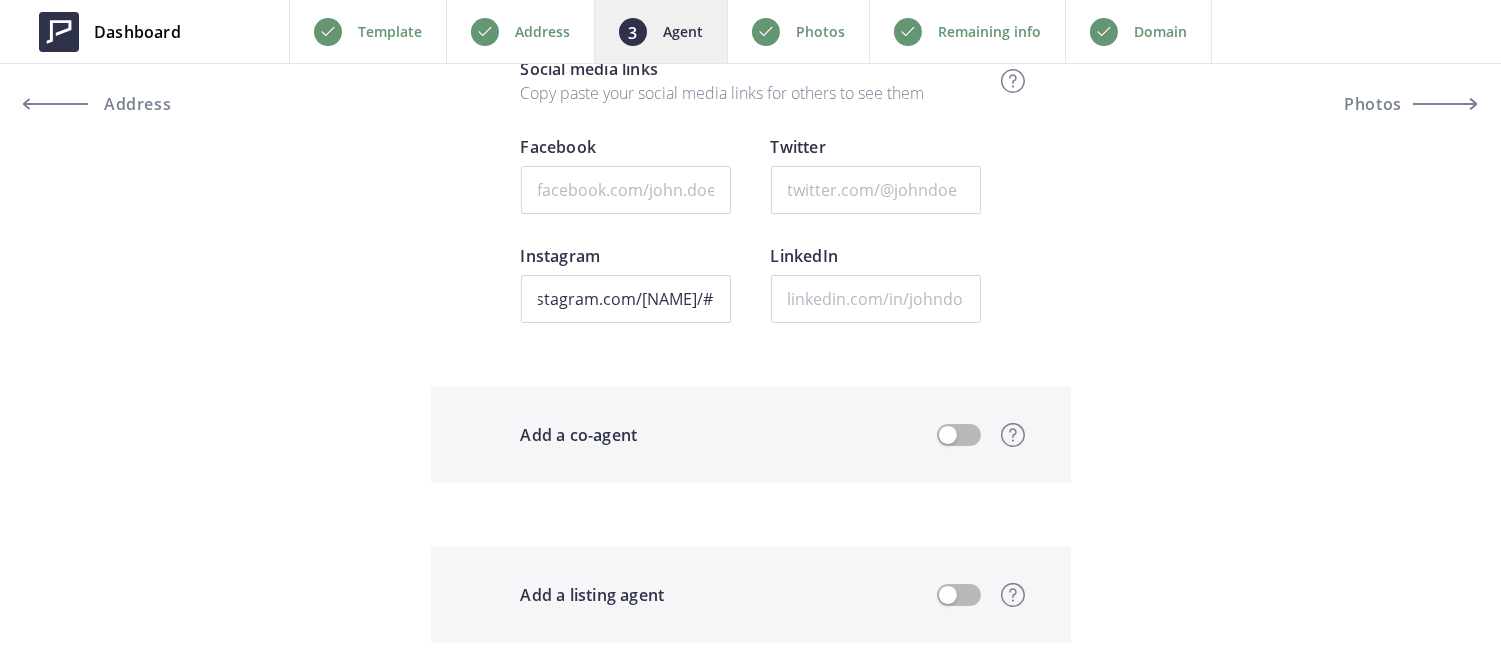 scroll, scrollTop: 0, scrollLeft: 0, axis: both 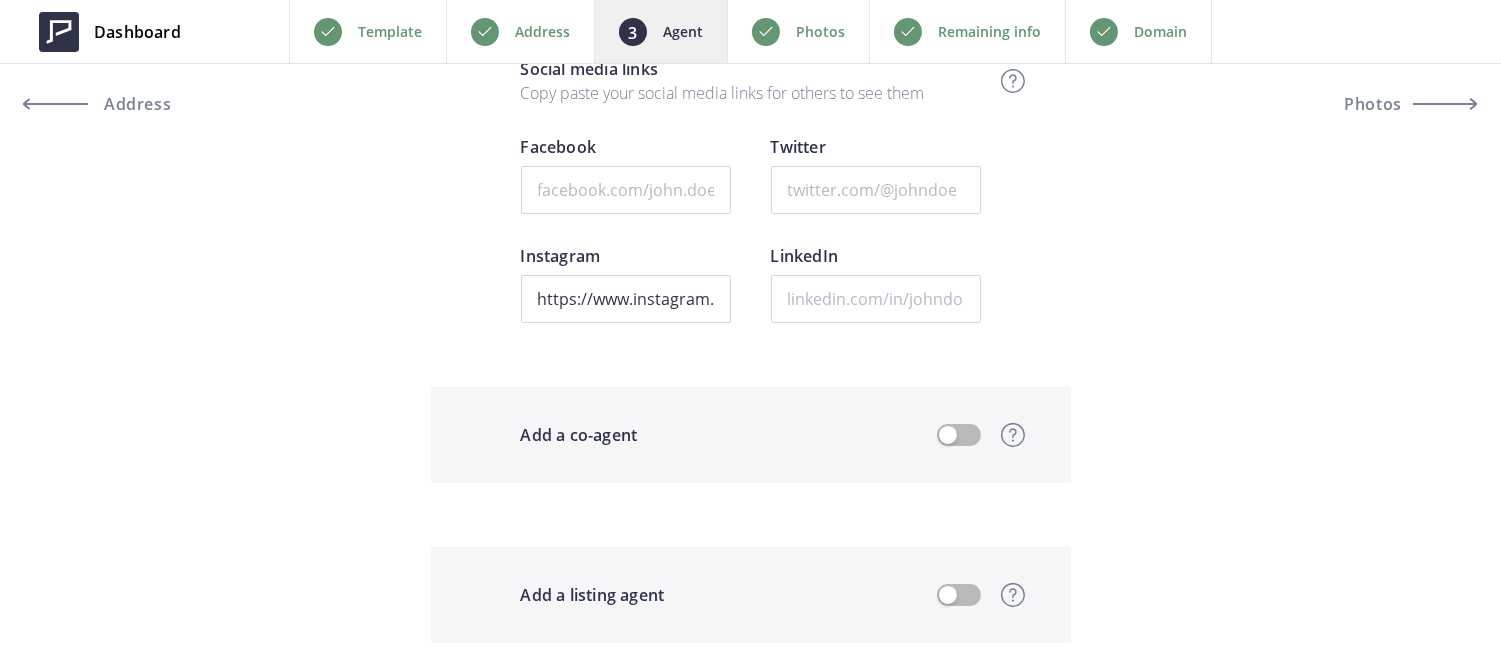 click on "Upload an image
Agent profile photo   HAMADAH SHARIF   Full name   REALTOR® DRE# 02195172   Occupation   hamadah@fastagents.com   Contact email   Fast Real Estate x eXp Realty   Company     Website       ▼     United States
+1
Russia (Россия)
+7
Lithuania (Lietuva)
+370
Afghanistan (‫افغانستان‬‎)
+93
Albania (Shqipëri)
+355
Algeria (‫الجزائر‬‎)
+213
American Samoa
+1684
Andorra
+376
Angola
+244
Anguilla
+1264
Antigua and Barbuda
+1268
Argentina
+54
Armenia (Հայաստան)
+374
Aruba
+297
Australia
+61
Austria (Österreich)
+43
Azerbaijan (Azərbaycan)     Bahamas" at bounding box center [750, -170] 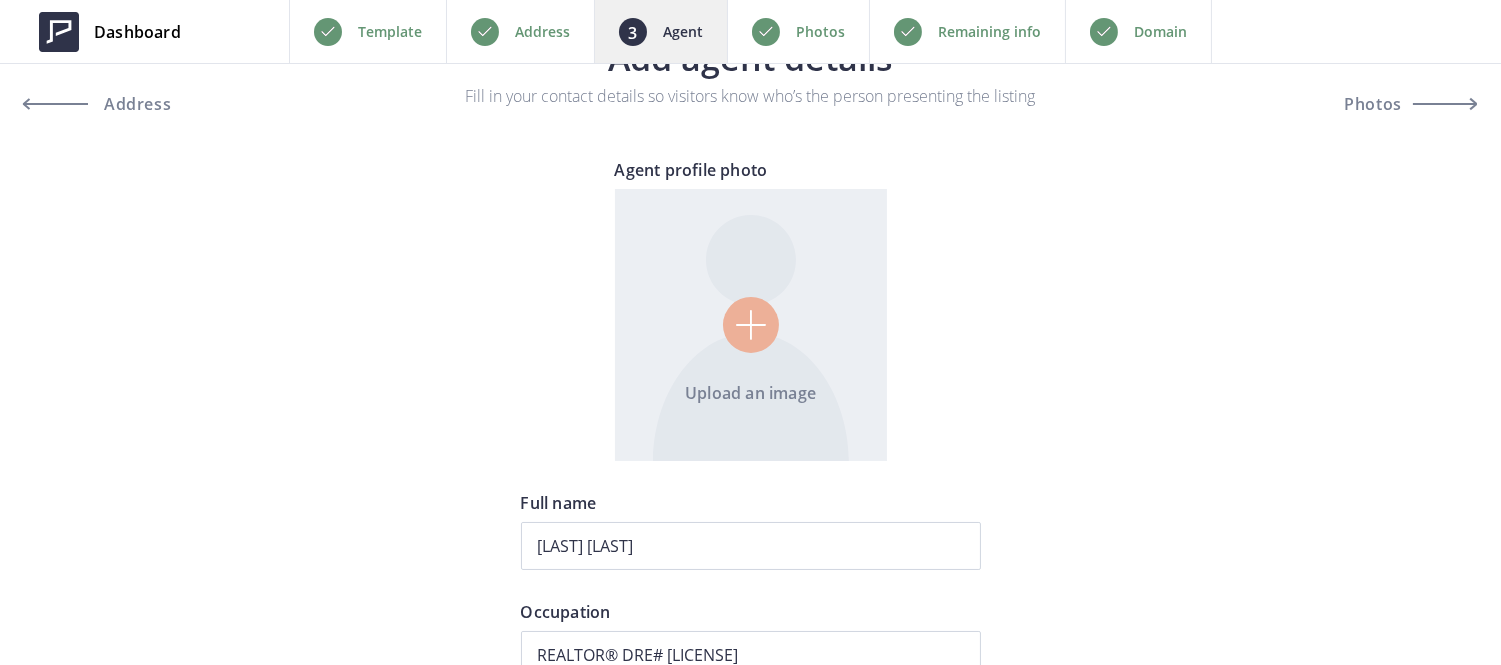 scroll, scrollTop: 0, scrollLeft: 0, axis: both 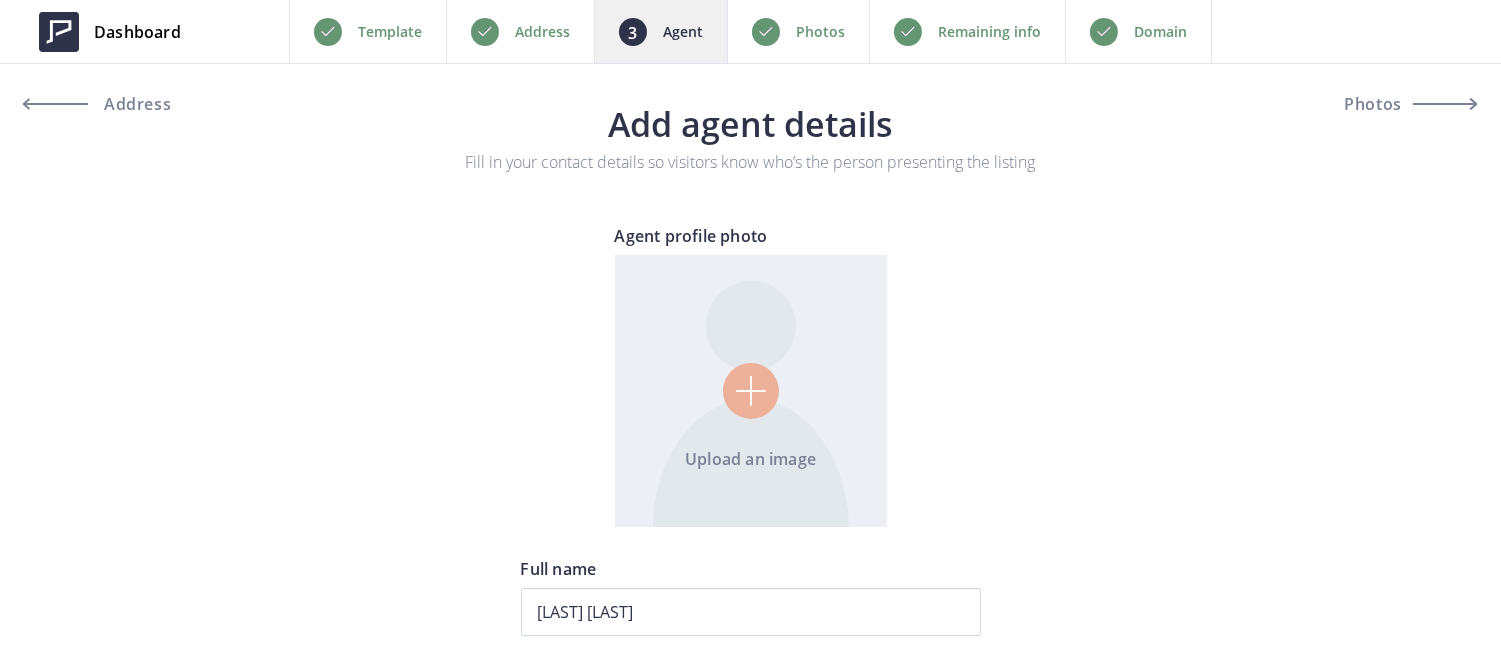 click at bounding box center (751, 391) 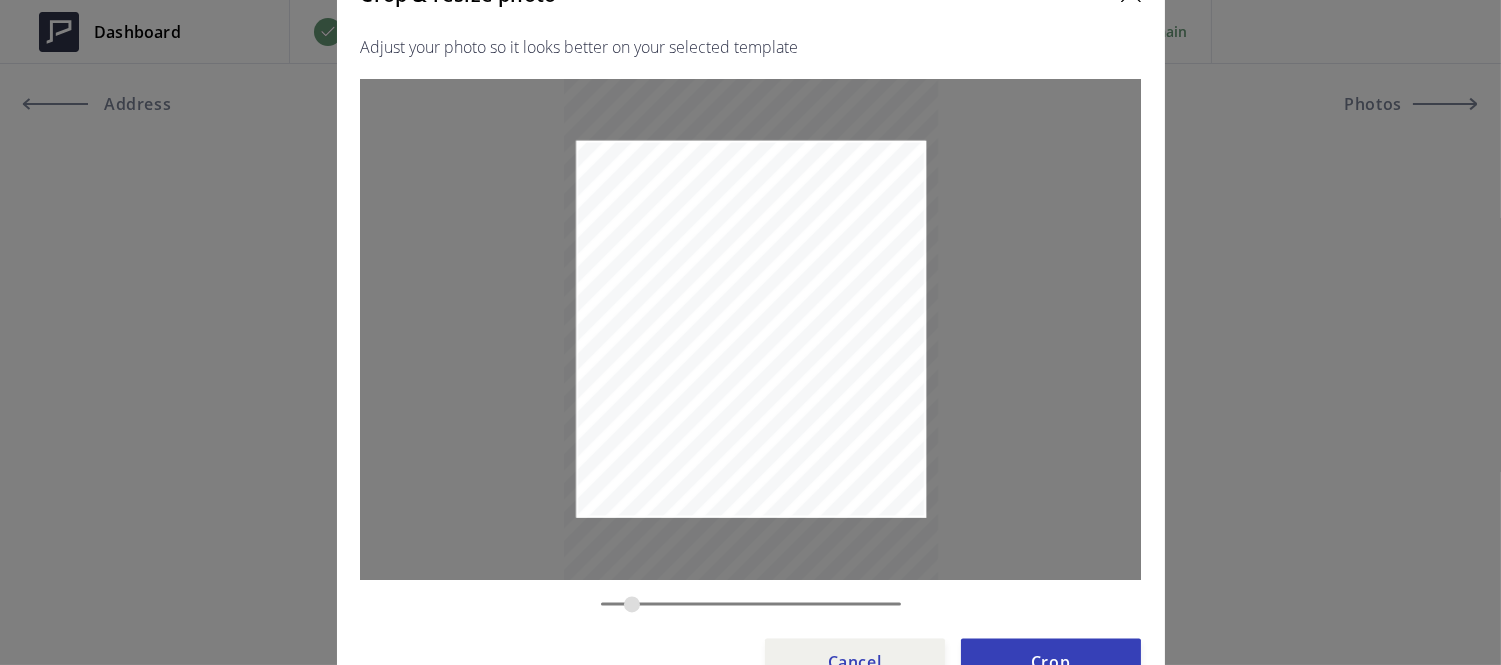 drag, startPoint x: 891, startPoint y: 605, endPoint x: 632, endPoint y: 572, distance: 261.09384 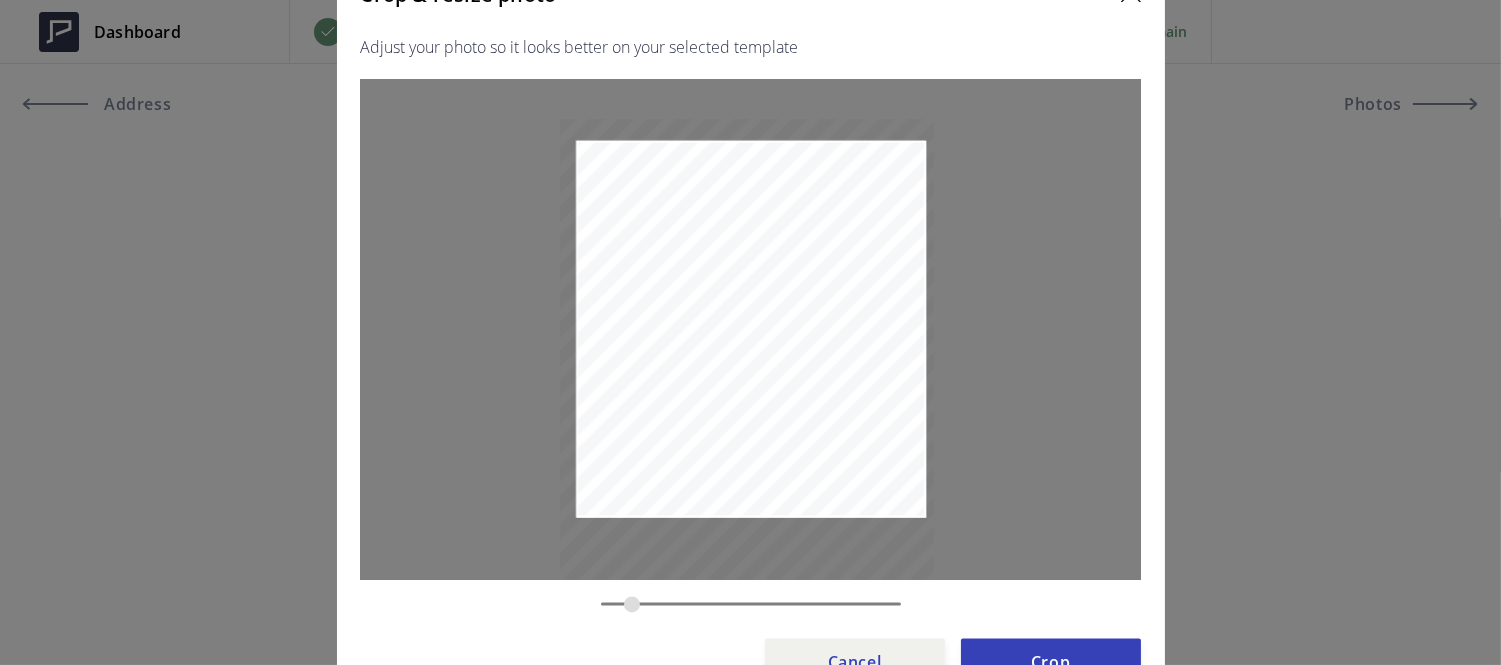 drag, startPoint x: 706, startPoint y: 278, endPoint x: 702, endPoint y: 347, distance: 69.115845 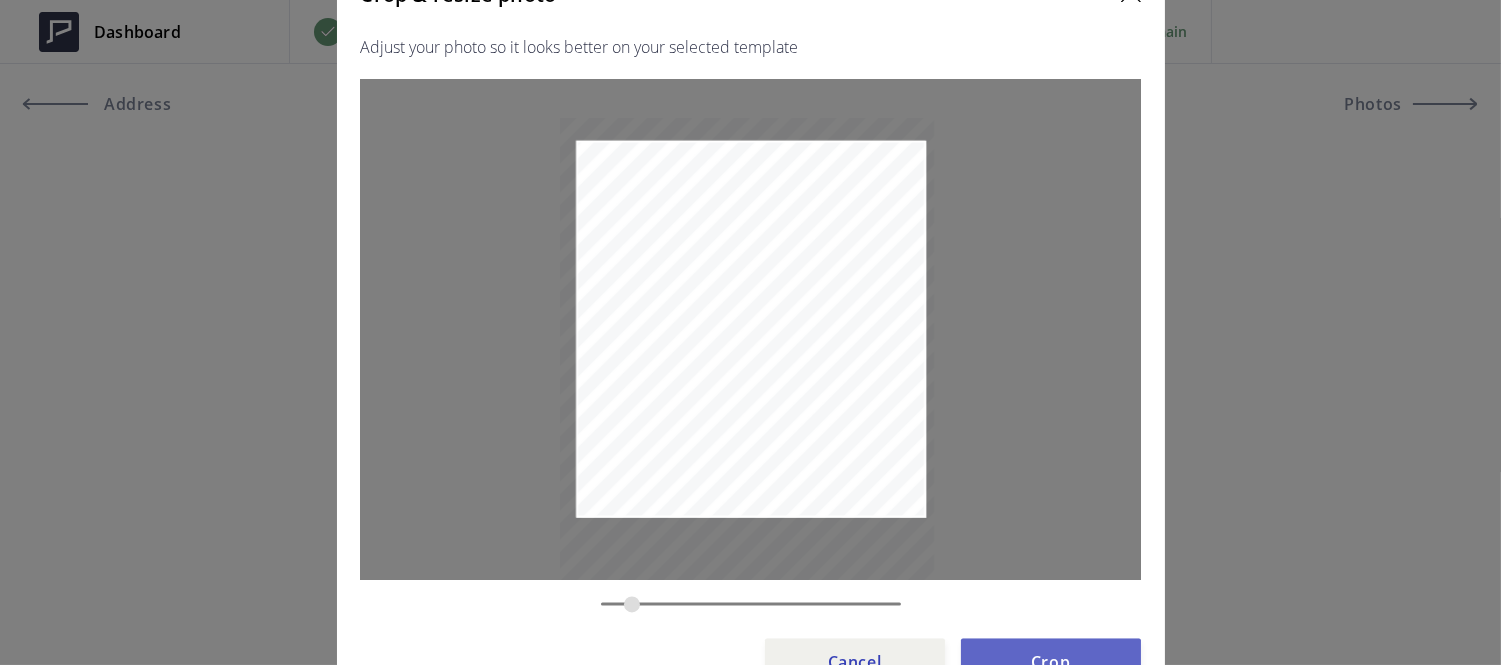 click on "Crop" at bounding box center (1051, 662) 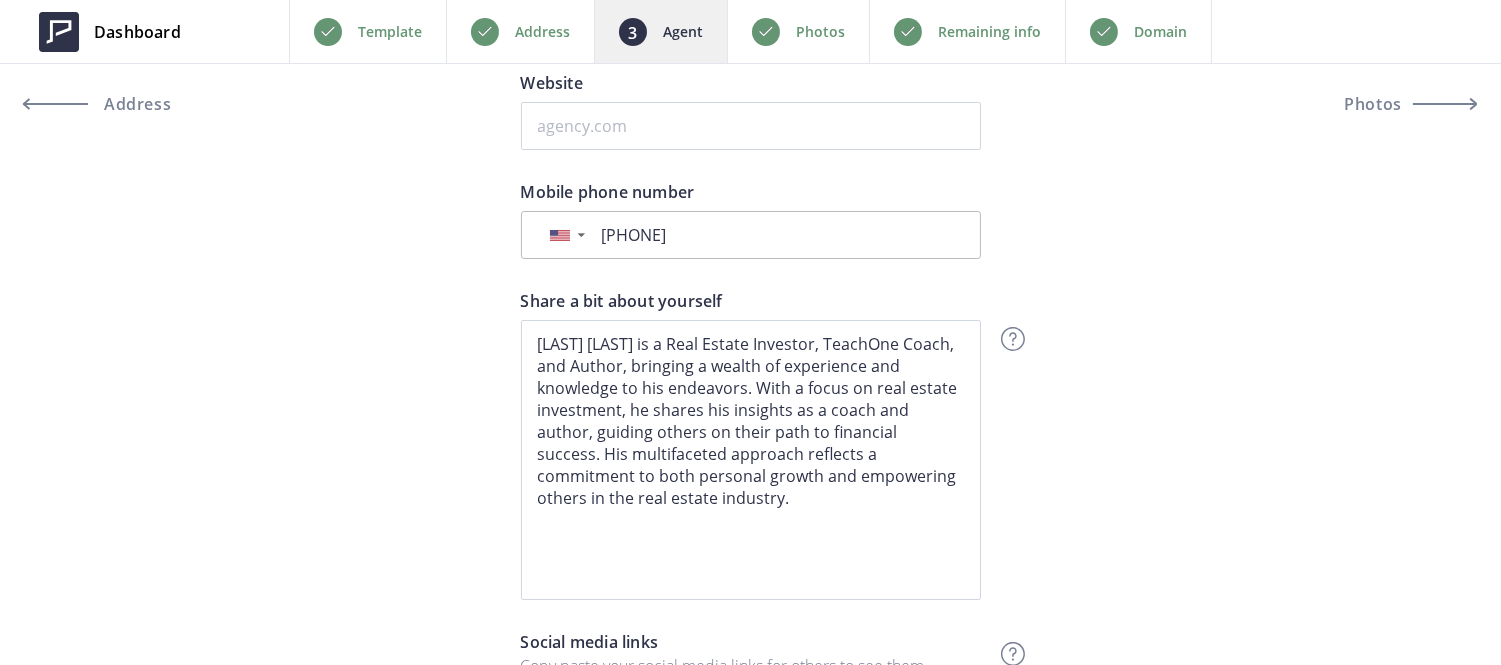 scroll, scrollTop: 1846, scrollLeft: 0, axis: vertical 